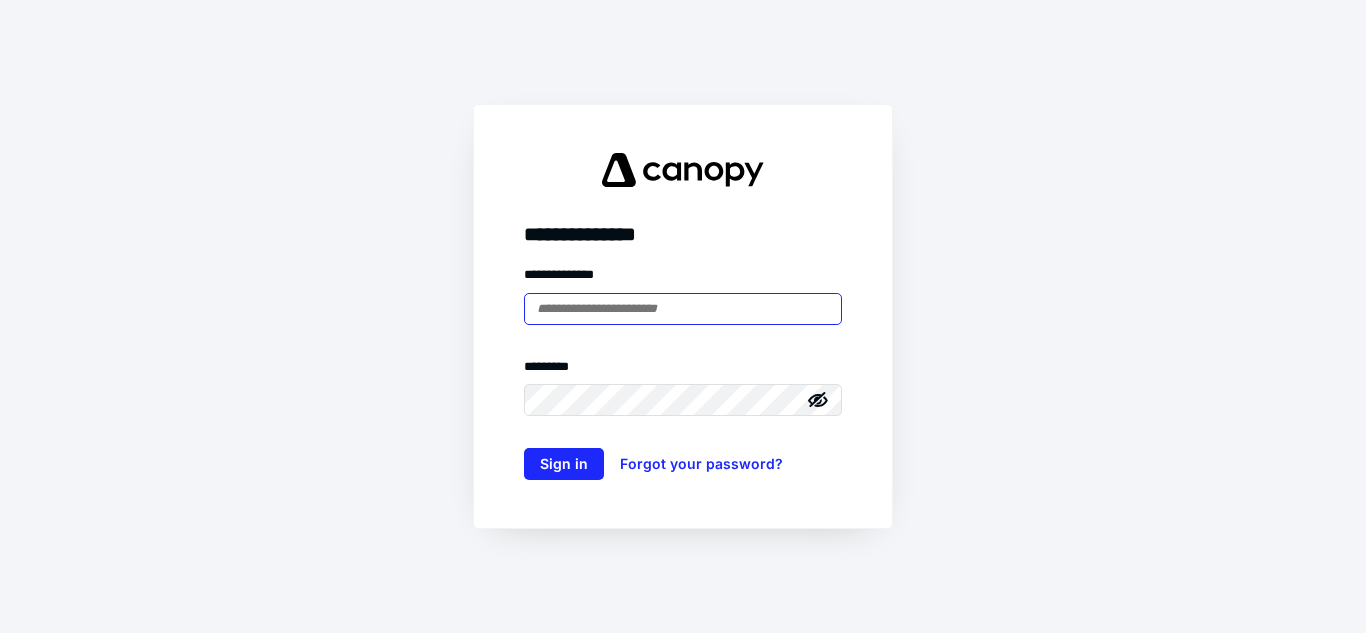 scroll, scrollTop: 0, scrollLeft: 0, axis: both 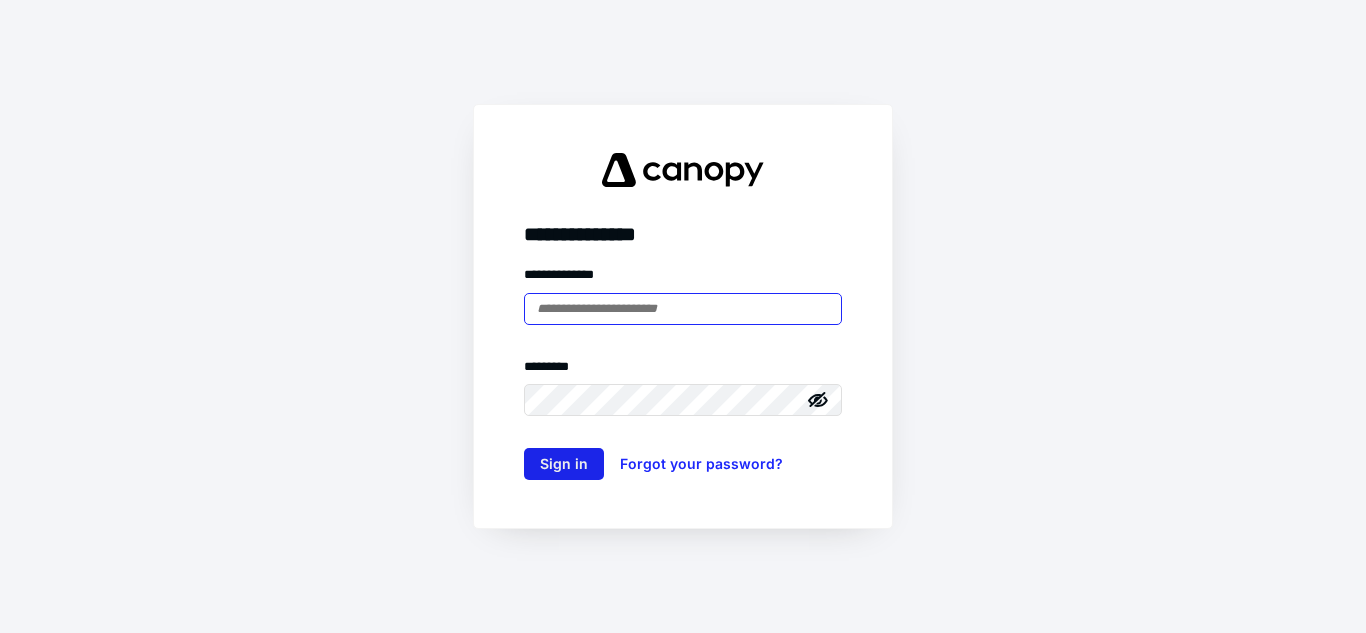 type on "**********" 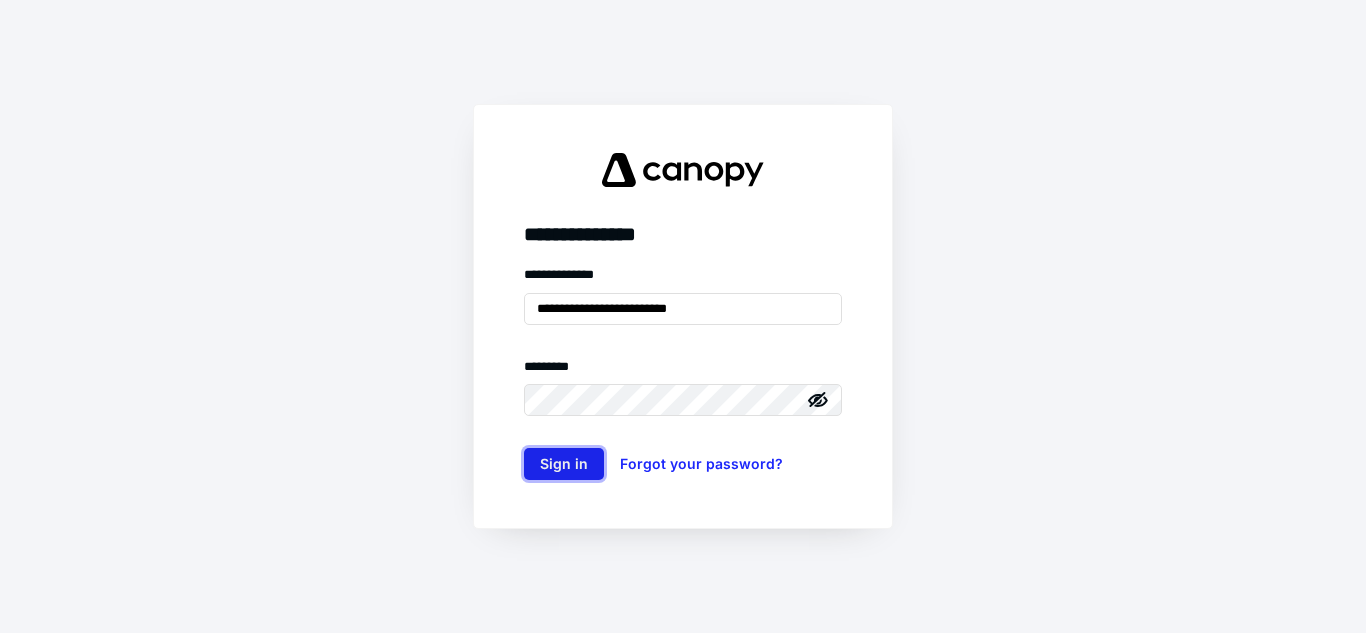 click on "Sign in" at bounding box center (564, 464) 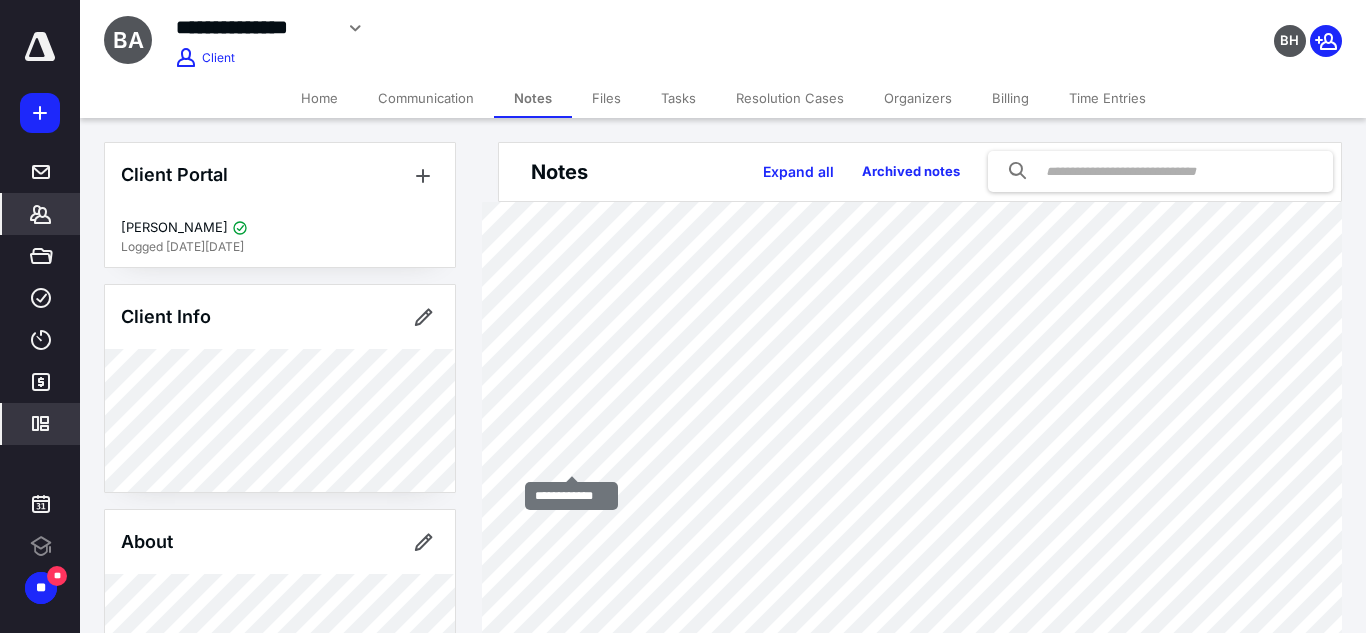 scroll, scrollTop: 0, scrollLeft: 0, axis: both 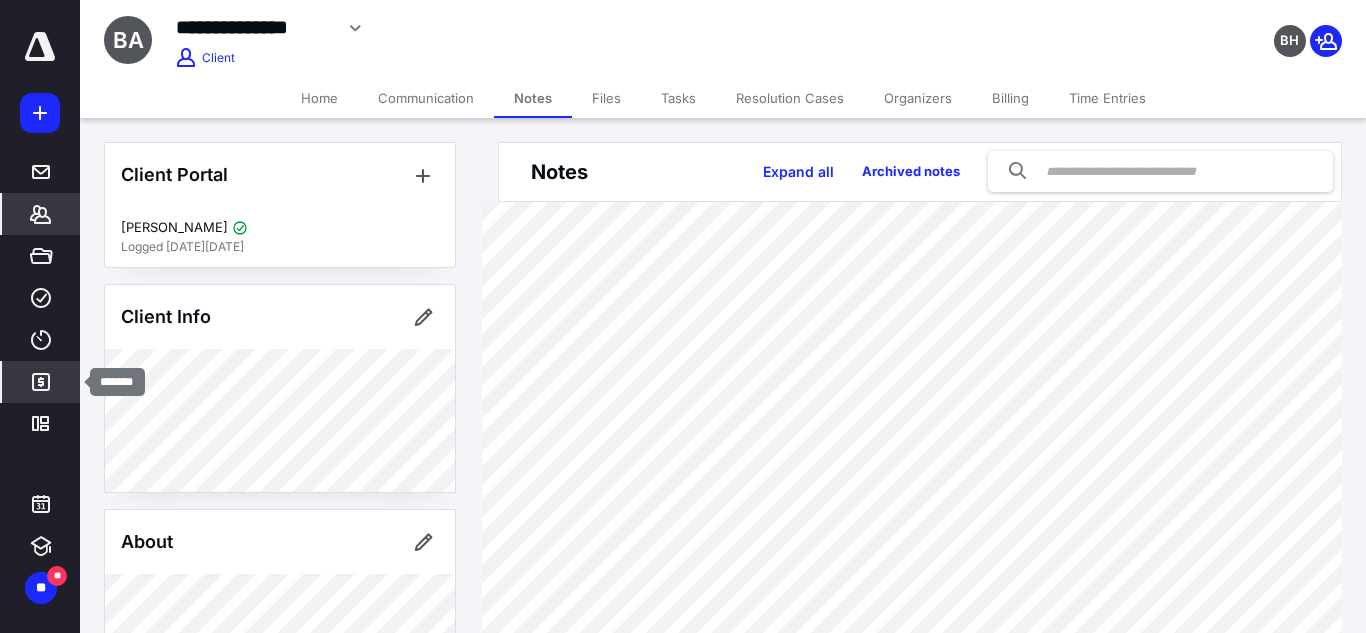click 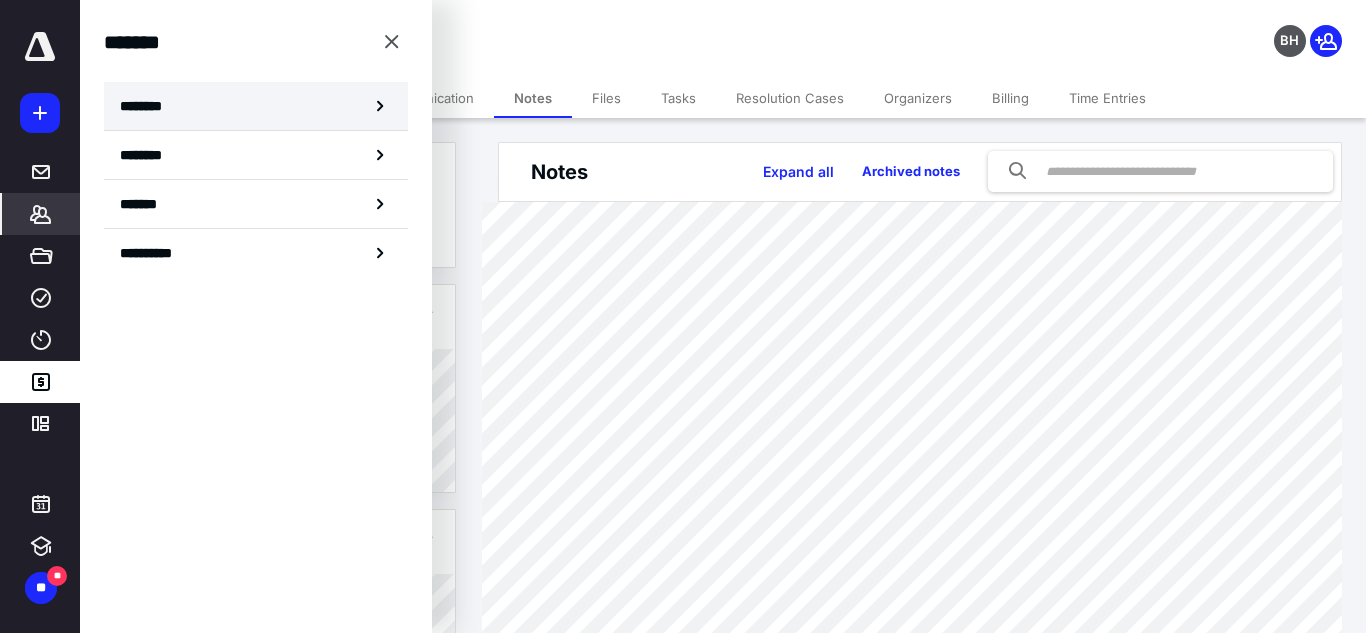 click on "********" at bounding box center [256, 106] 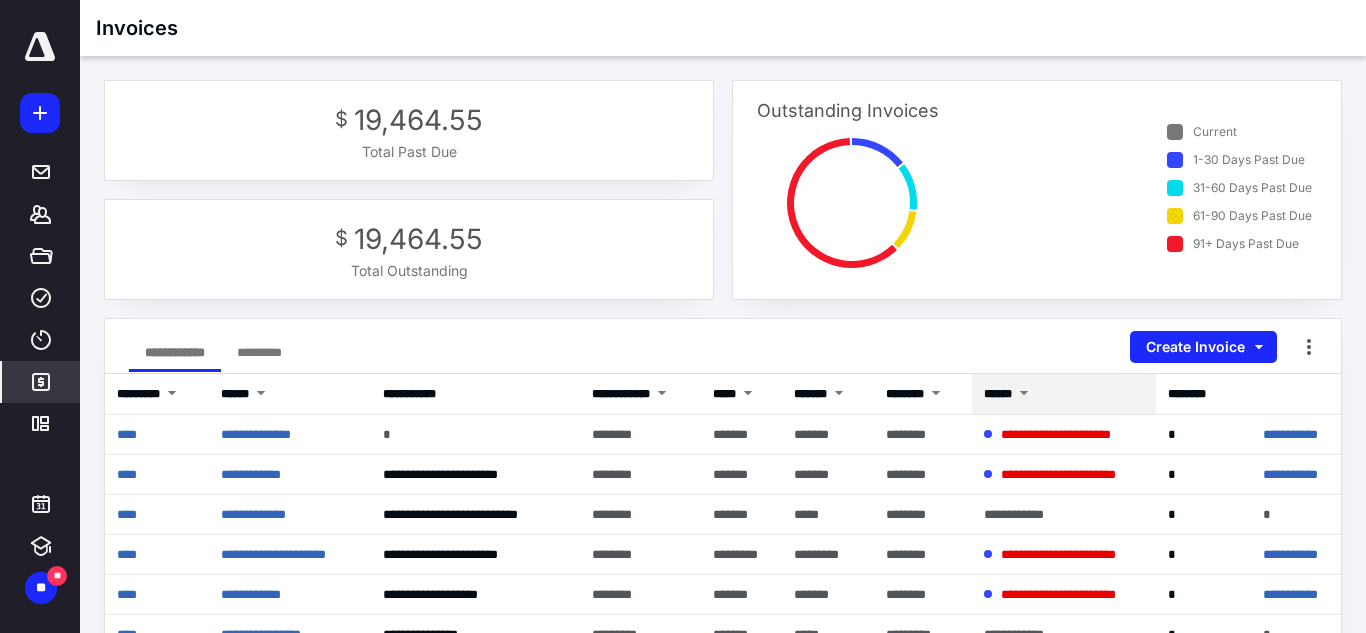 click on "******" at bounding box center (998, 394) 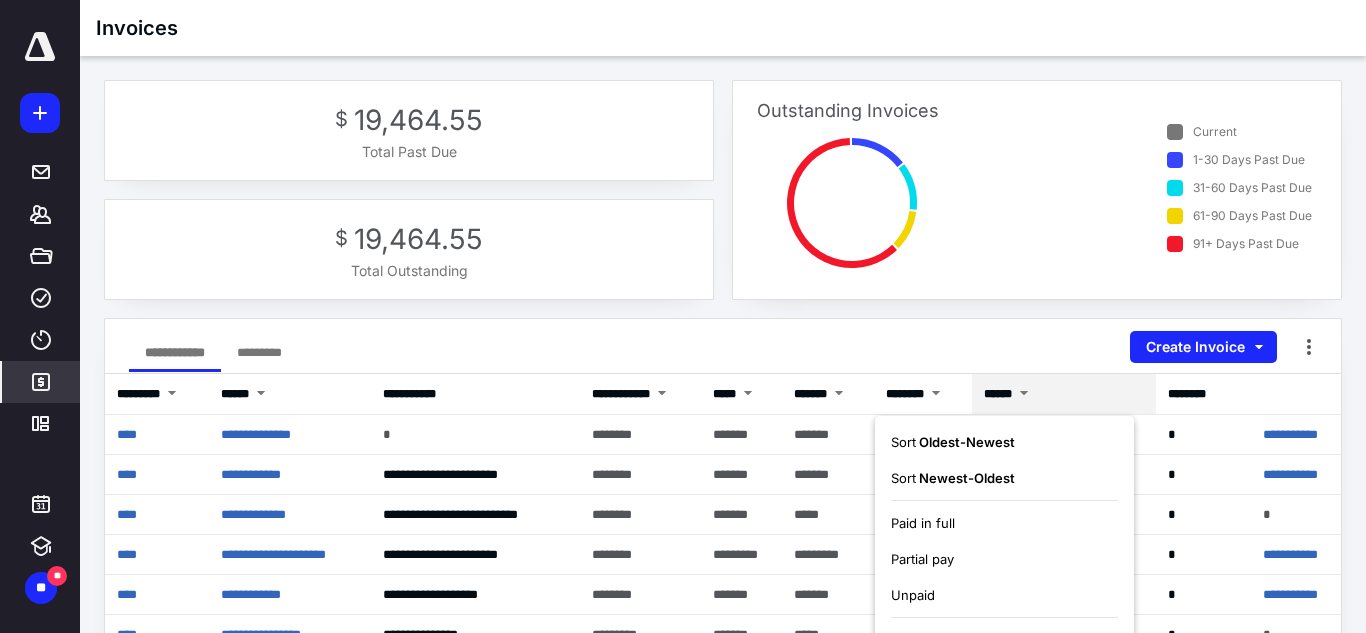 click on "Unpaid" at bounding box center (913, 595) 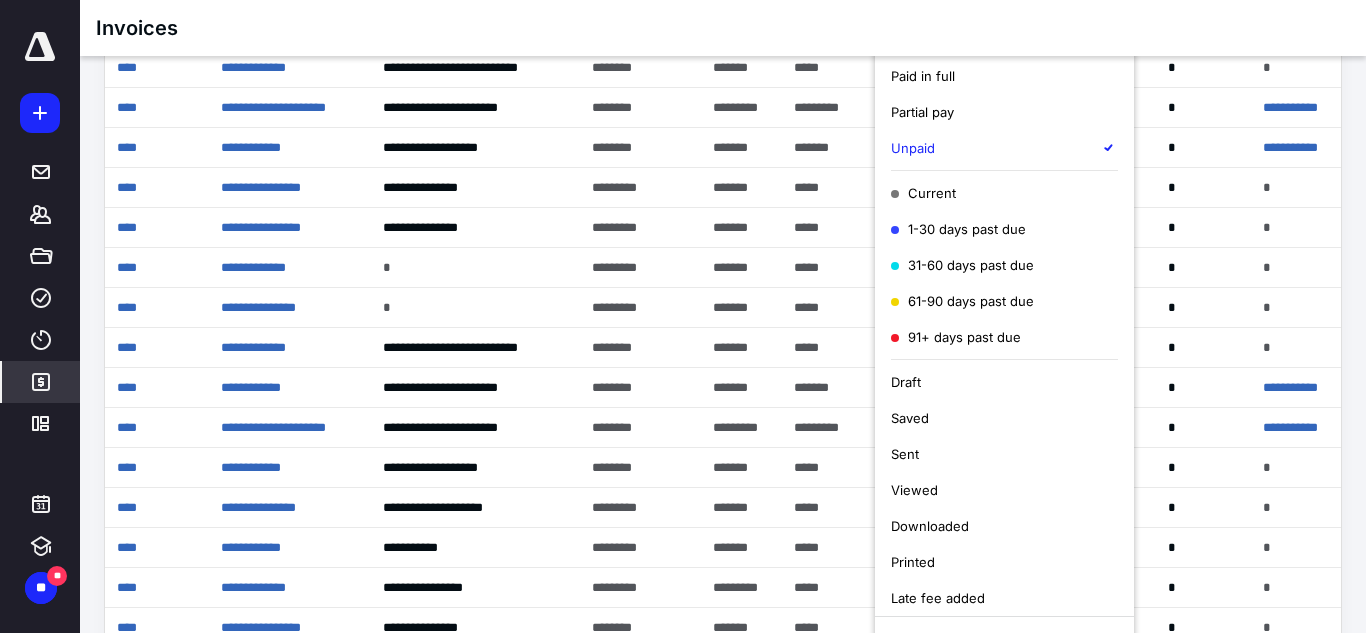 scroll, scrollTop: 464, scrollLeft: 0, axis: vertical 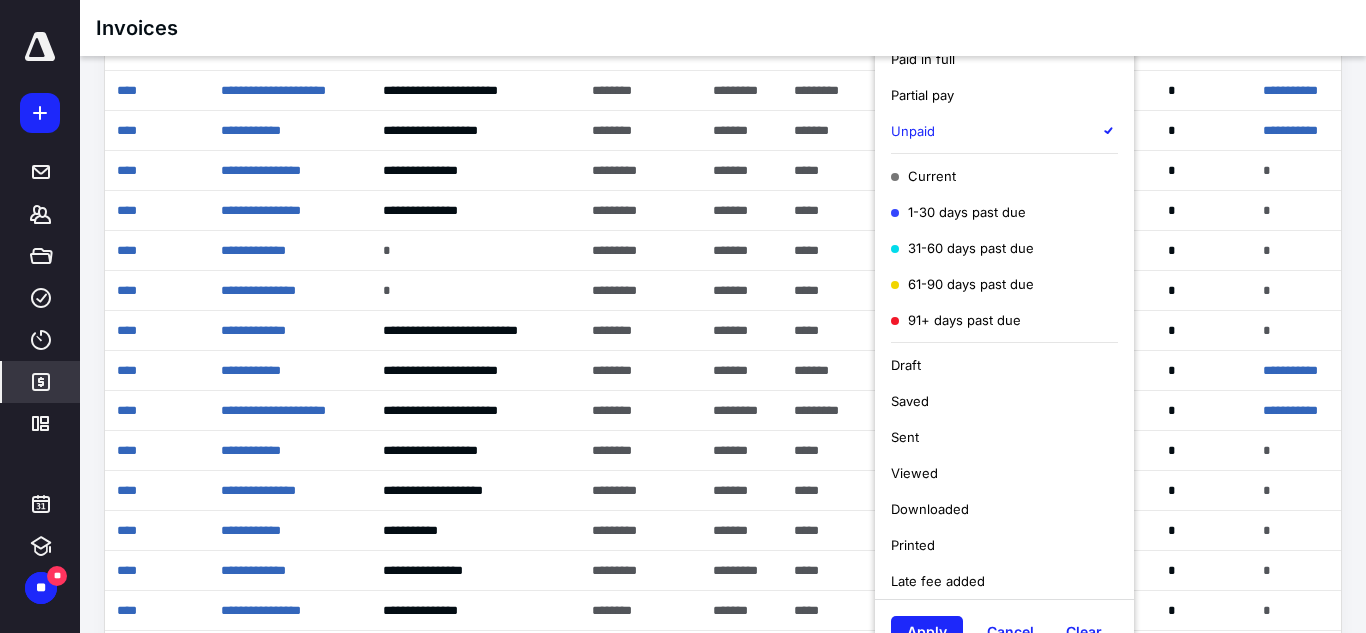 click on "Late fee added" at bounding box center [938, 581] 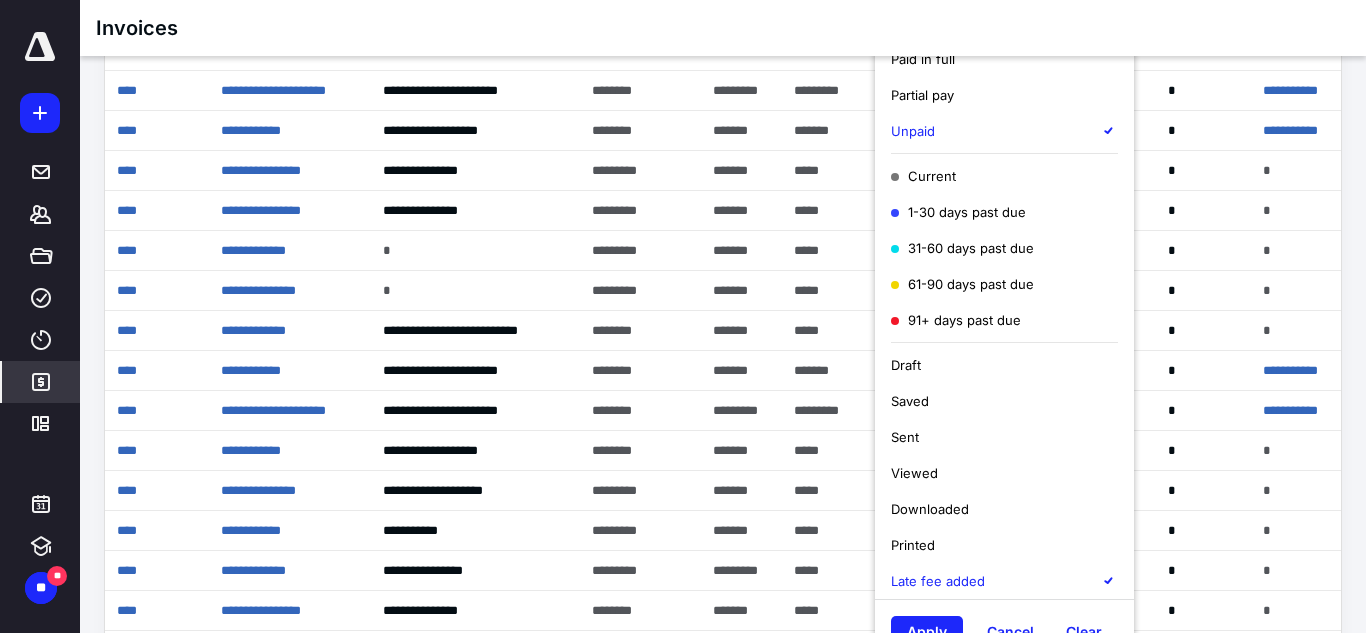 click on "Late fee added" at bounding box center (938, 581) 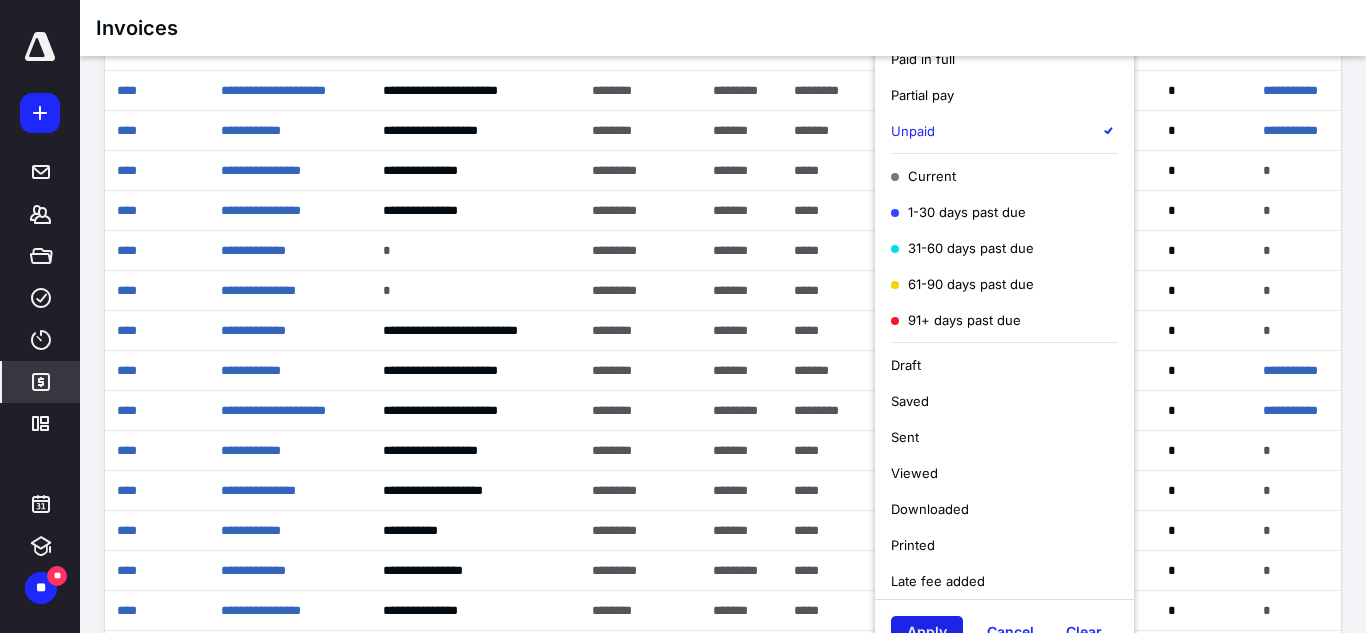 click on "Apply" at bounding box center (927, 632) 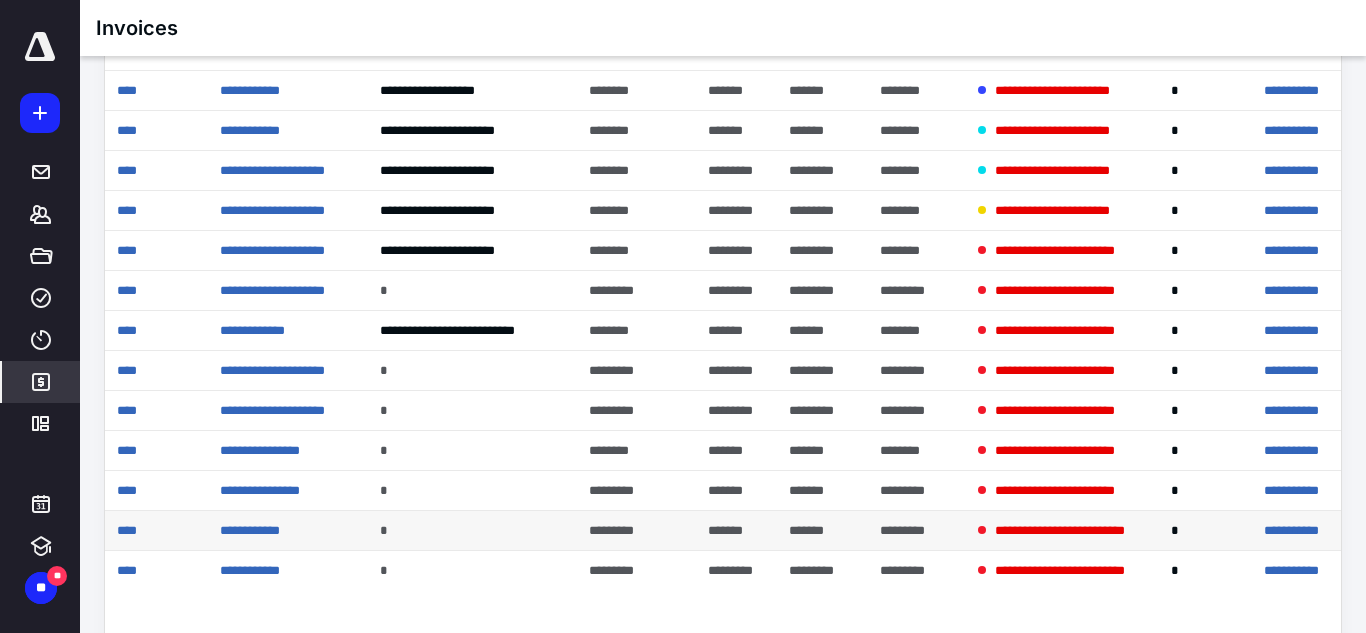 scroll, scrollTop: 0, scrollLeft: 0, axis: both 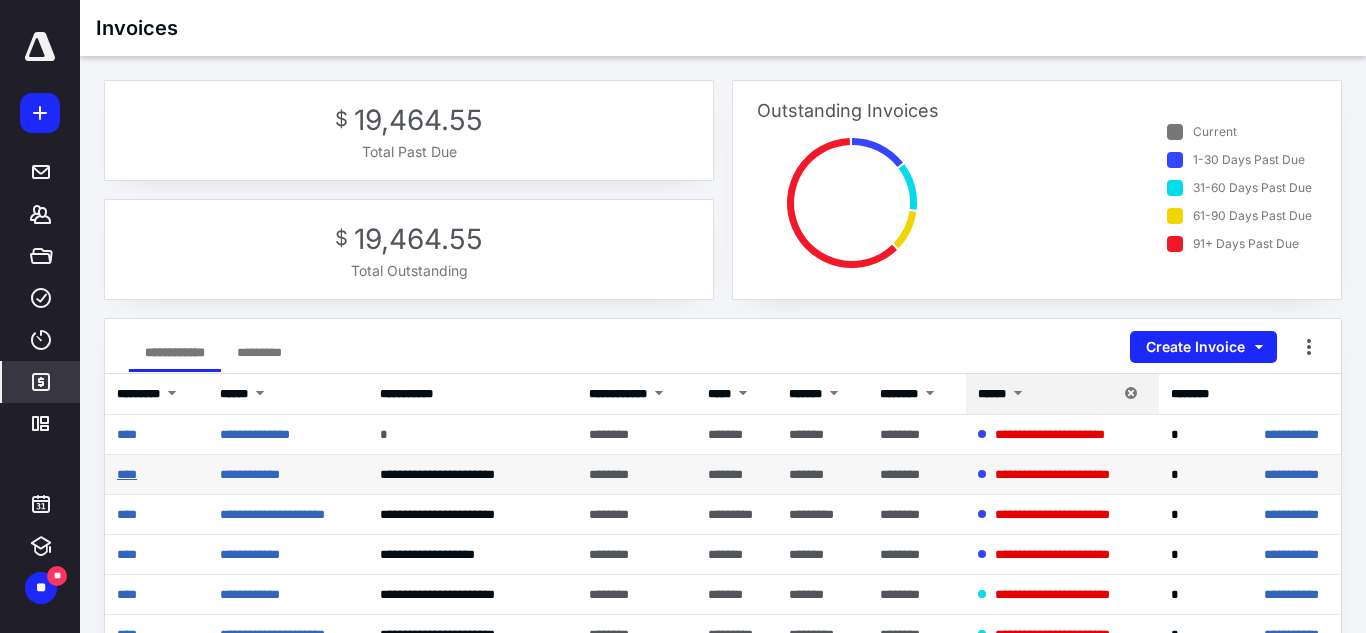 click on "****" at bounding box center (127, 474) 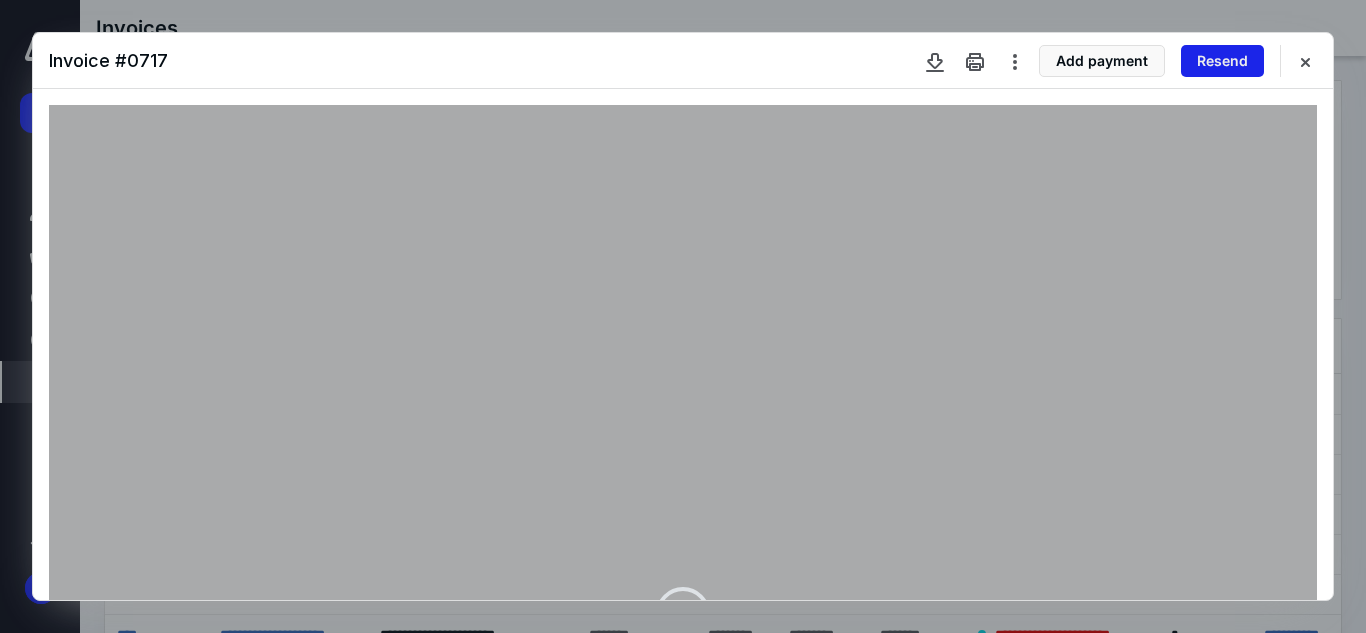 click on "Resend" at bounding box center [1222, 61] 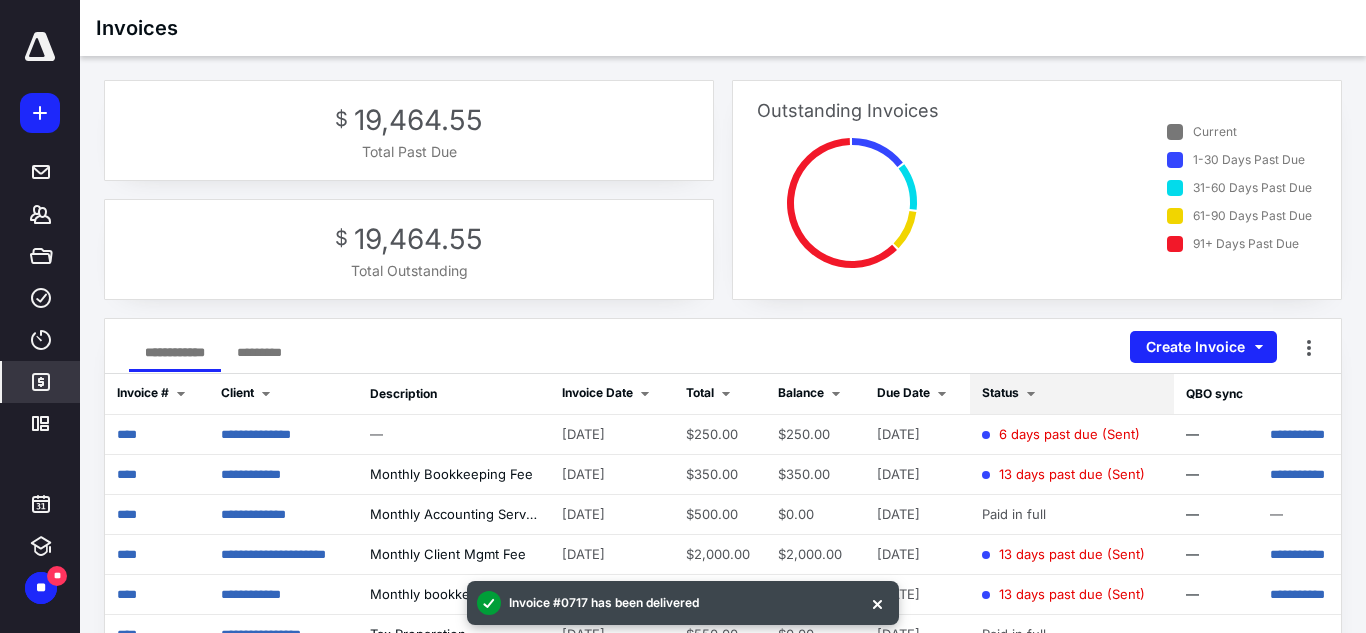 click at bounding box center (1031, 394) 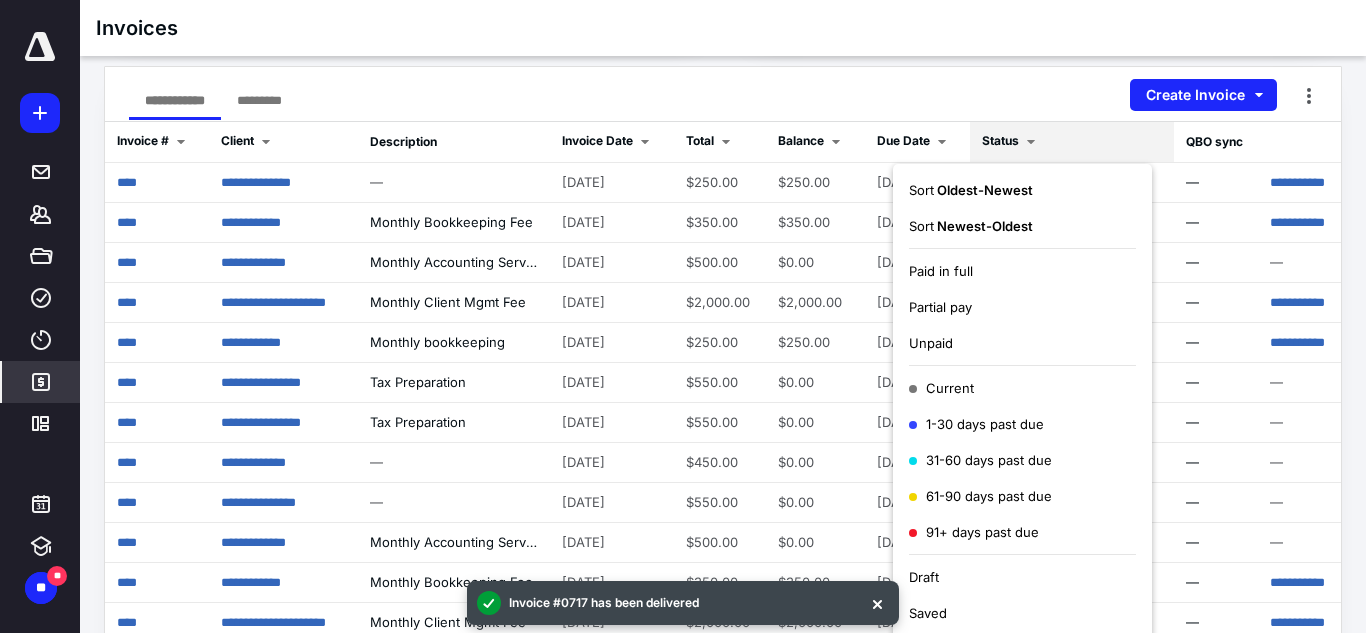 scroll, scrollTop: 253, scrollLeft: 0, axis: vertical 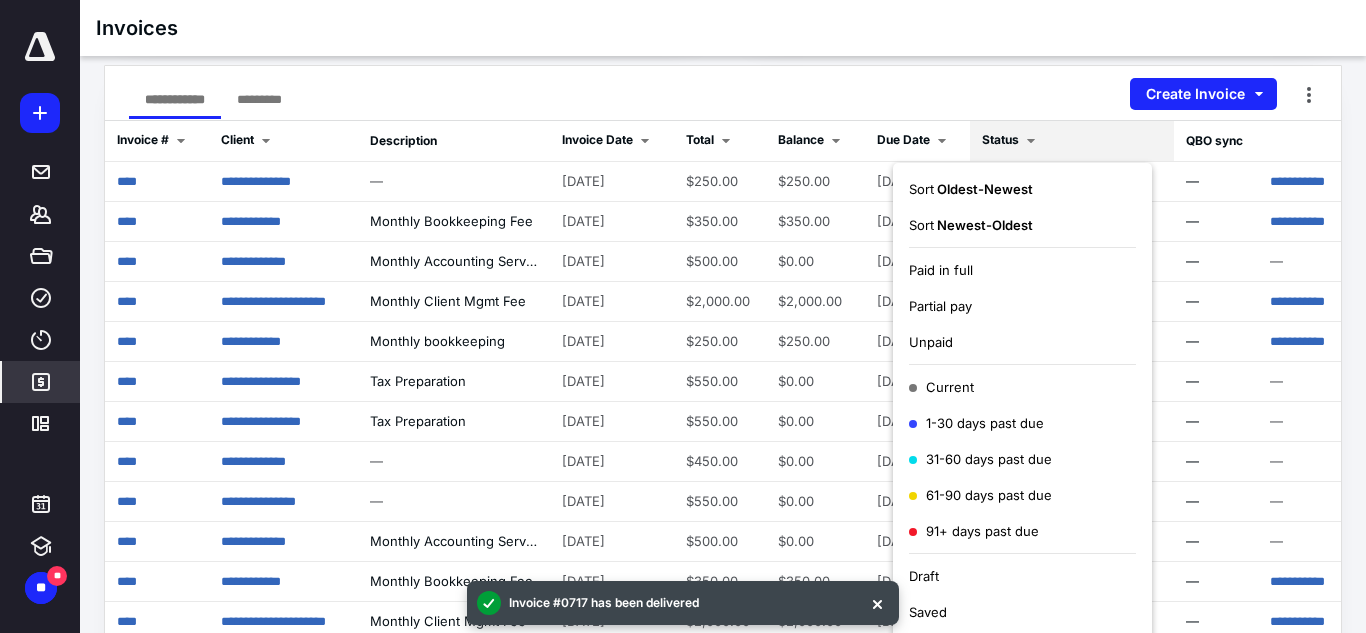 click on "Unpaid" at bounding box center [931, 342] 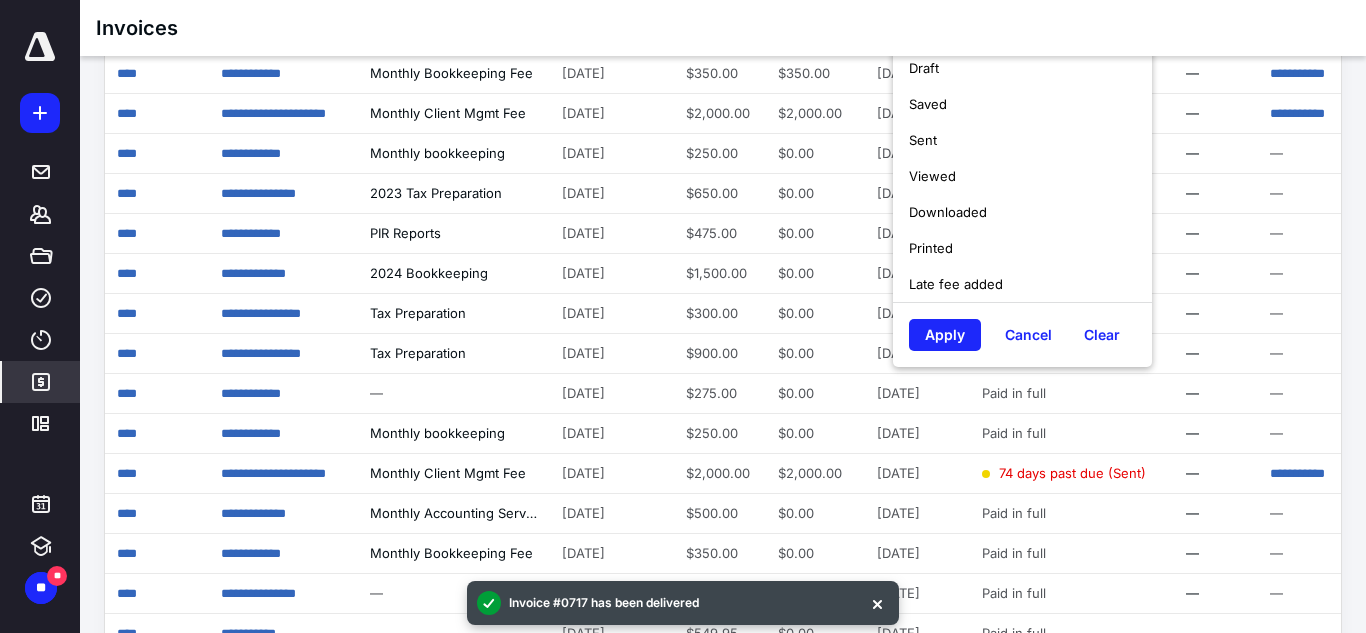 scroll, scrollTop: 769, scrollLeft: 0, axis: vertical 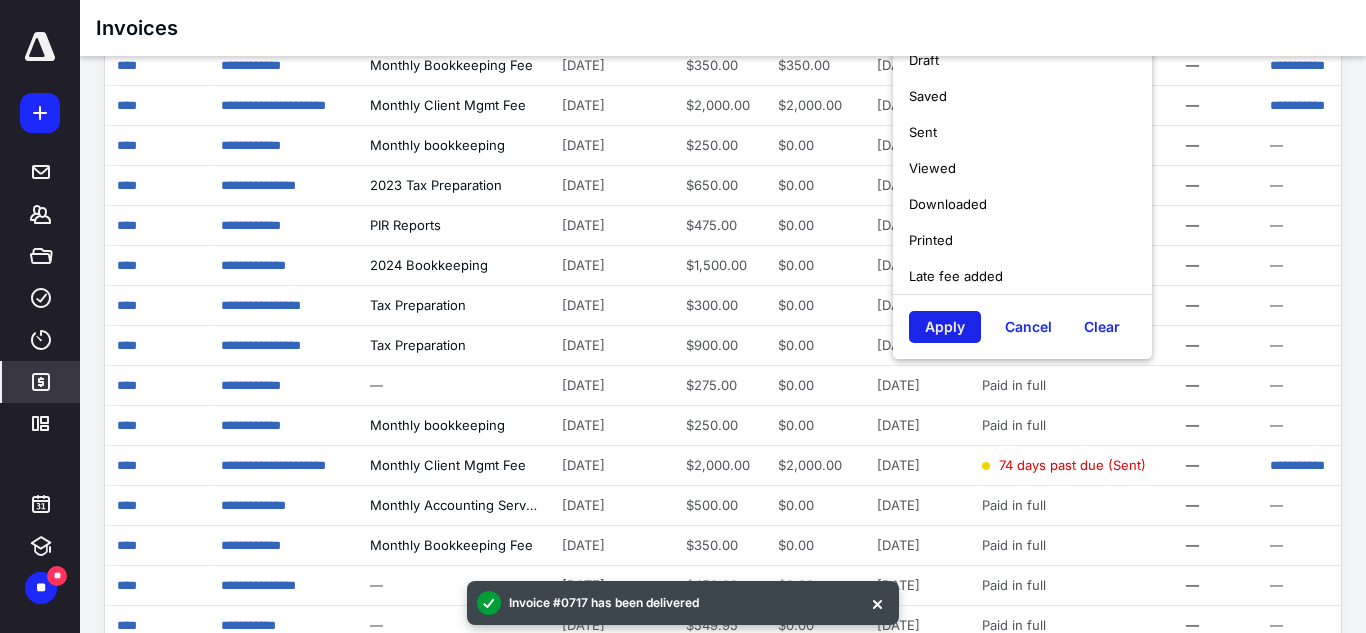 click on "Apply" at bounding box center [945, 327] 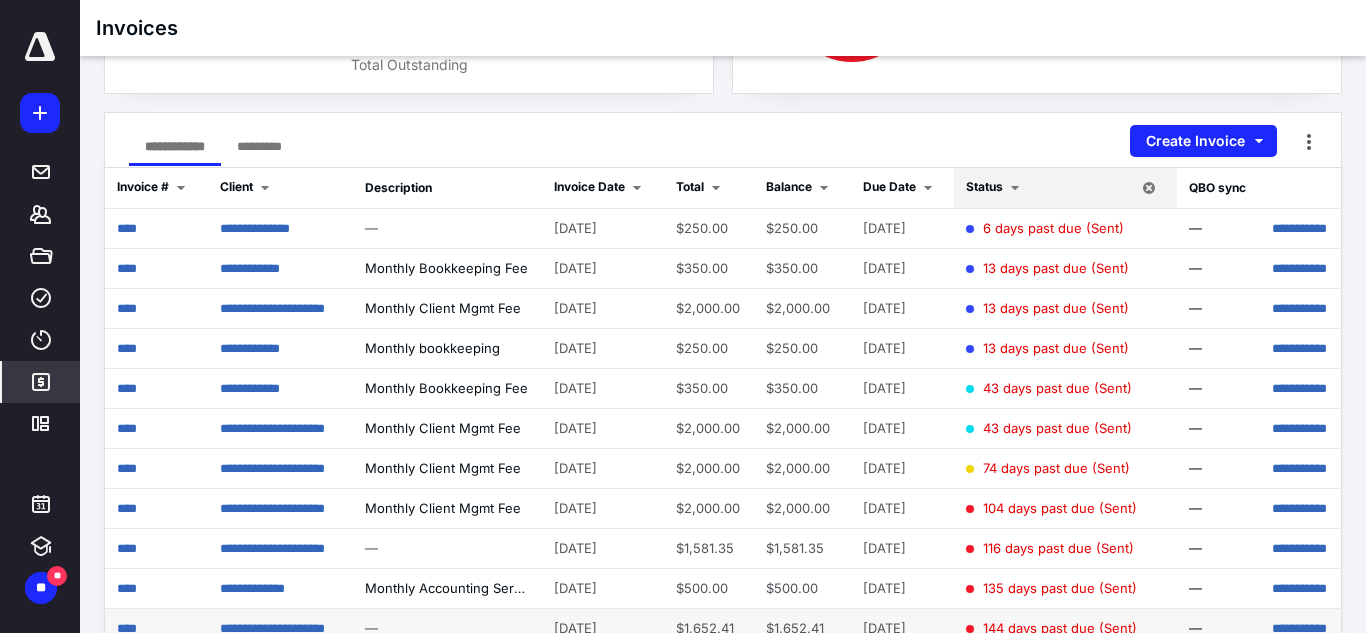 scroll, scrollTop: 212, scrollLeft: 0, axis: vertical 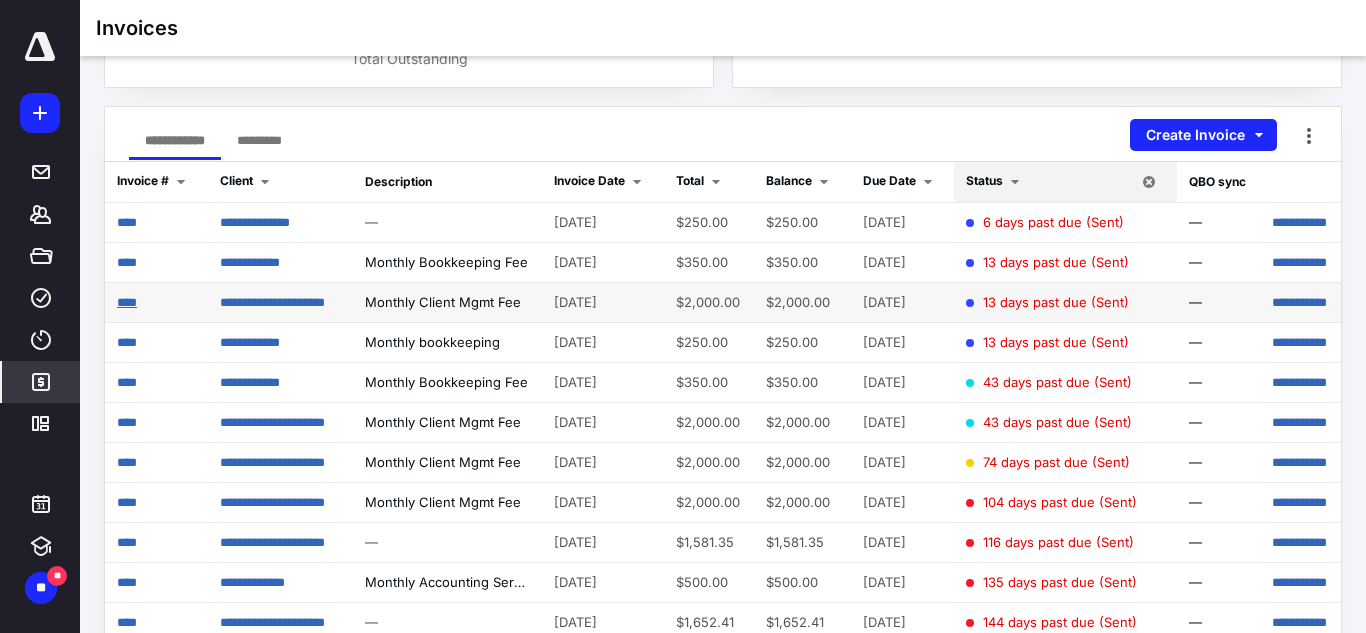 click on "****" at bounding box center (127, 302) 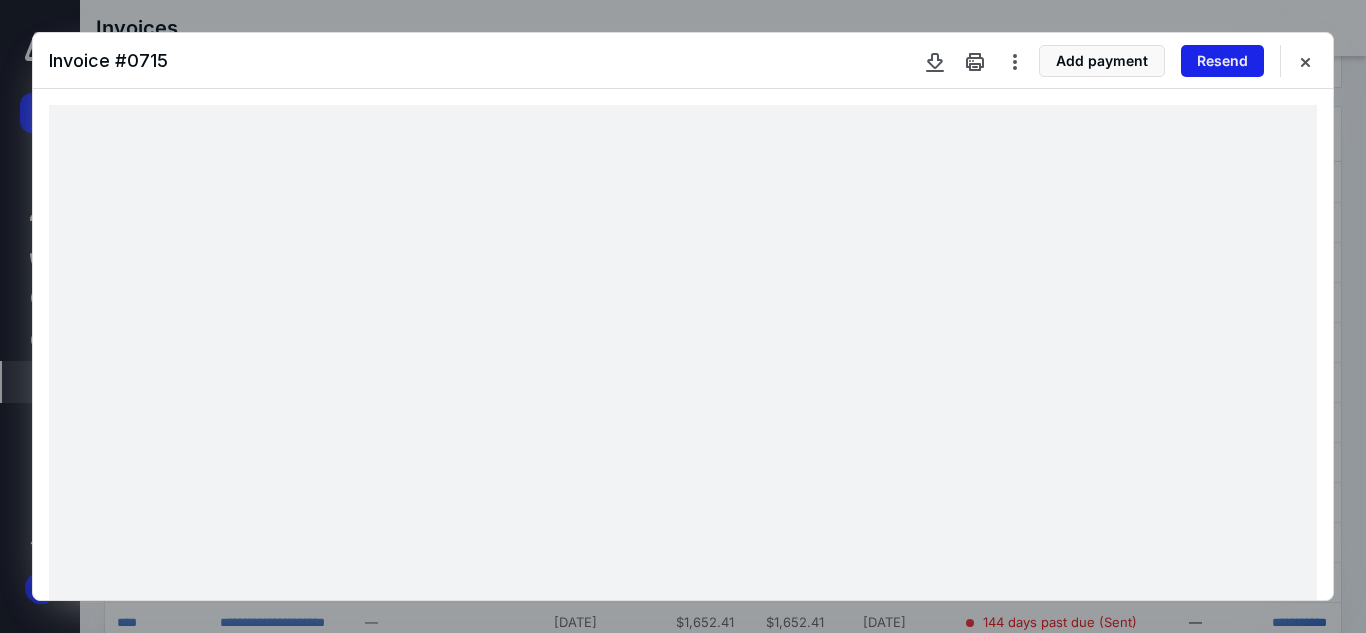 click on "Resend" at bounding box center [1222, 61] 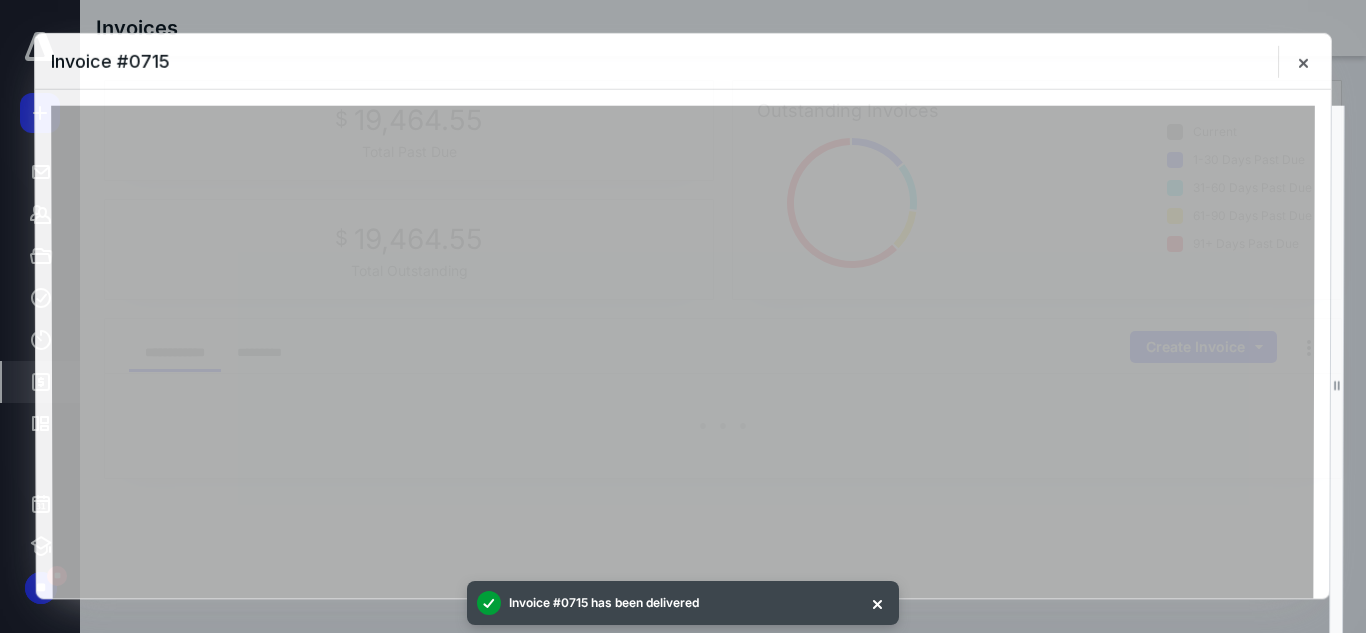 scroll, scrollTop: 0, scrollLeft: 0, axis: both 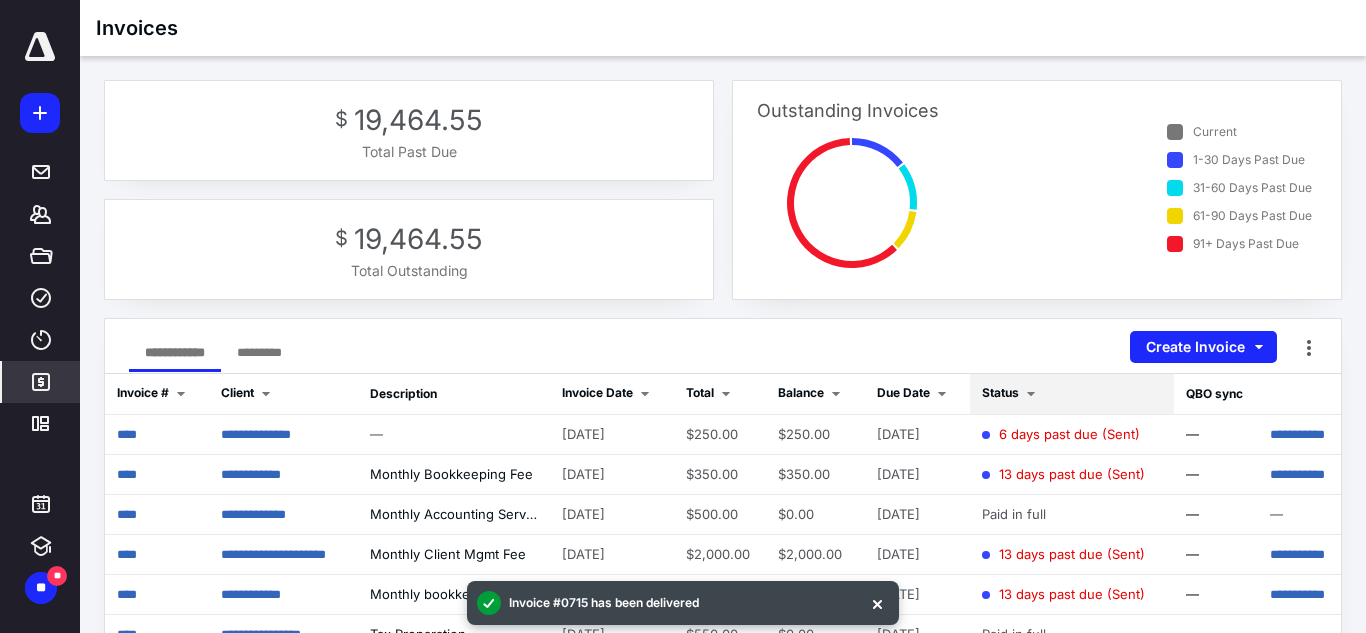 click on "Status" at bounding box center [1000, 392] 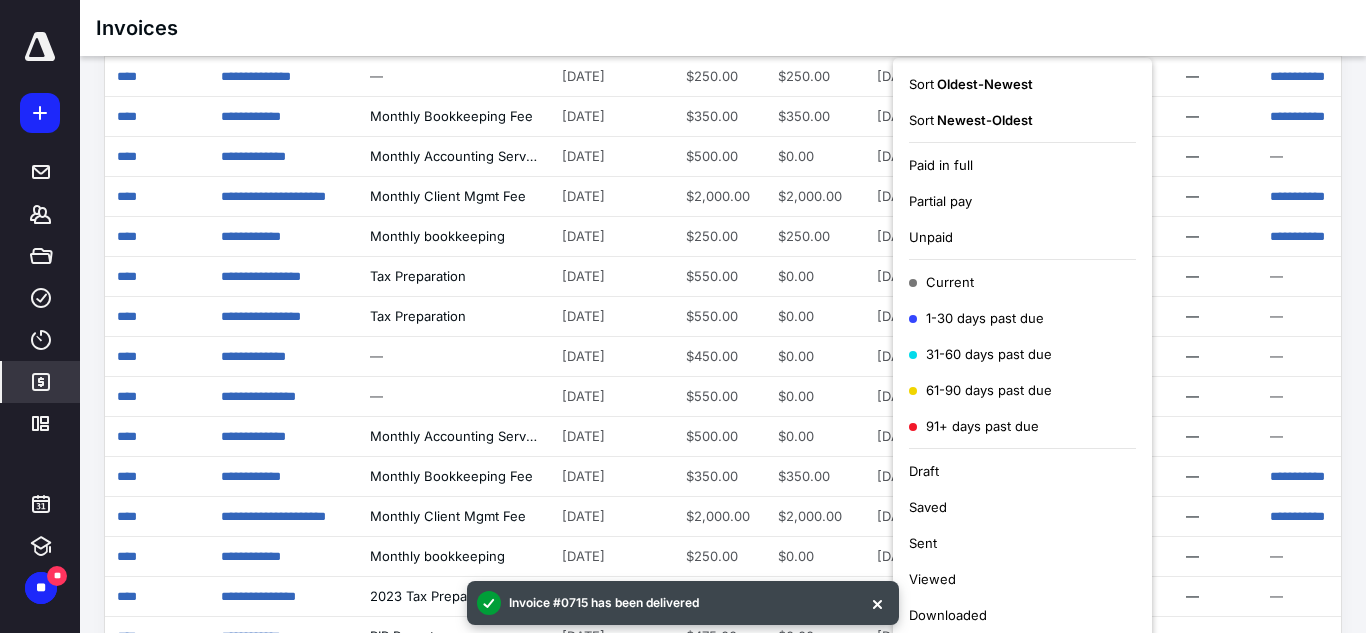 scroll, scrollTop: 362, scrollLeft: 0, axis: vertical 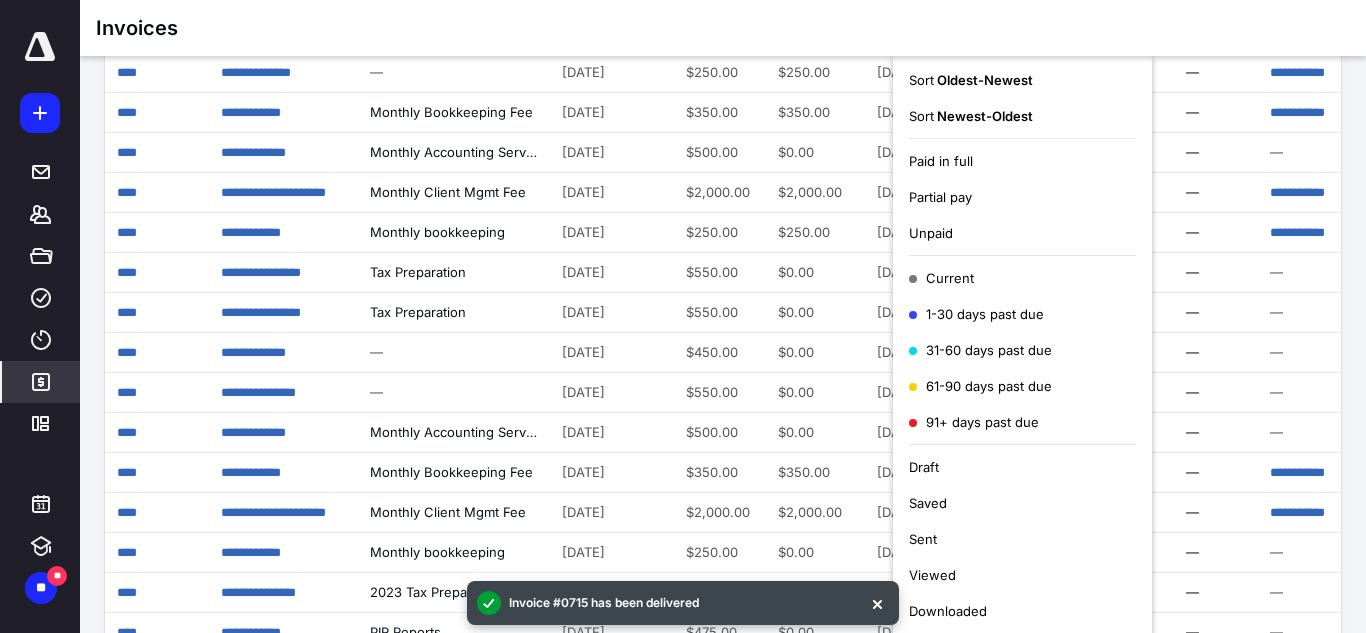 click on "Unpaid" at bounding box center (931, 233) 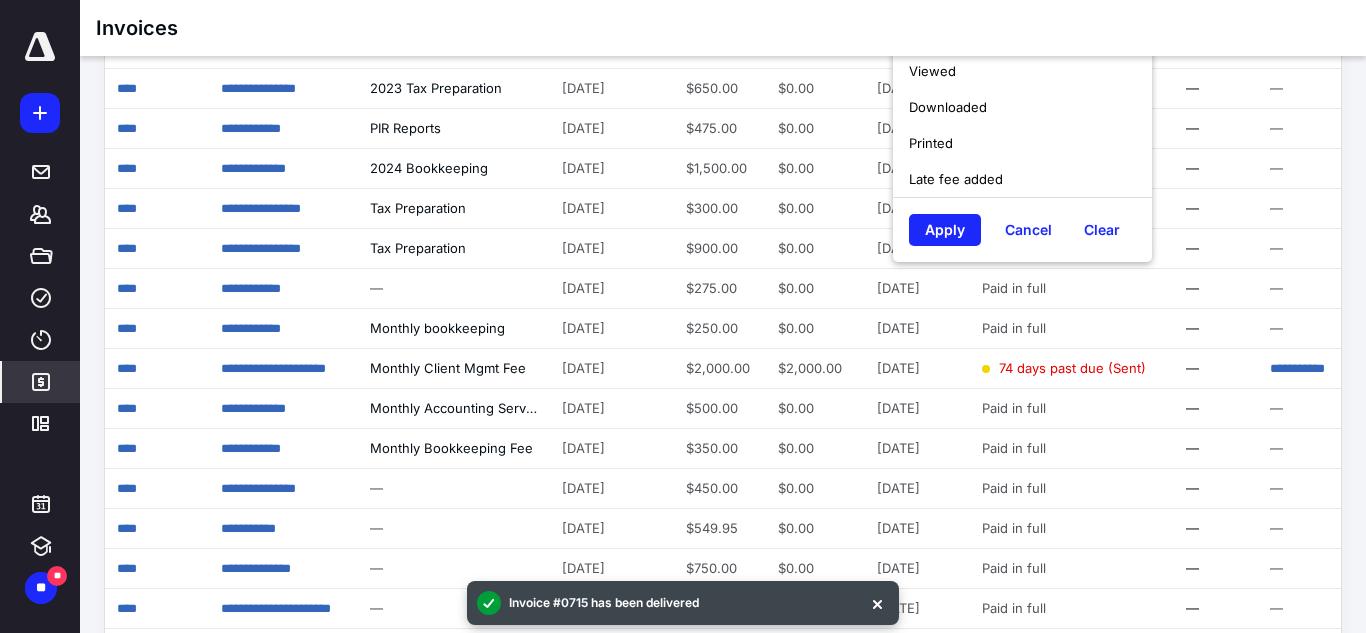 scroll, scrollTop: 935, scrollLeft: 0, axis: vertical 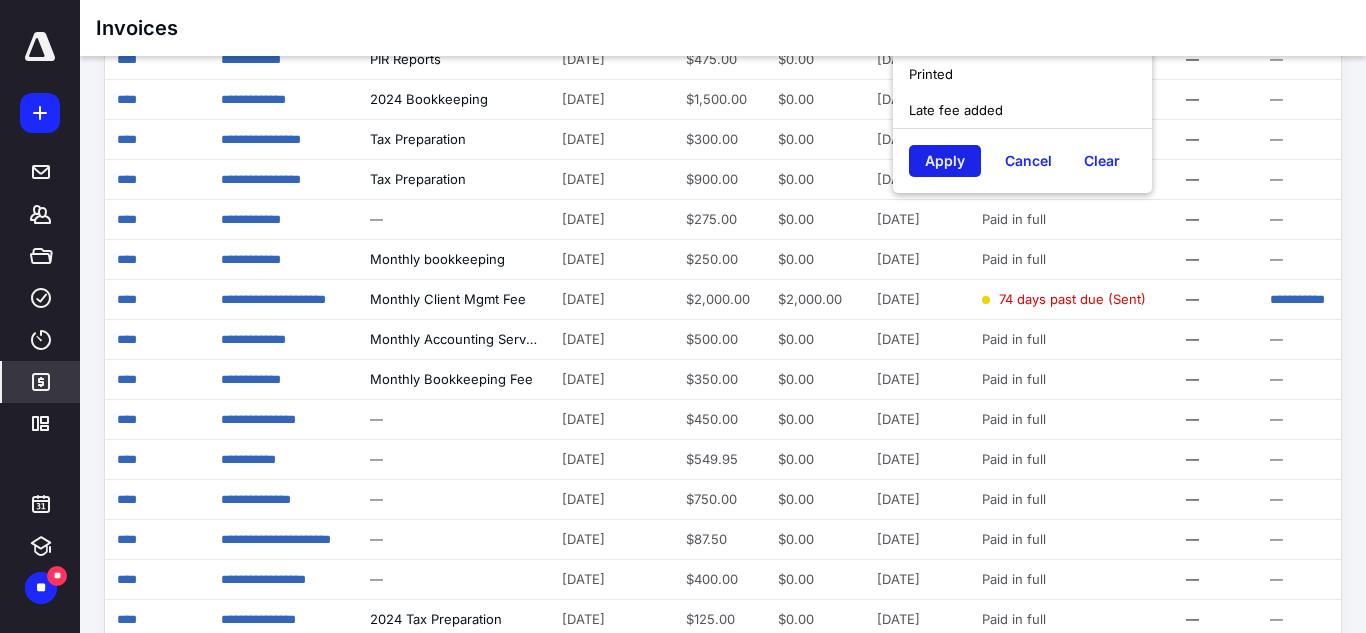click on "Apply" at bounding box center [945, 161] 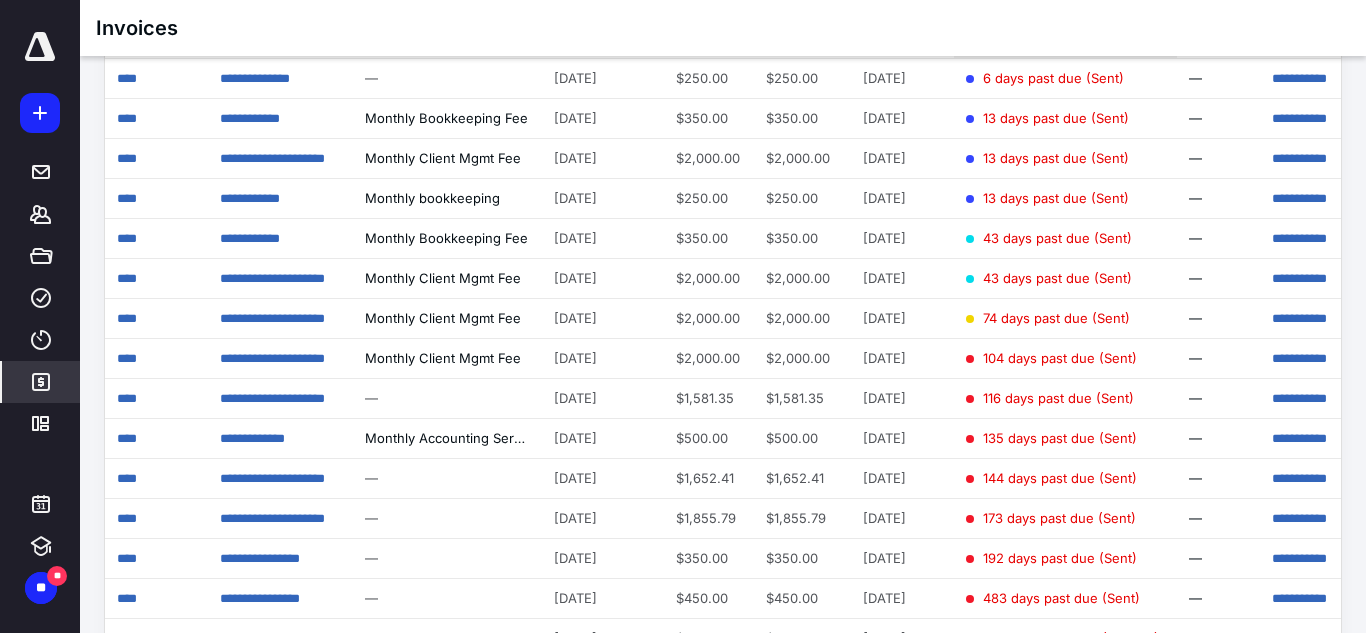 scroll, scrollTop: 354, scrollLeft: 0, axis: vertical 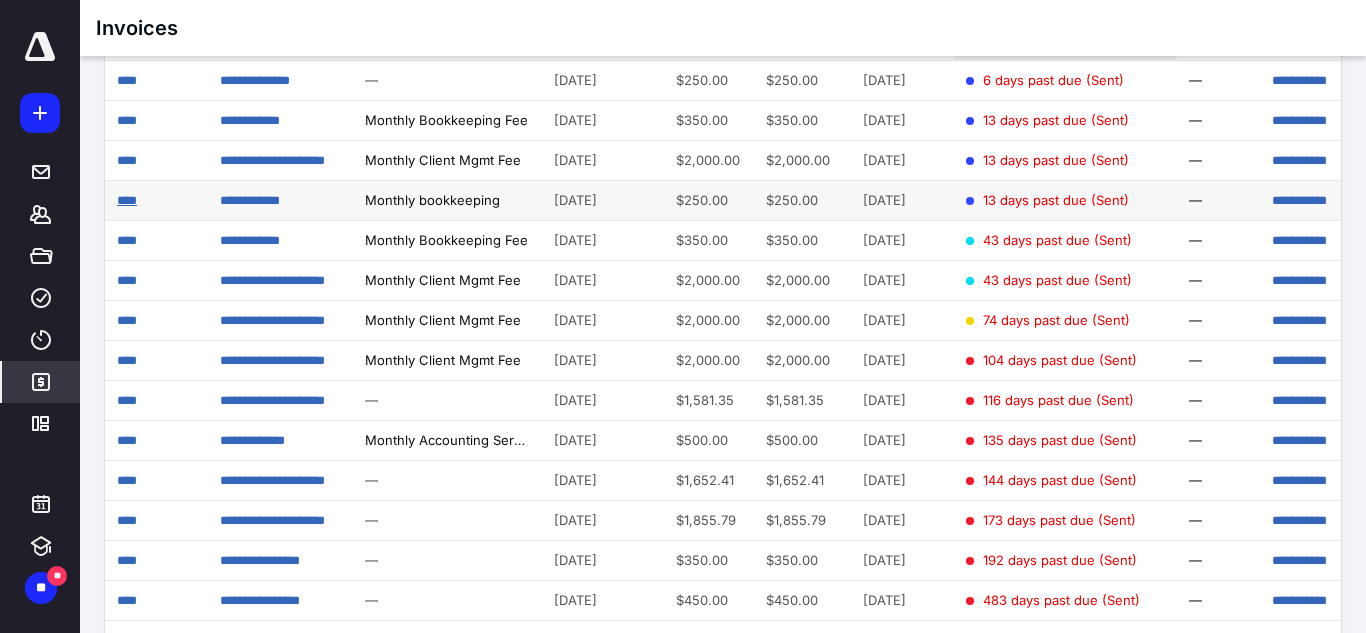 click on "****" at bounding box center (127, 200) 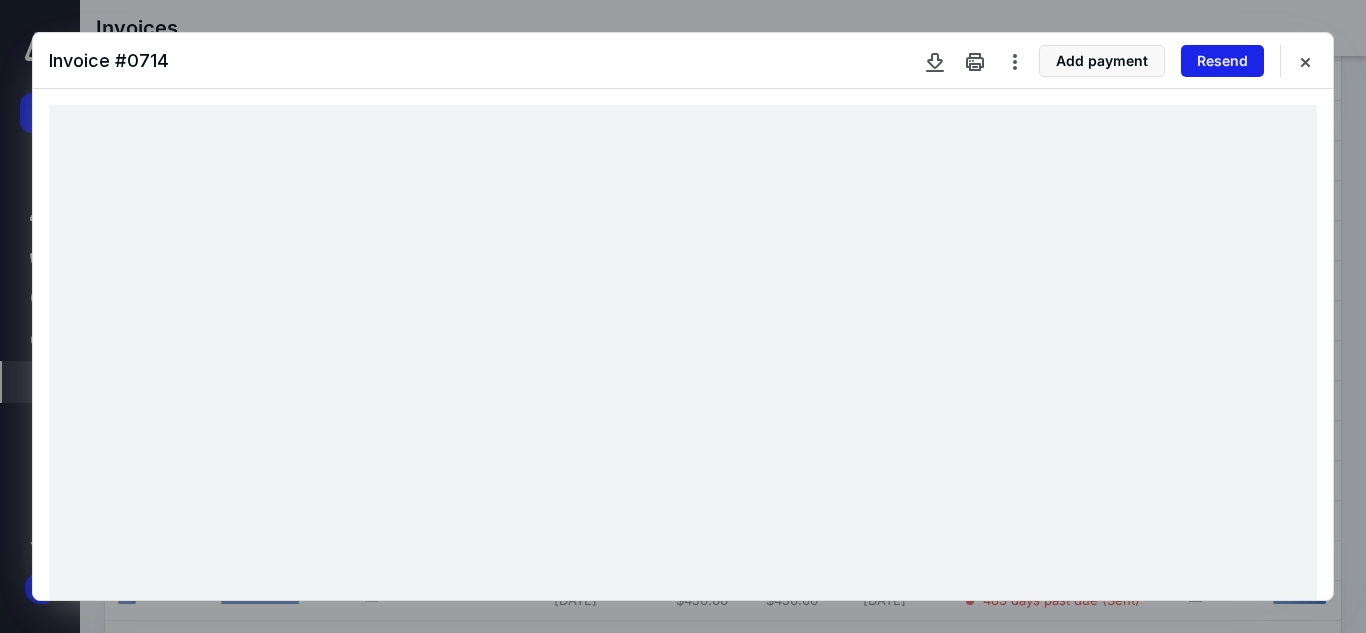 click on "Resend" at bounding box center [1222, 61] 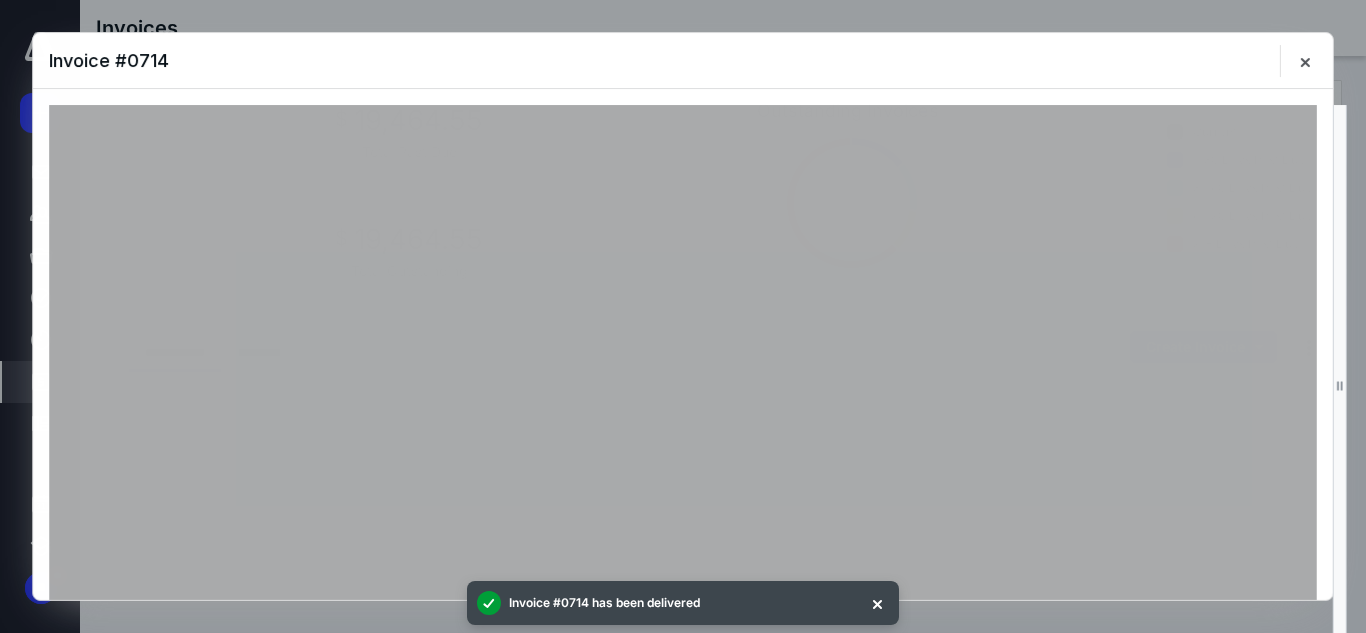 scroll, scrollTop: 0, scrollLeft: 0, axis: both 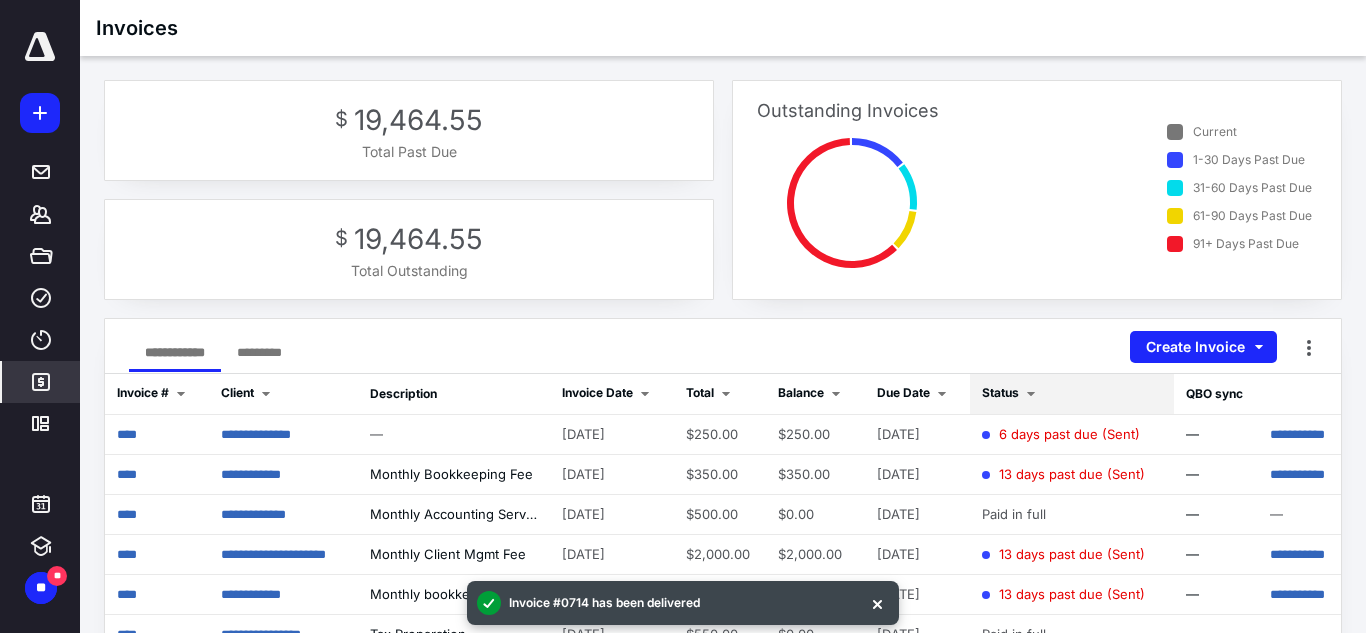 click on "Status" at bounding box center (1000, 392) 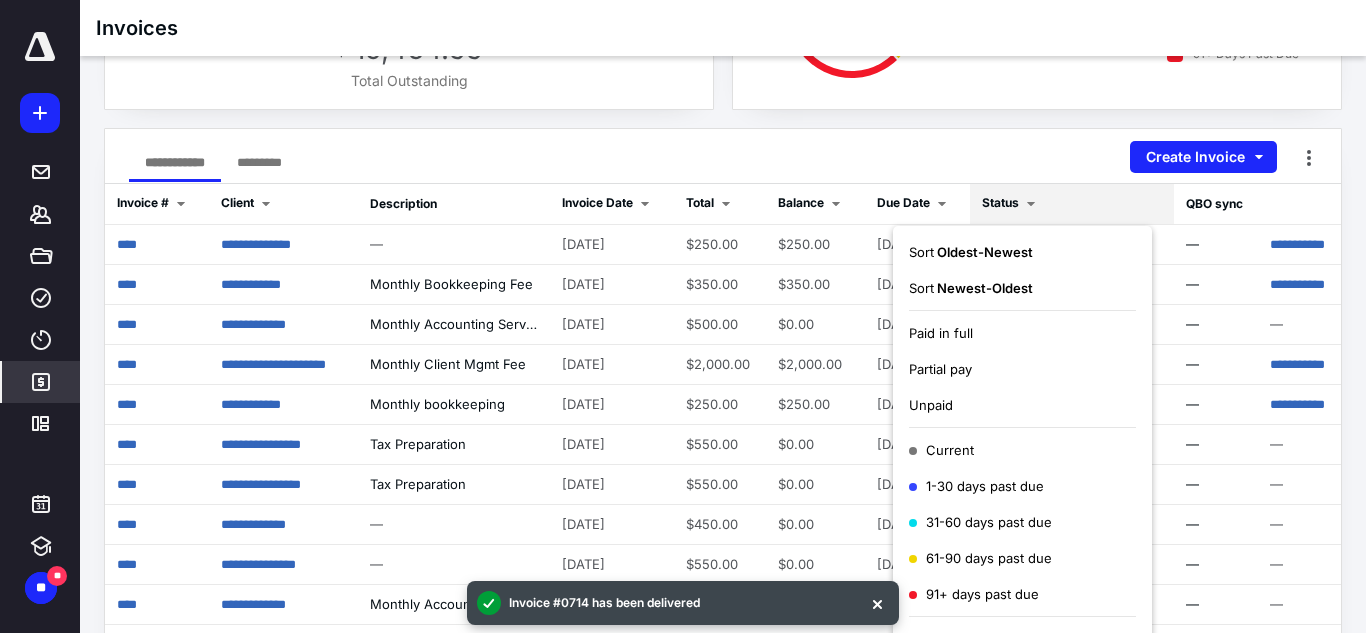 scroll, scrollTop: 192, scrollLeft: 0, axis: vertical 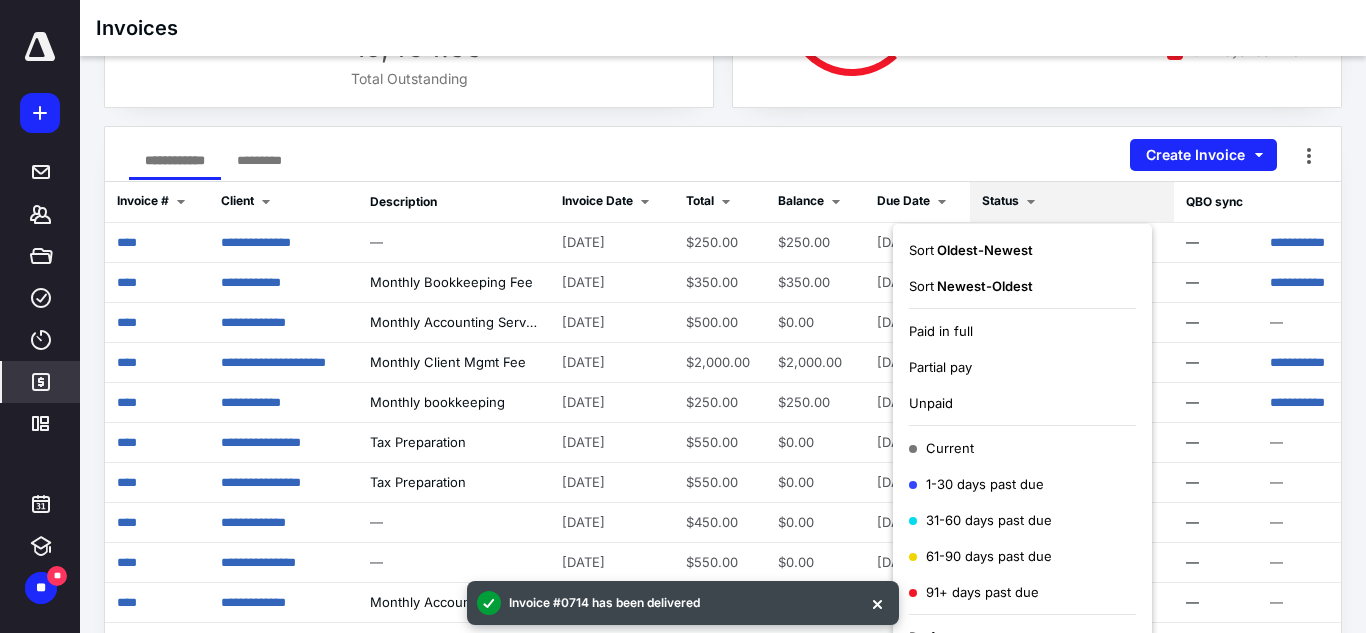 click on "Unpaid" at bounding box center (1022, 403) 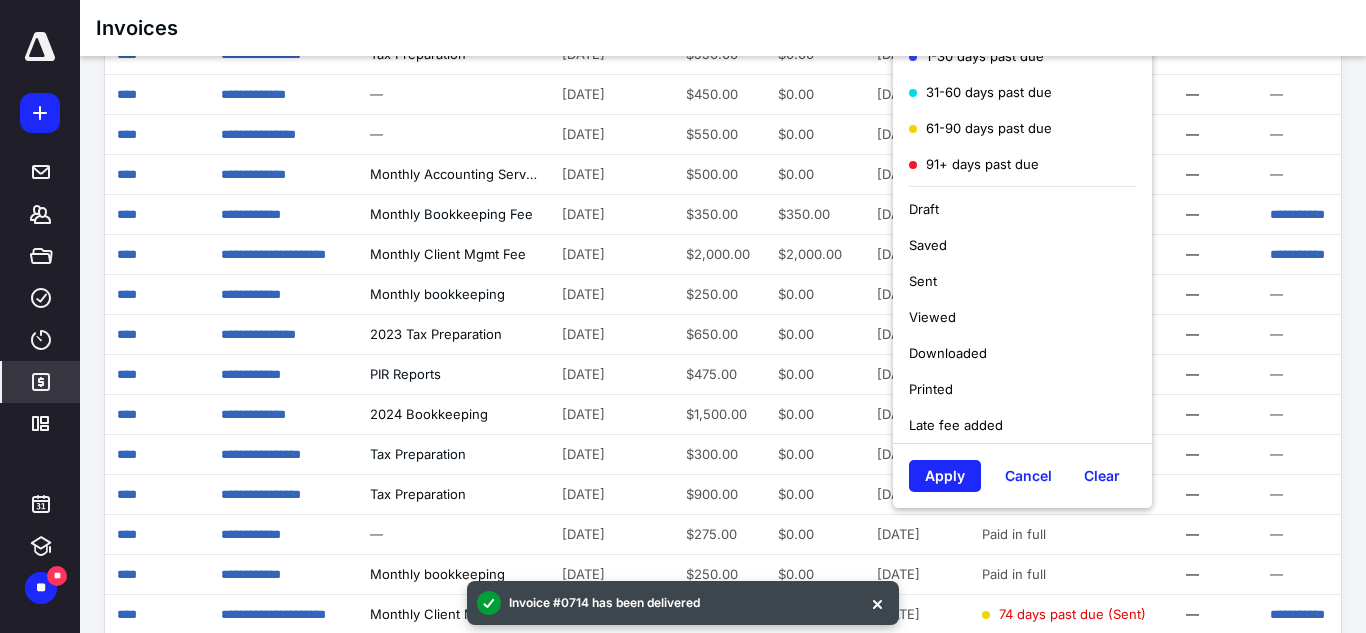scroll, scrollTop: 621, scrollLeft: 0, axis: vertical 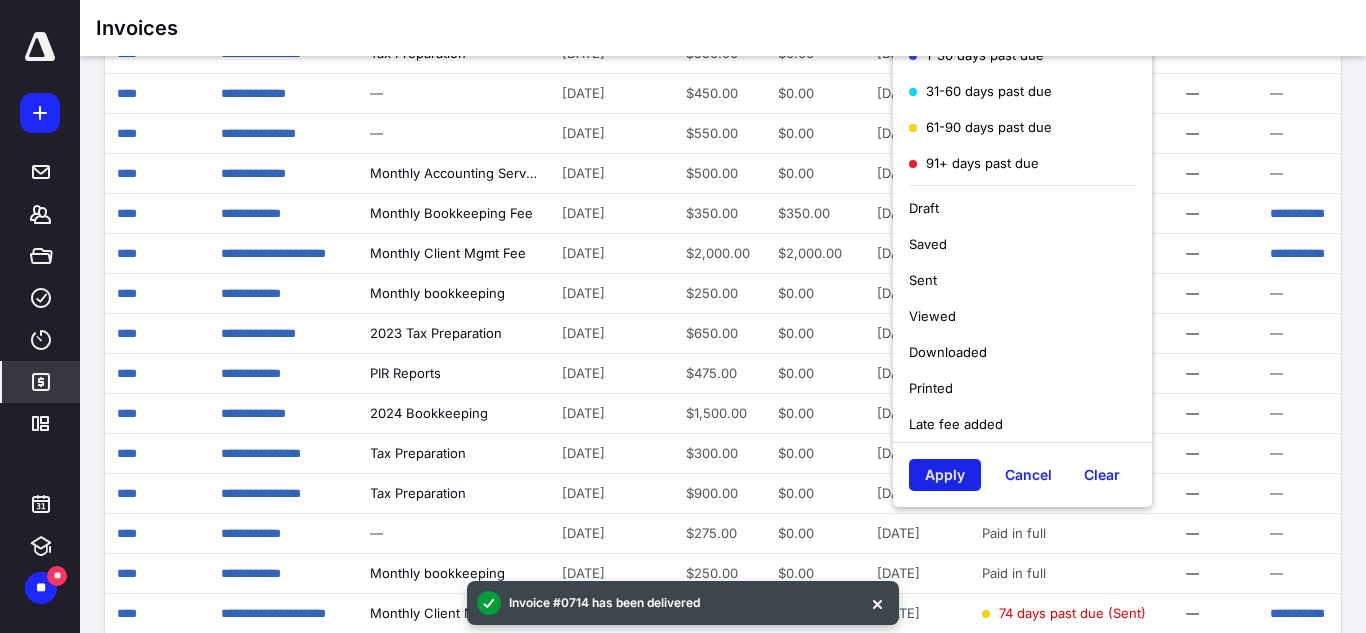click on "Apply" at bounding box center [945, 475] 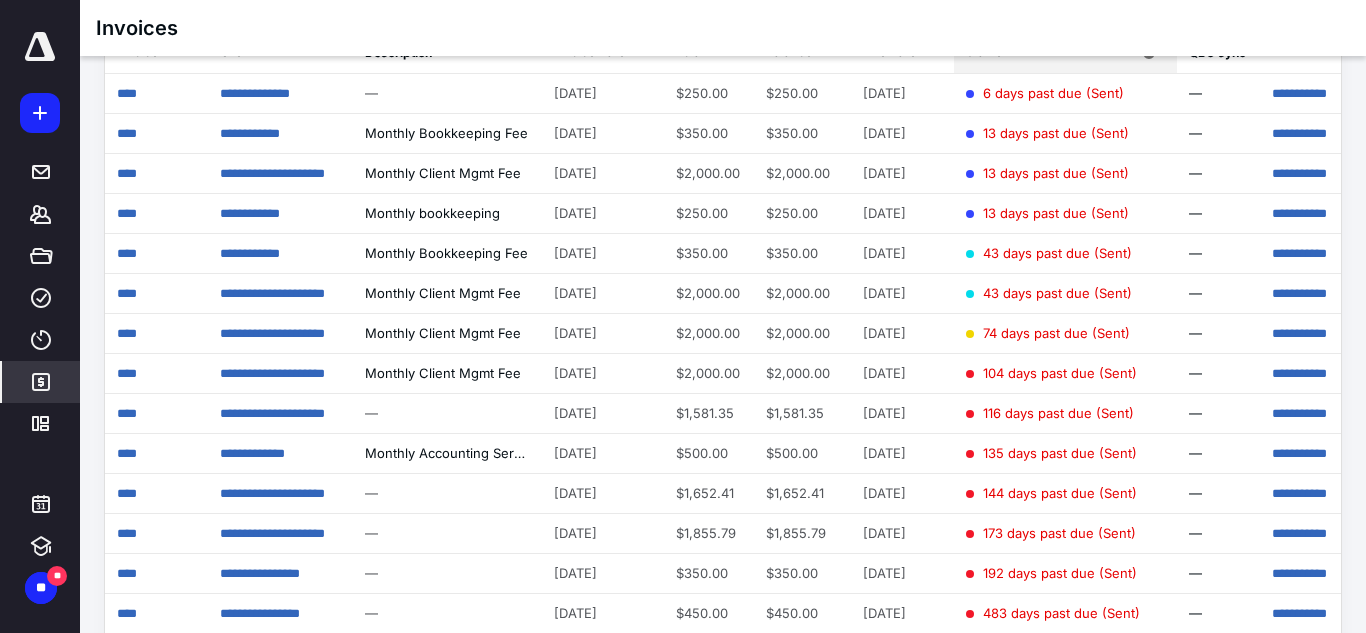 scroll, scrollTop: 340, scrollLeft: 0, axis: vertical 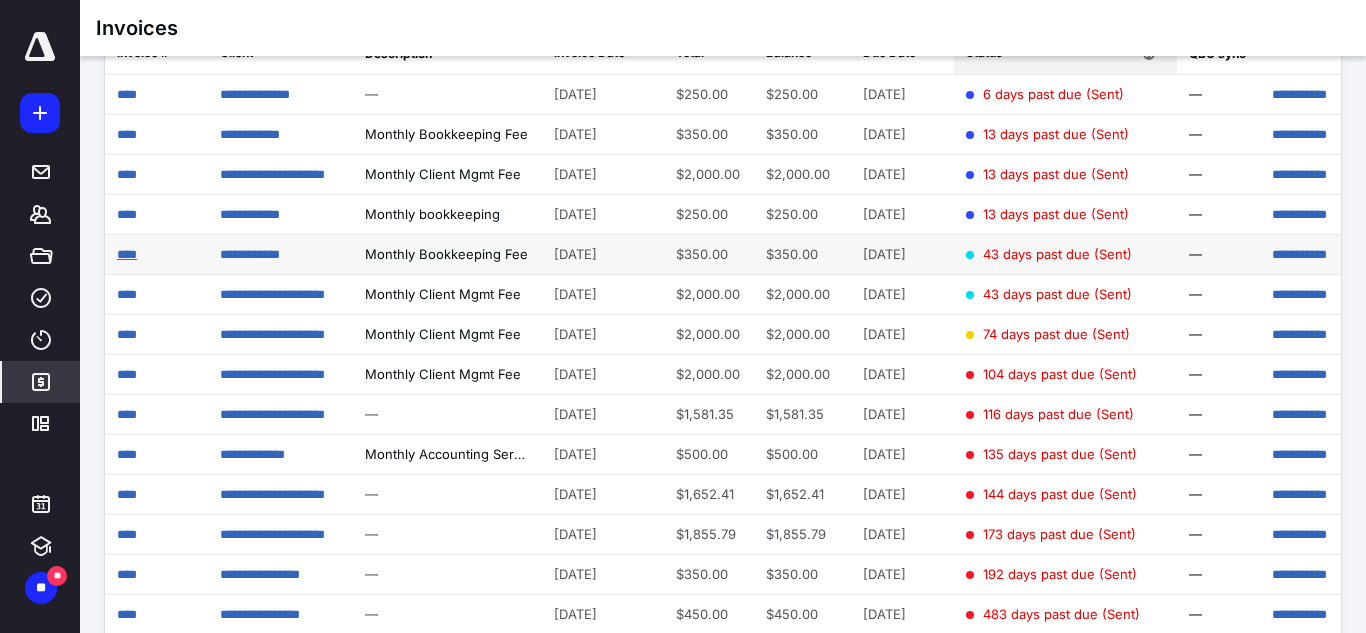 click on "****" at bounding box center (127, 254) 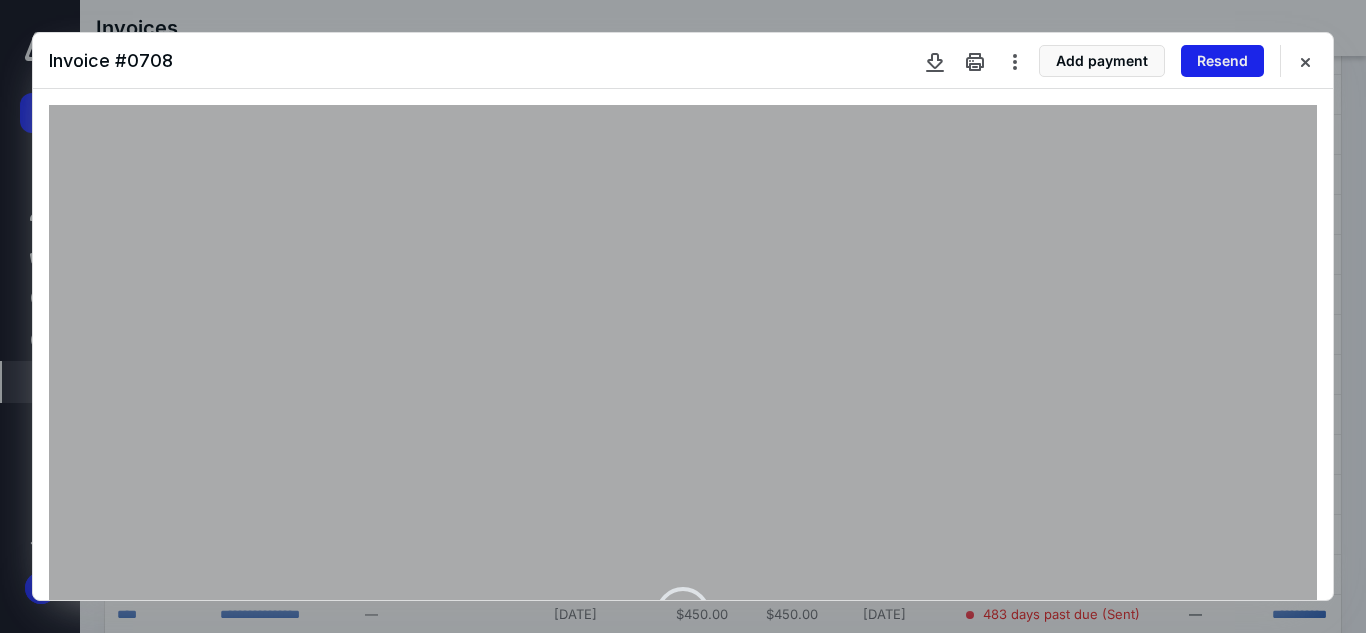click on "Resend" at bounding box center (1222, 61) 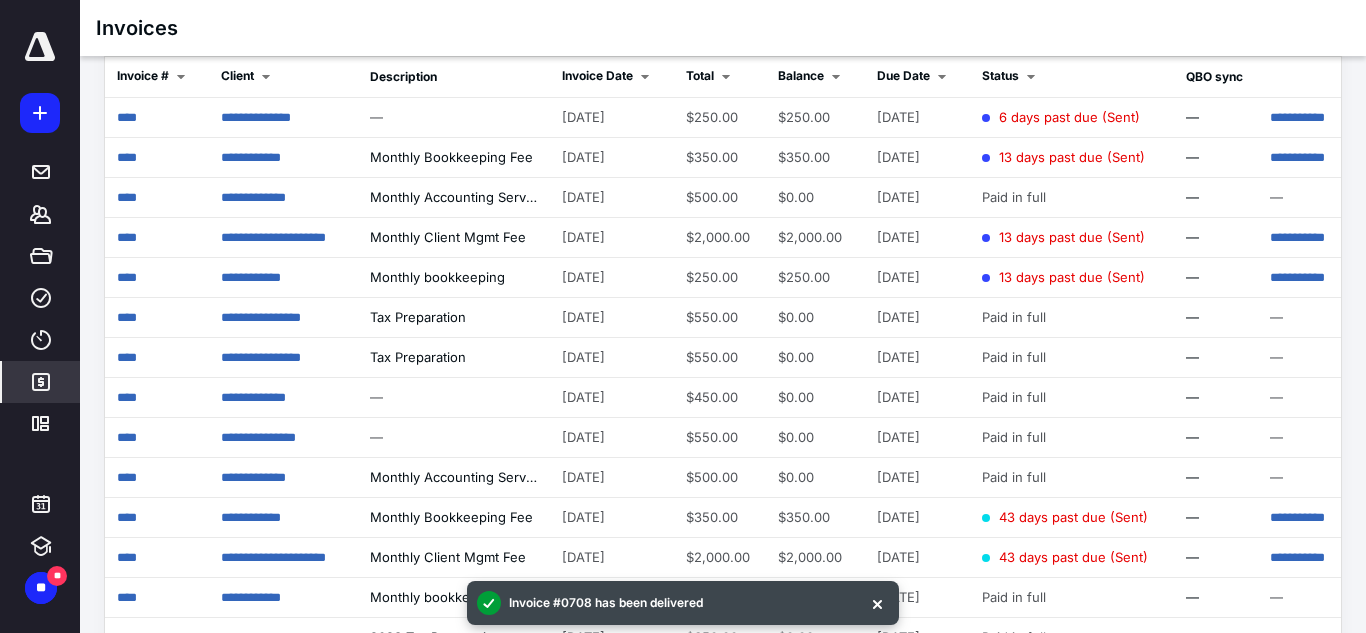 scroll, scrollTop: 313, scrollLeft: 0, axis: vertical 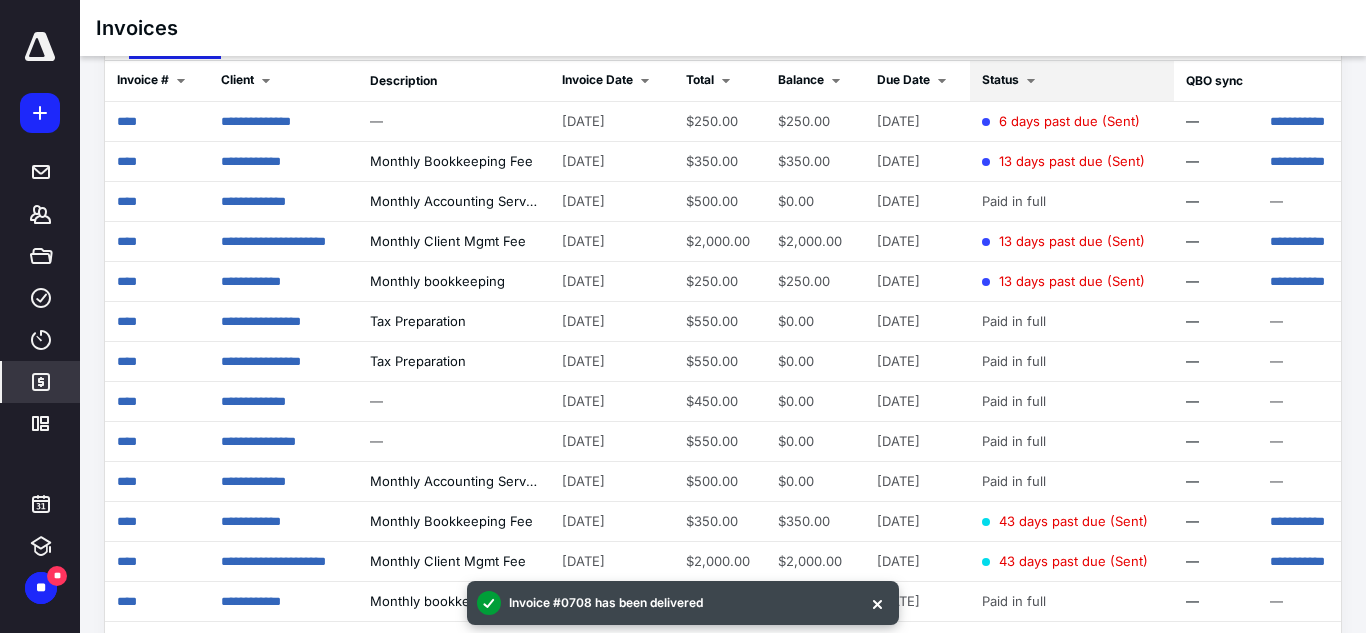 click on "Status" at bounding box center (1072, 81) 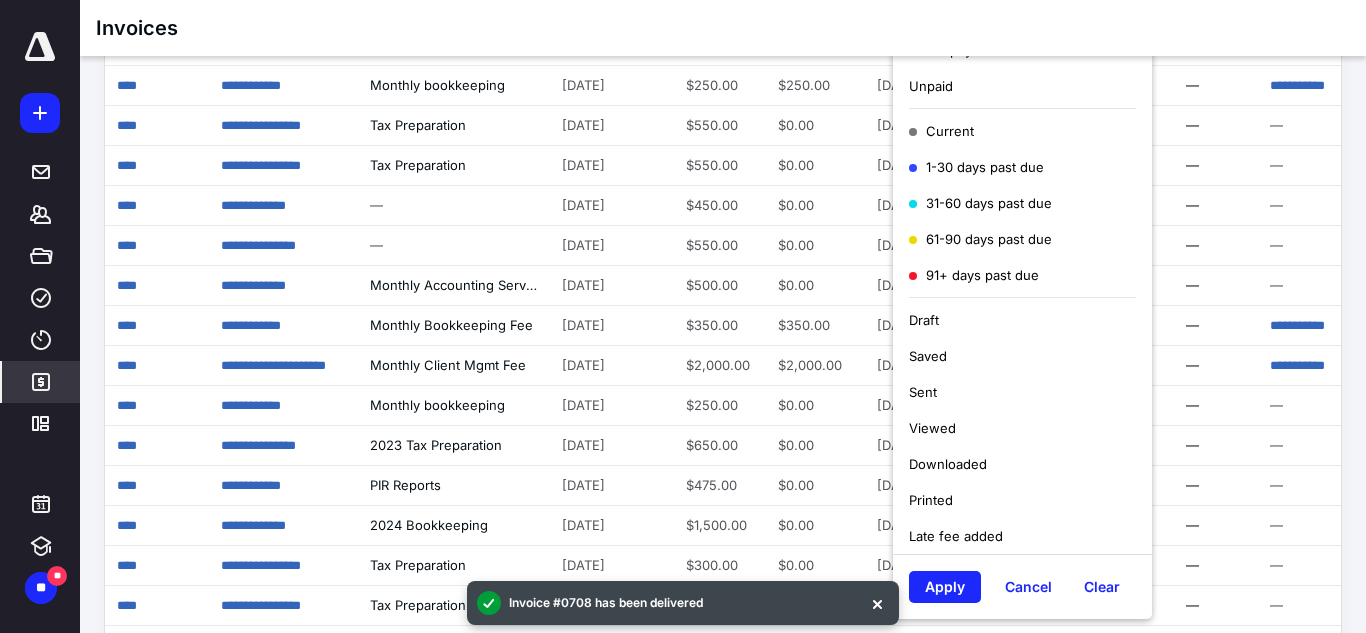 click on "Unpaid" at bounding box center (1022, 86) 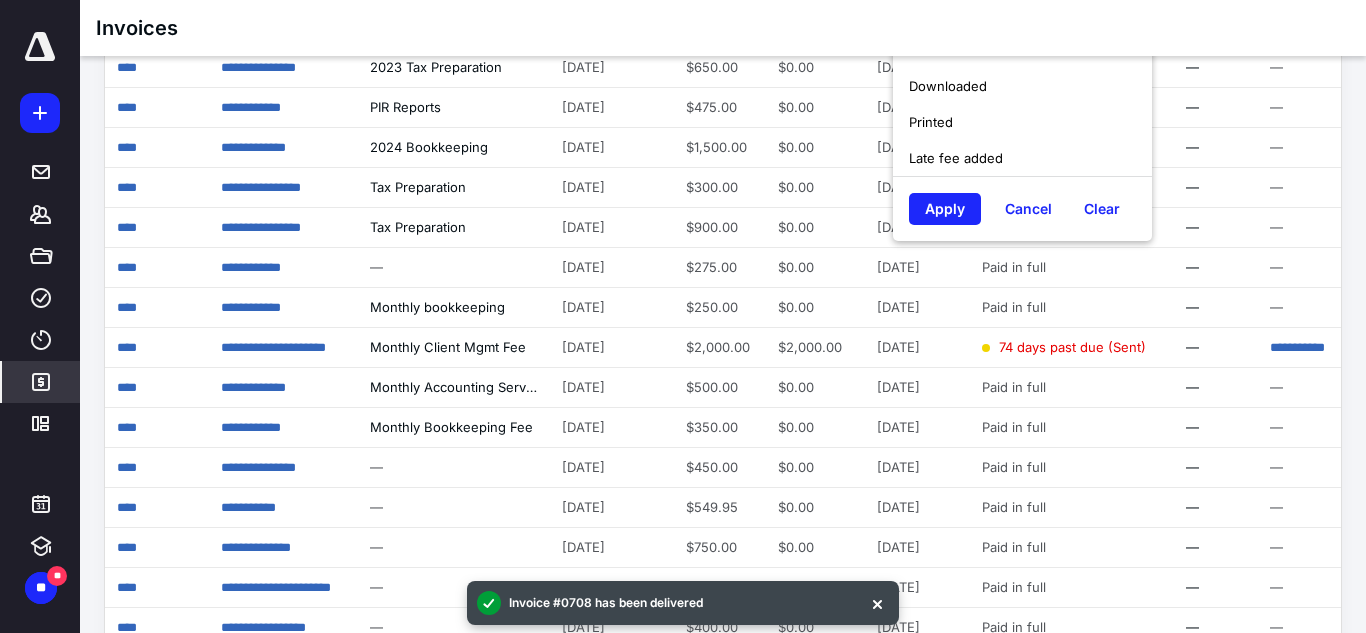 scroll, scrollTop: 907, scrollLeft: 0, axis: vertical 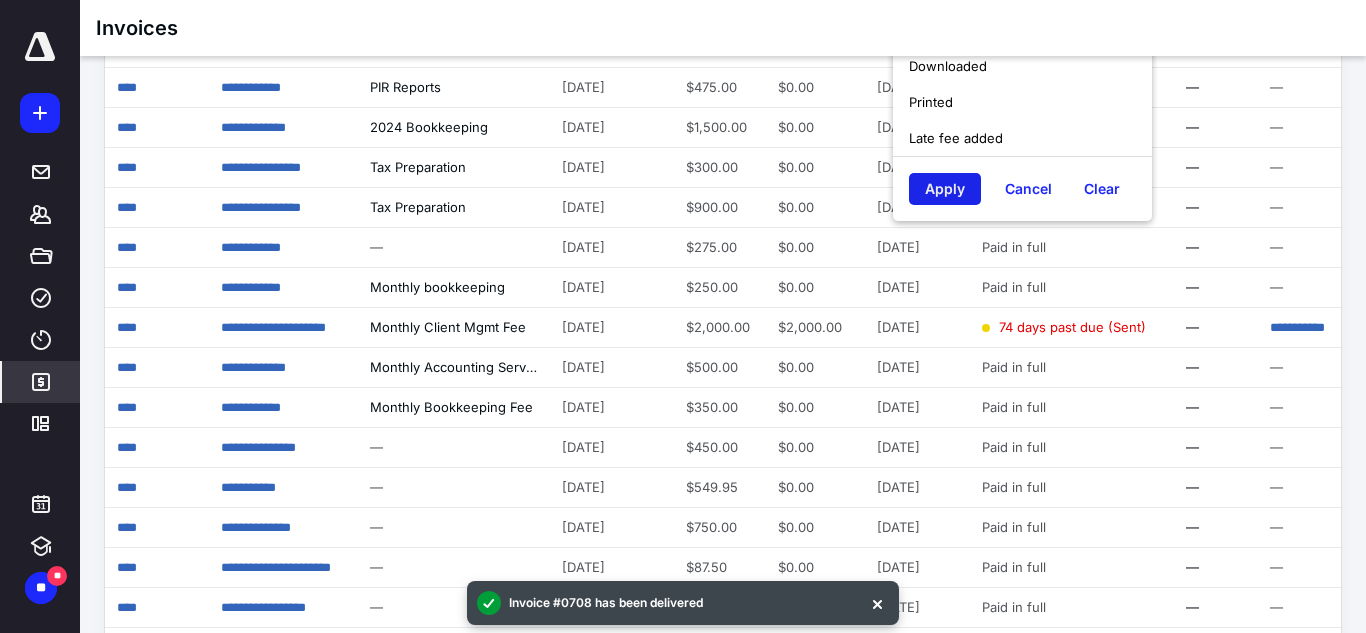 click on "Apply" at bounding box center [945, 189] 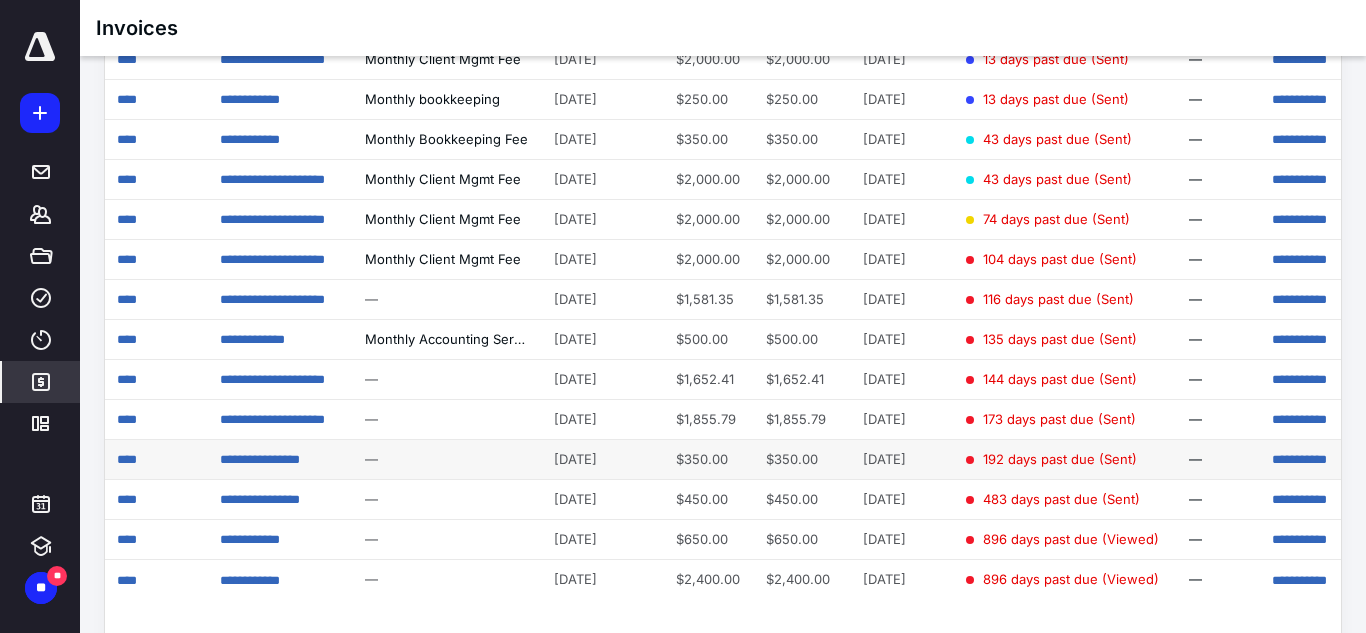 scroll, scrollTop: 454, scrollLeft: 0, axis: vertical 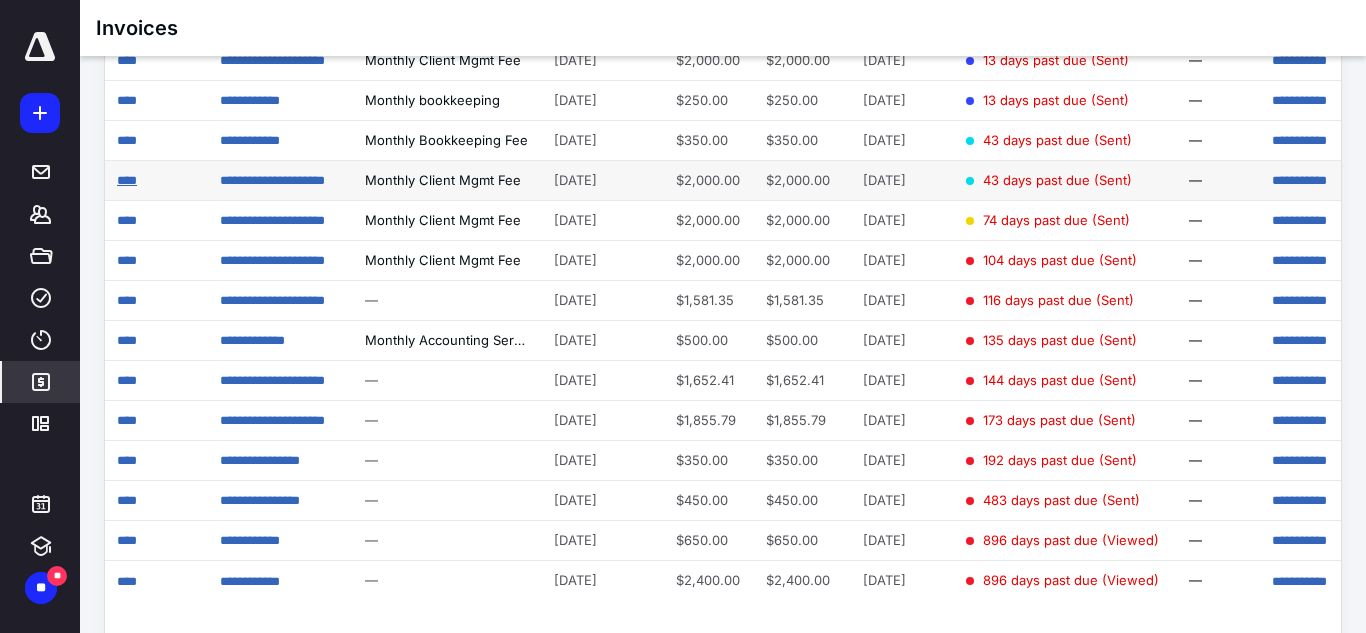 click on "****" at bounding box center [127, 180] 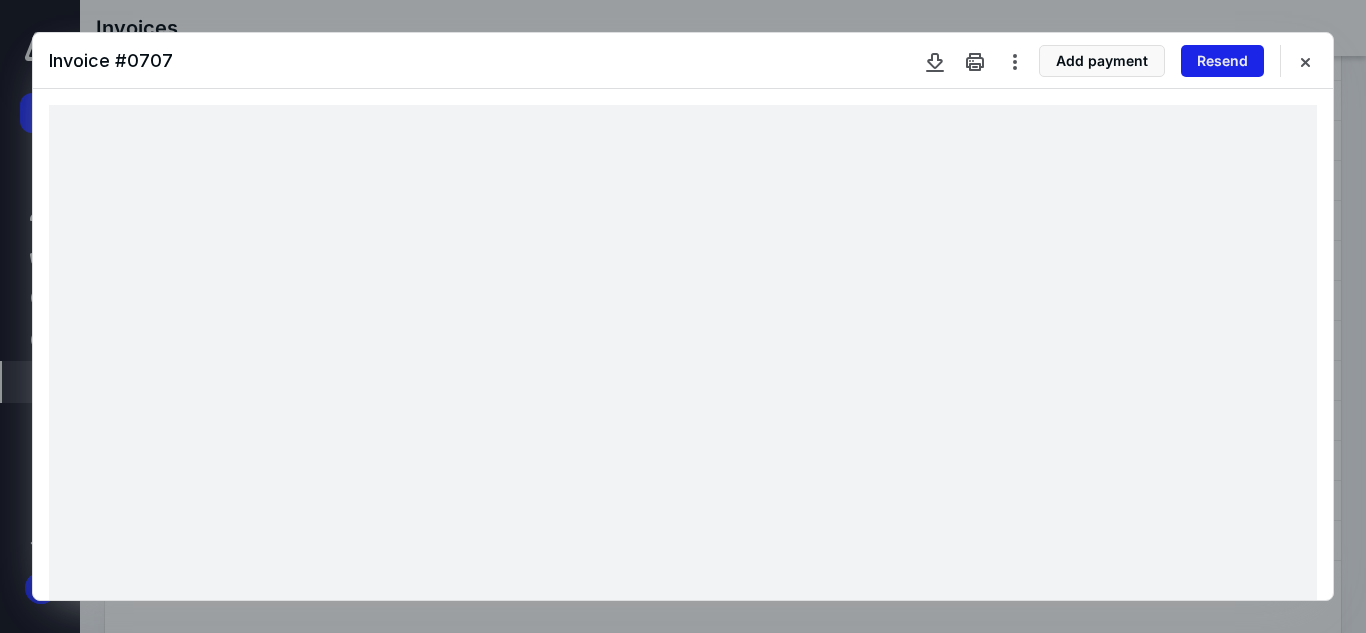 click on "Resend" at bounding box center [1222, 61] 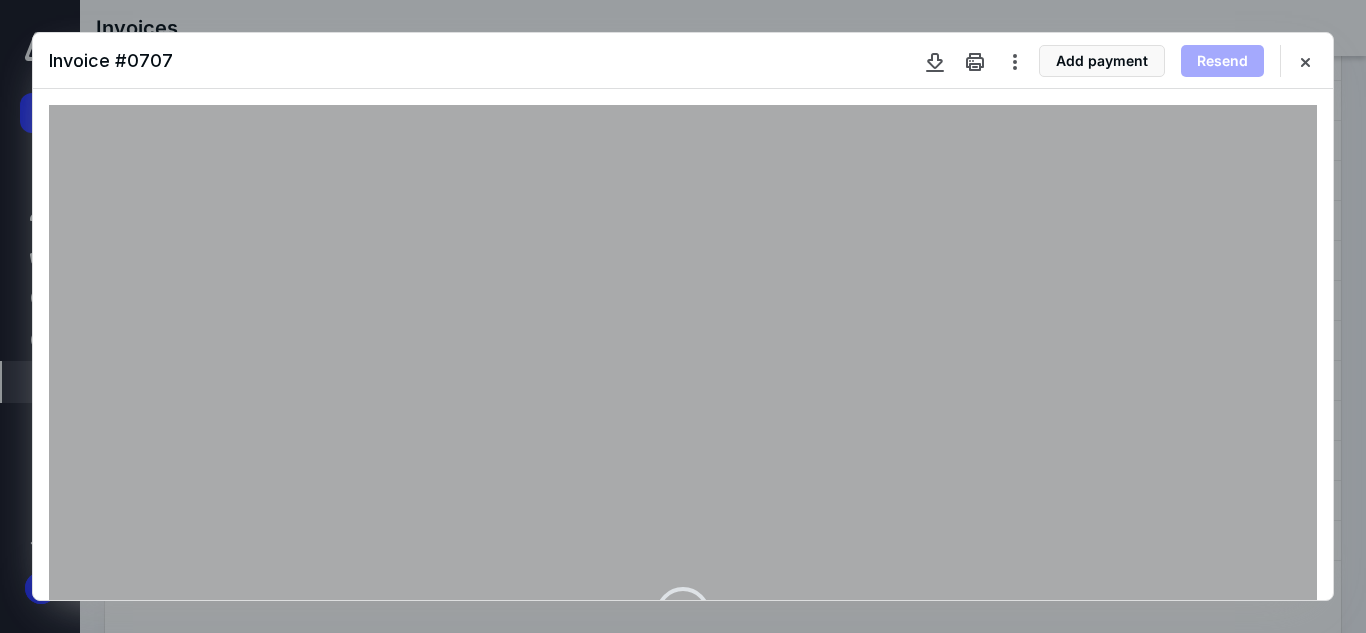 scroll, scrollTop: 0, scrollLeft: 0, axis: both 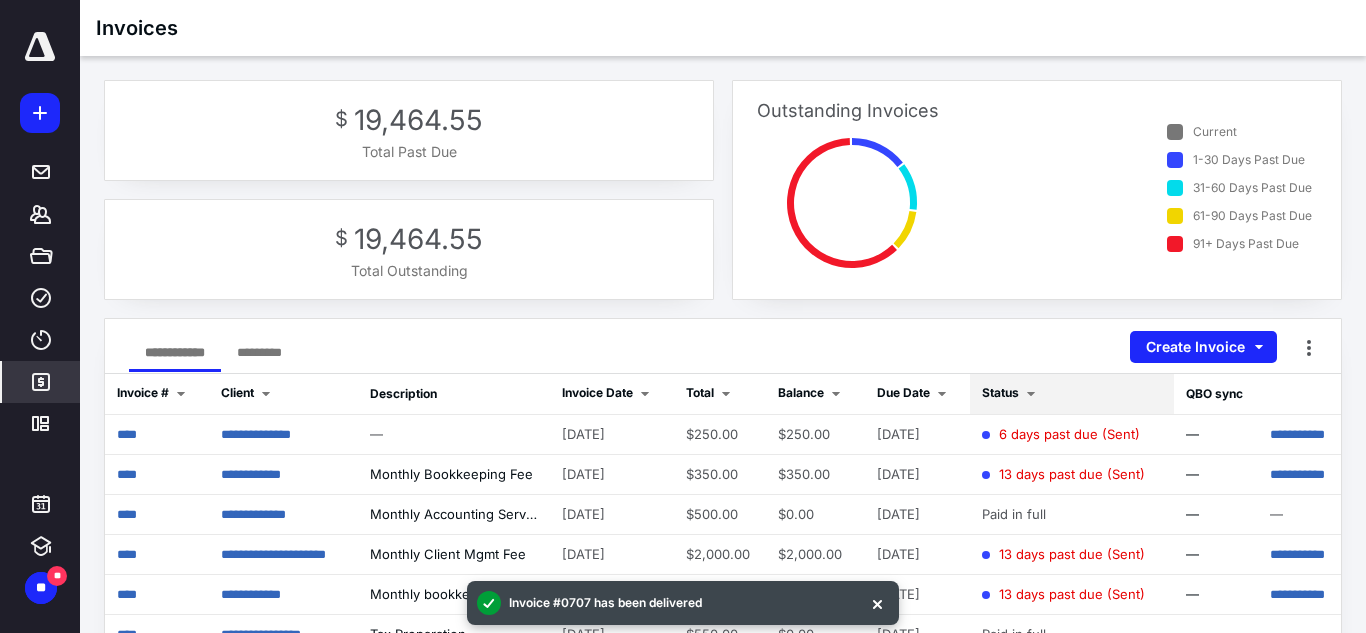 click on "Status" at bounding box center [1000, 392] 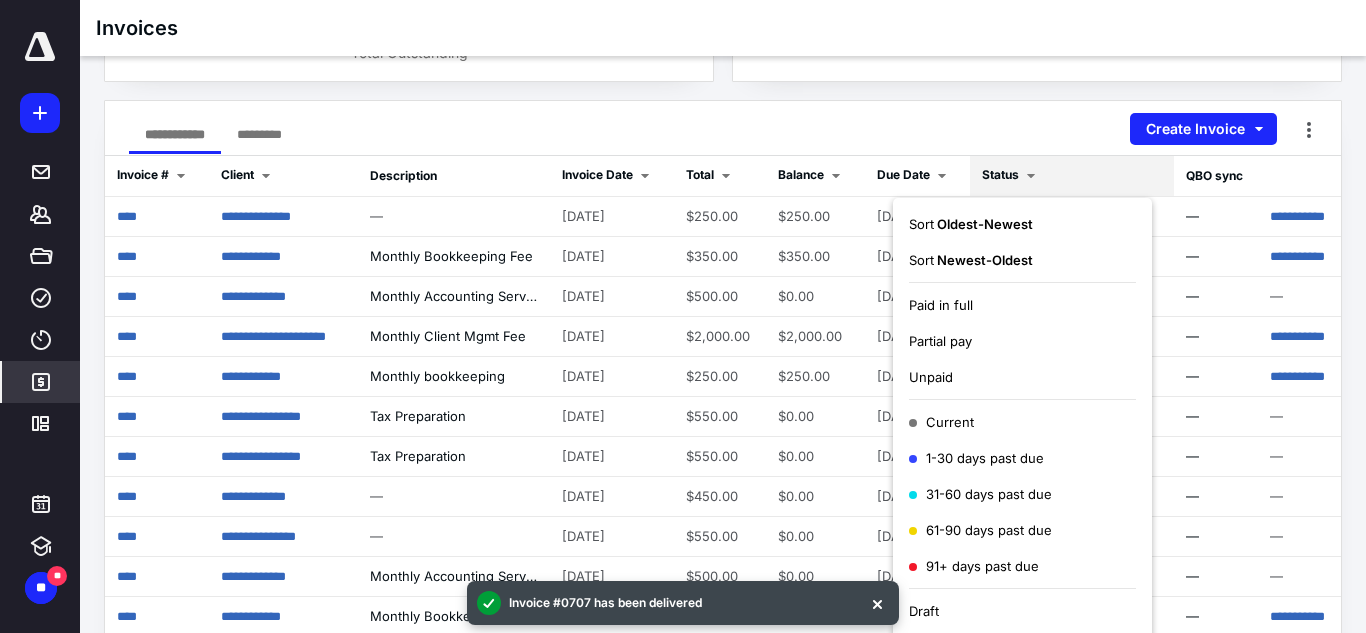 scroll, scrollTop: 219, scrollLeft: 0, axis: vertical 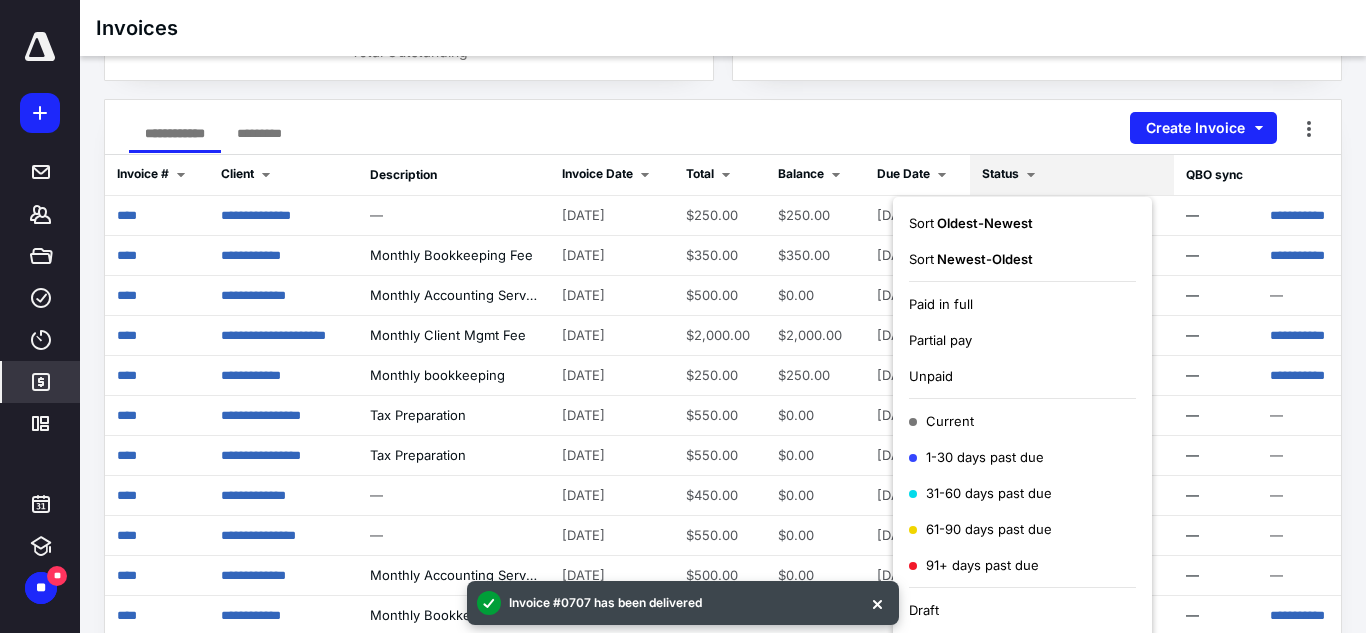 click on "Unpaid" at bounding box center (1022, 376) 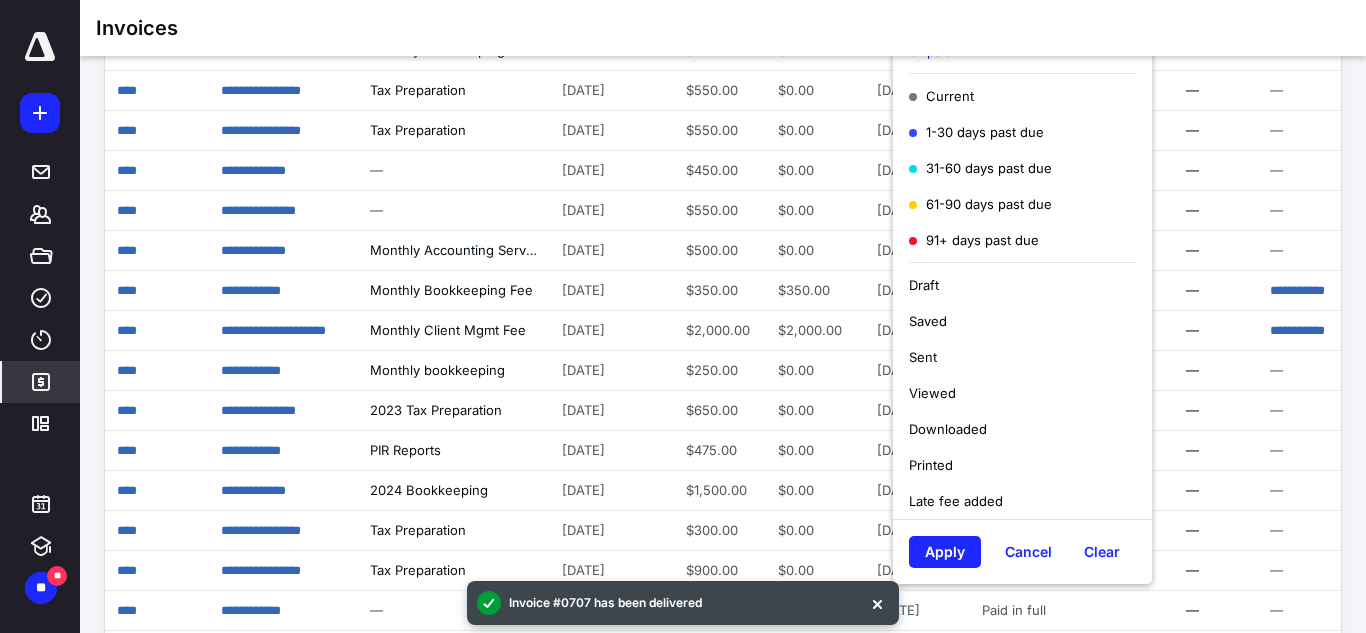 scroll, scrollTop: 548, scrollLeft: 0, axis: vertical 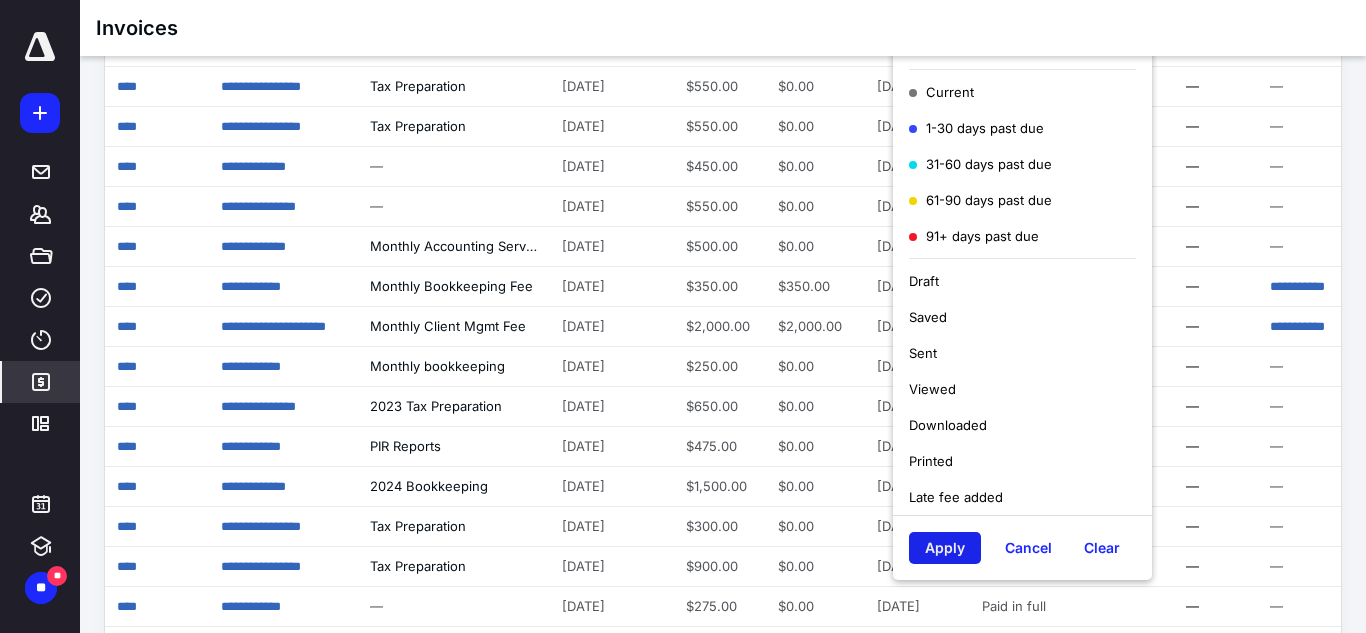click on "Apply" at bounding box center [945, 548] 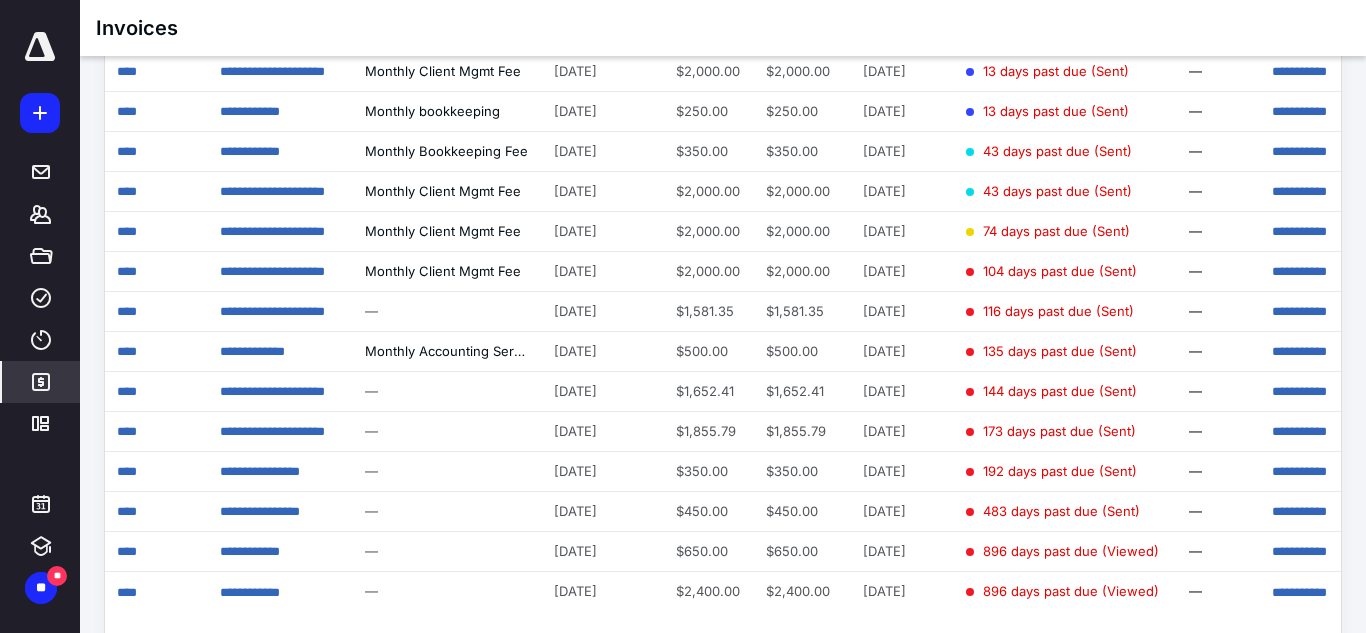 scroll, scrollTop: 436, scrollLeft: 0, axis: vertical 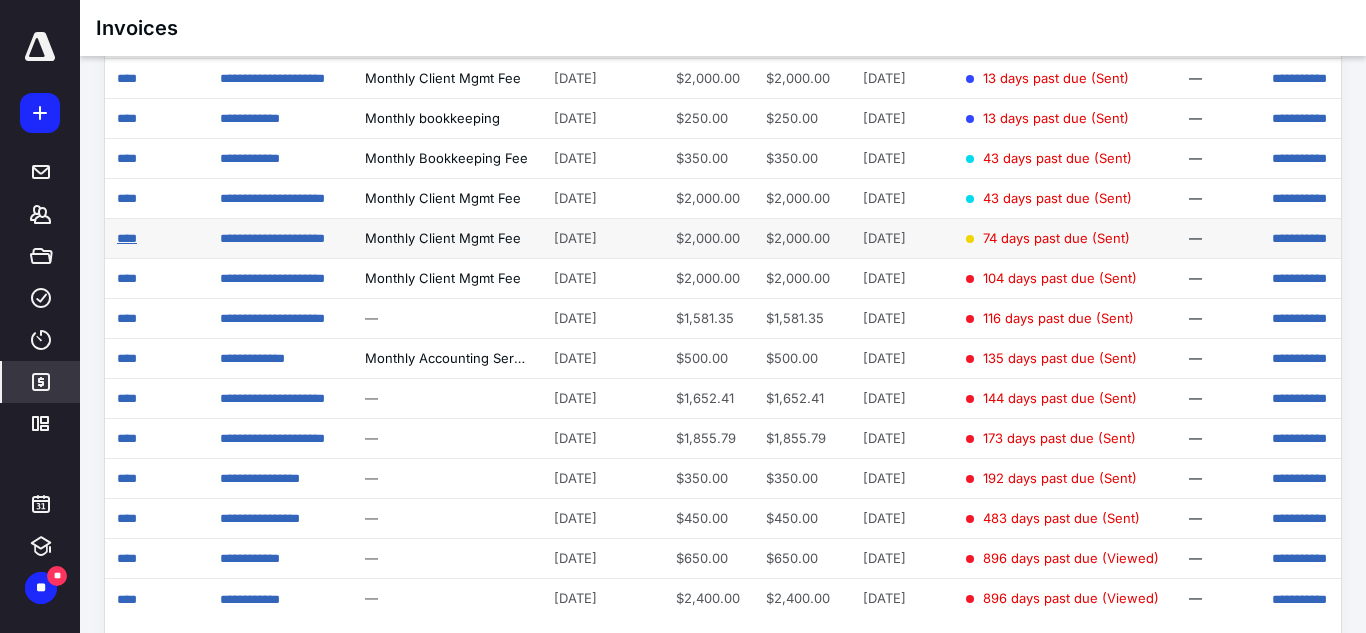 click on "****" at bounding box center (127, 238) 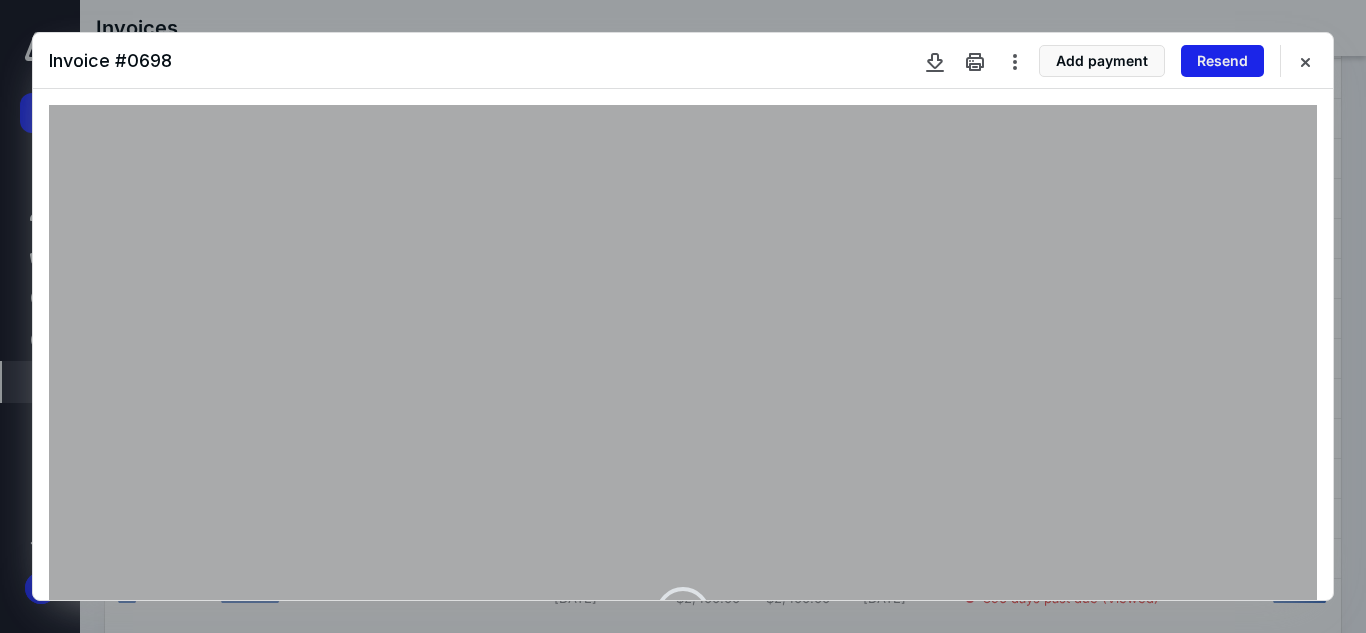 click on "Resend" at bounding box center (1222, 61) 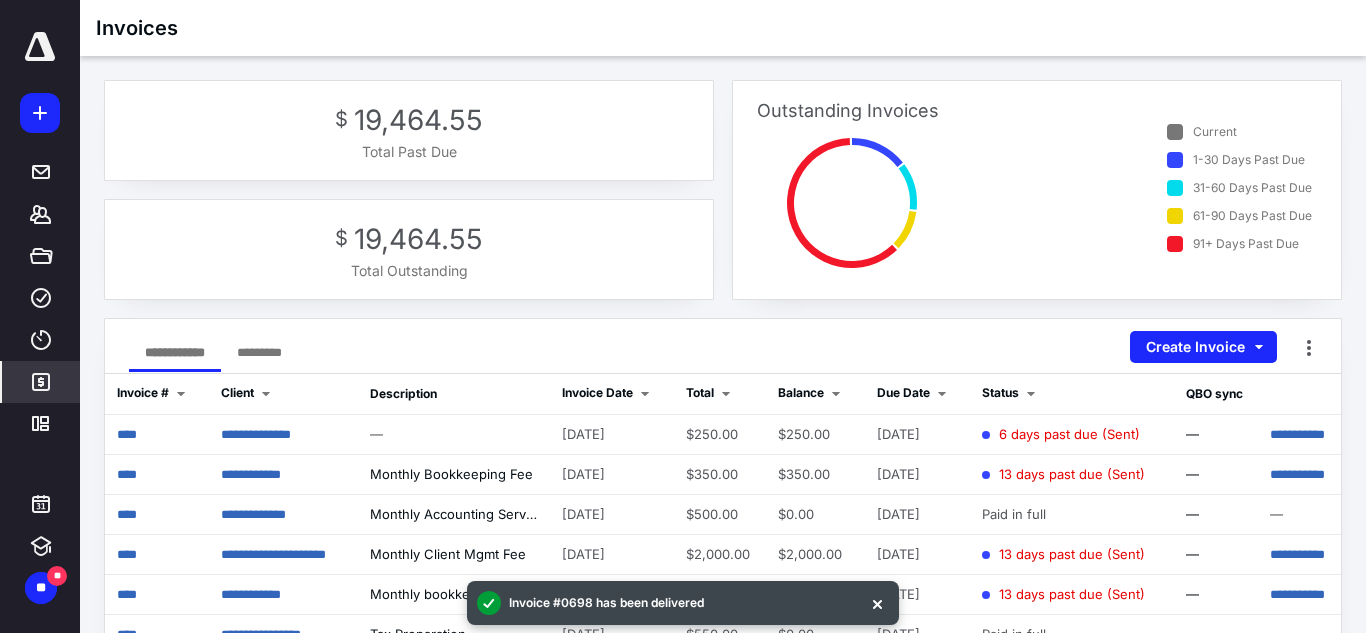 scroll, scrollTop: 63, scrollLeft: 0, axis: vertical 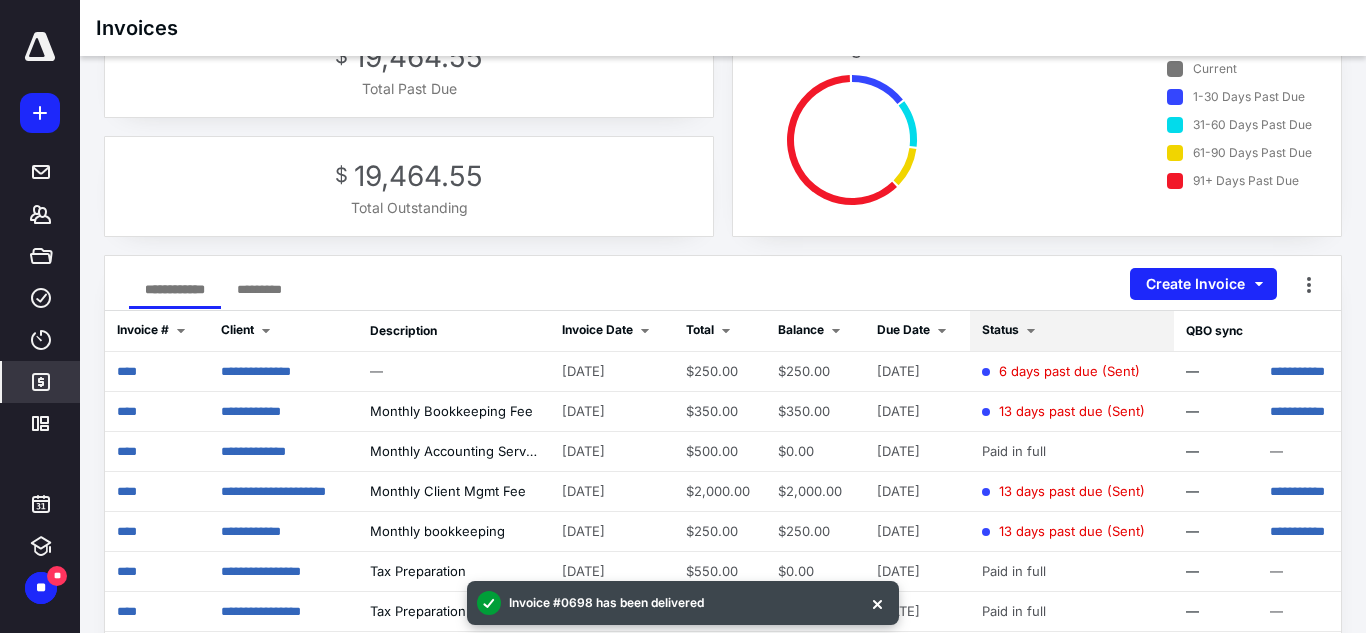 click on "Status" at bounding box center [1000, 329] 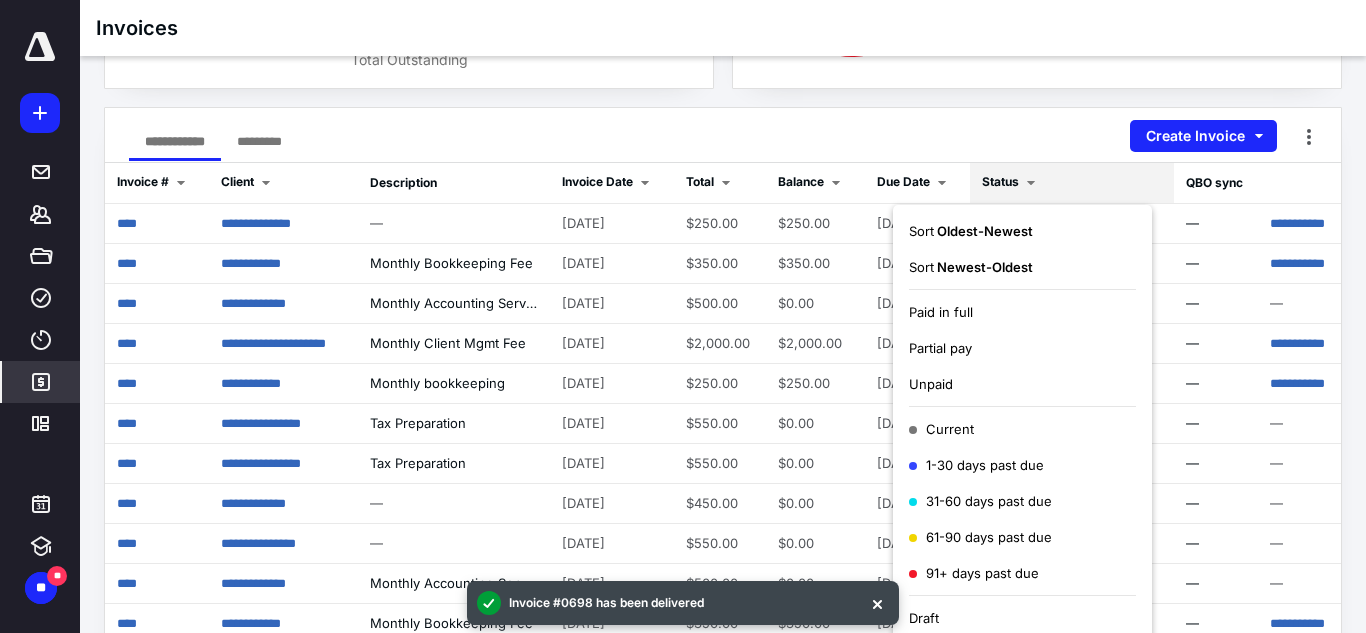 scroll, scrollTop: 240, scrollLeft: 0, axis: vertical 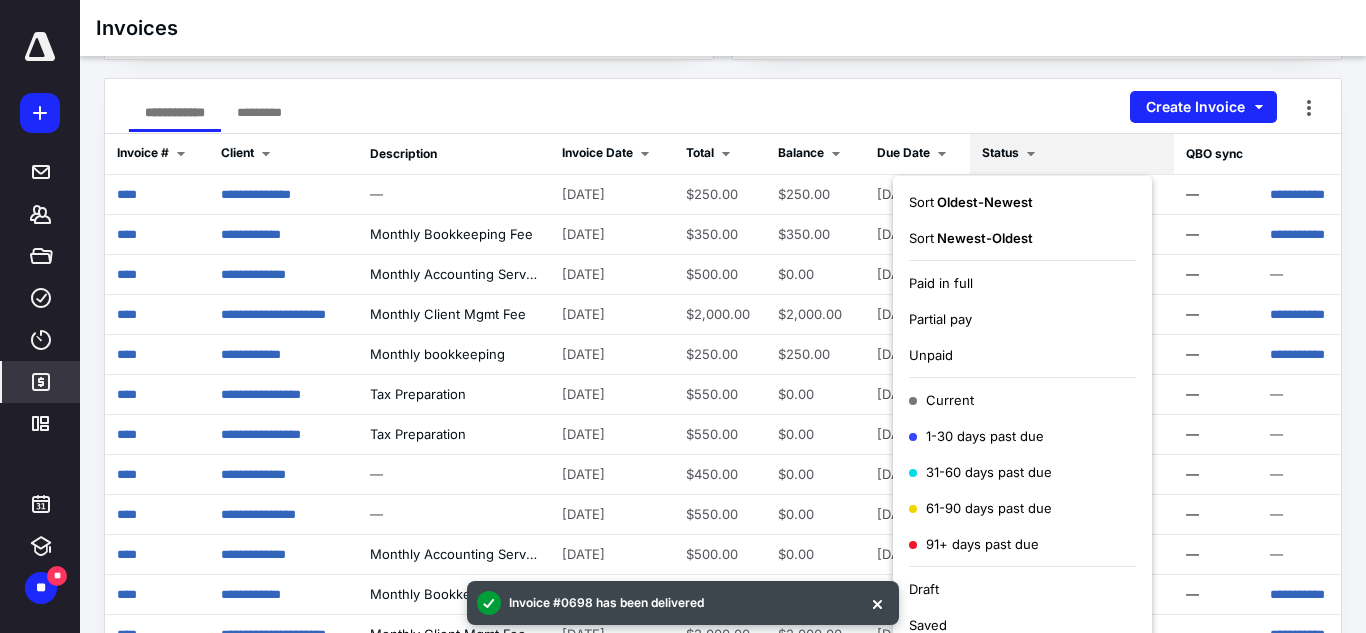 click on "Unpaid" at bounding box center (1022, 355) 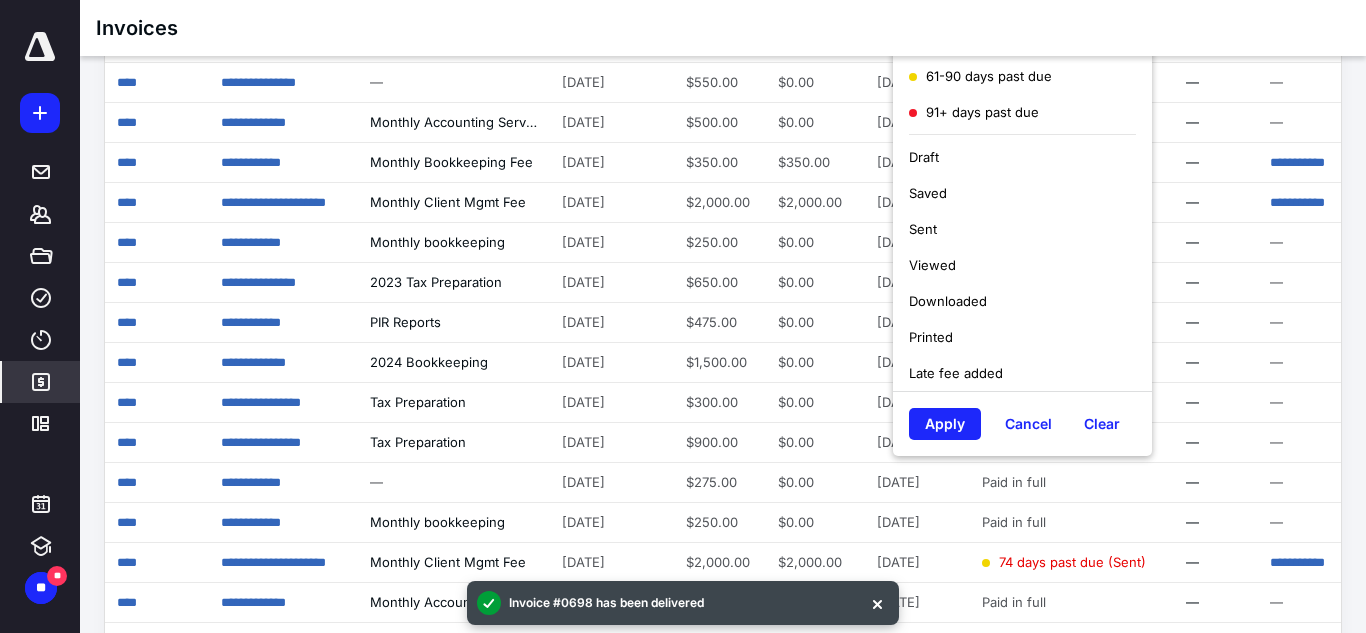 scroll, scrollTop: 690, scrollLeft: 0, axis: vertical 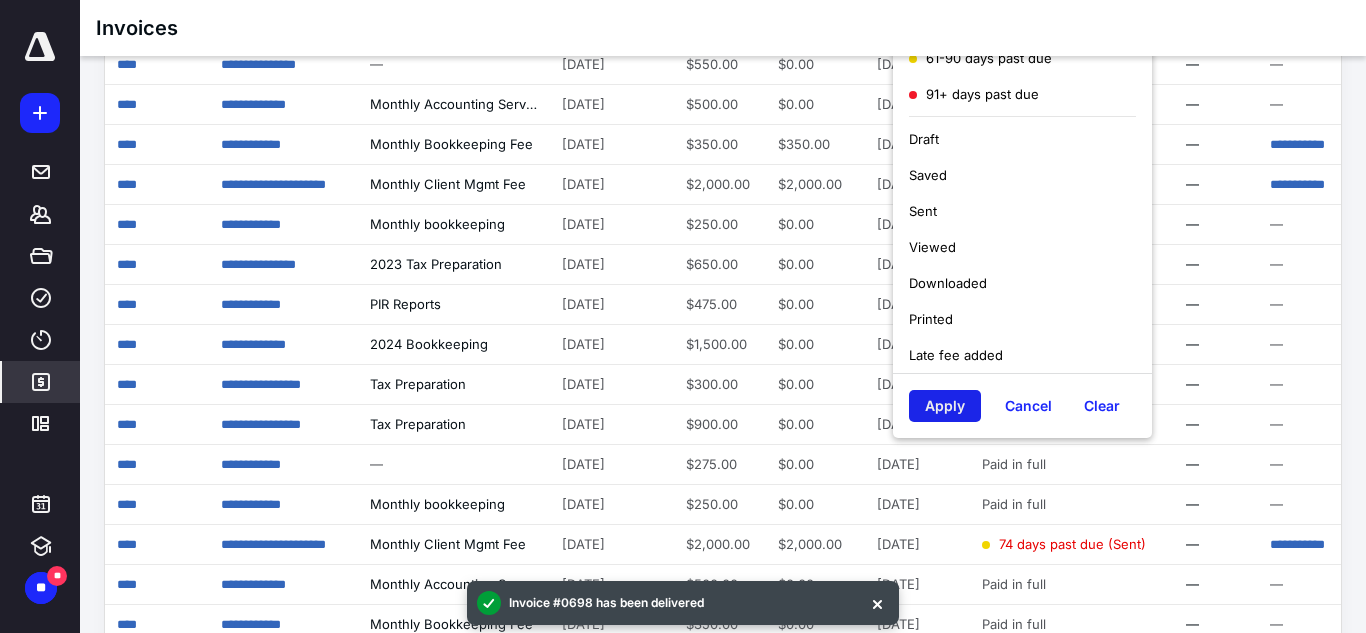 click on "Apply" at bounding box center (945, 406) 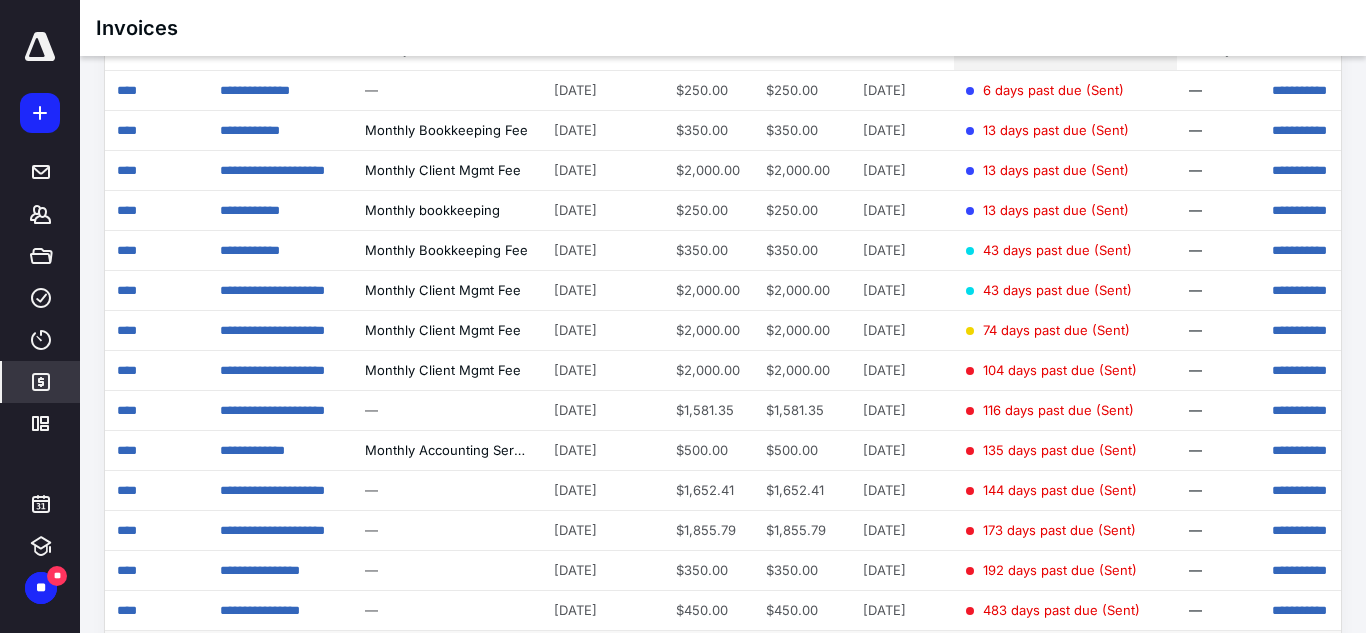 scroll, scrollTop: 347, scrollLeft: 0, axis: vertical 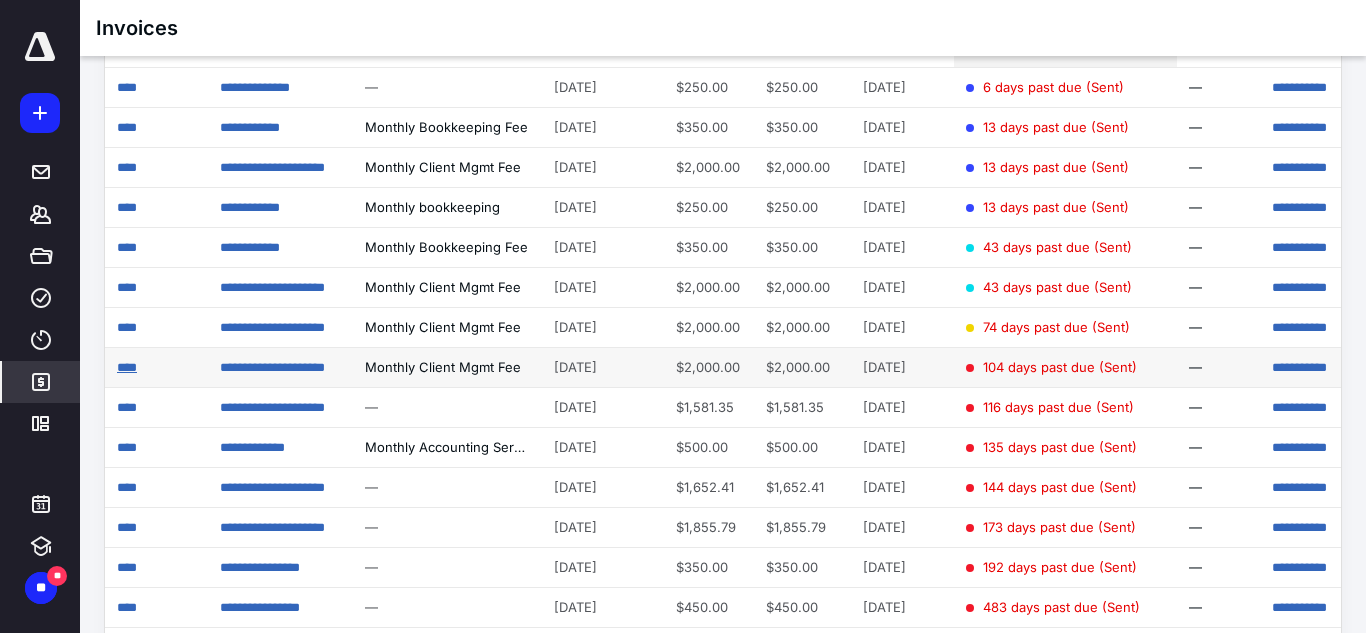 click on "****" at bounding box center (127, 367) 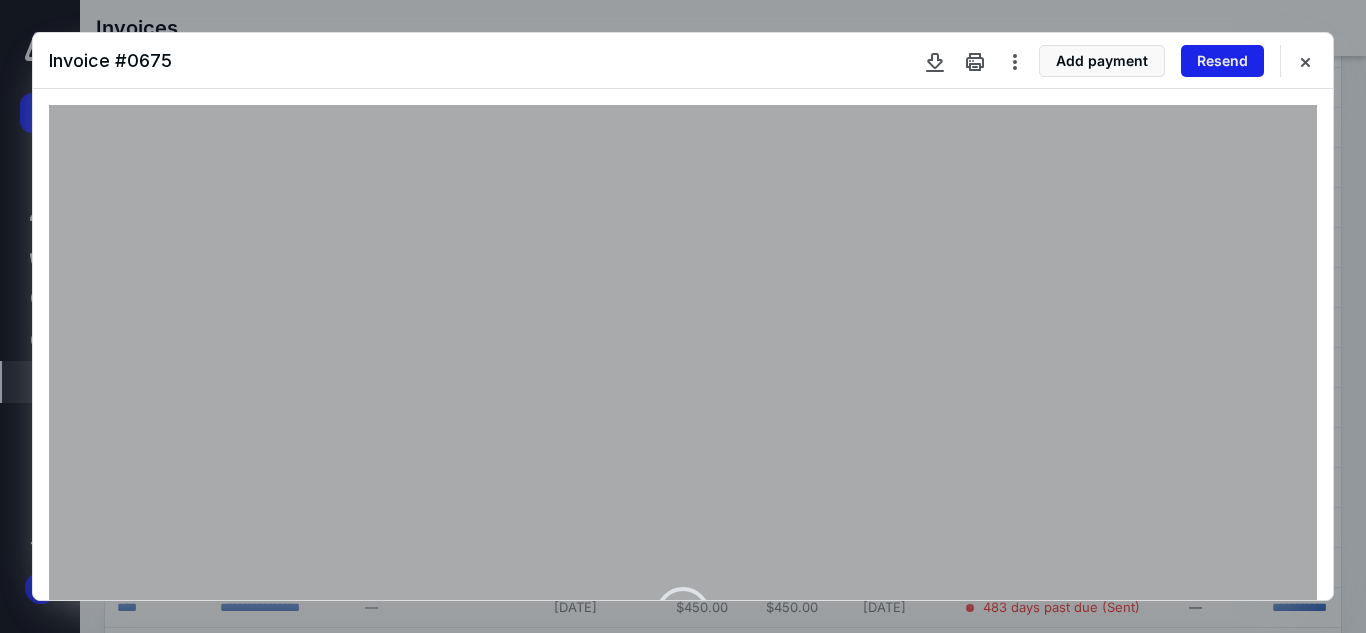 click on "Resend" at bounding box center (1222, 61) 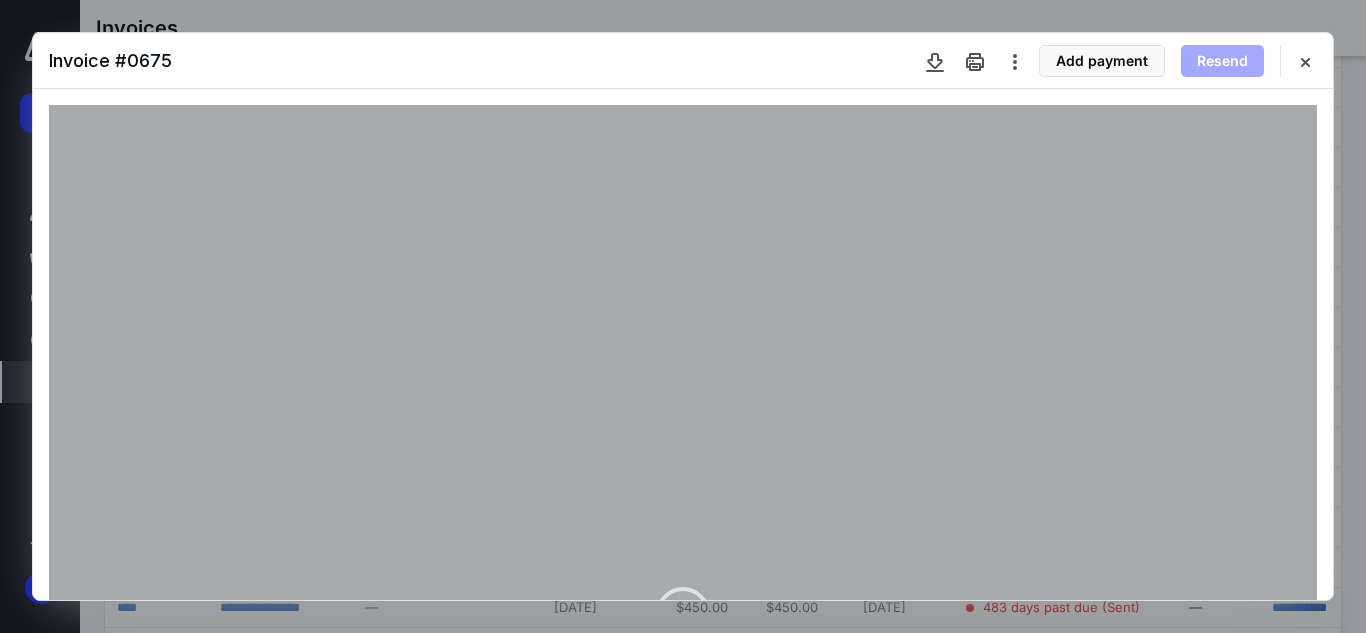scroll, scrollTop: 0, scrollLeft: 0, axis: both 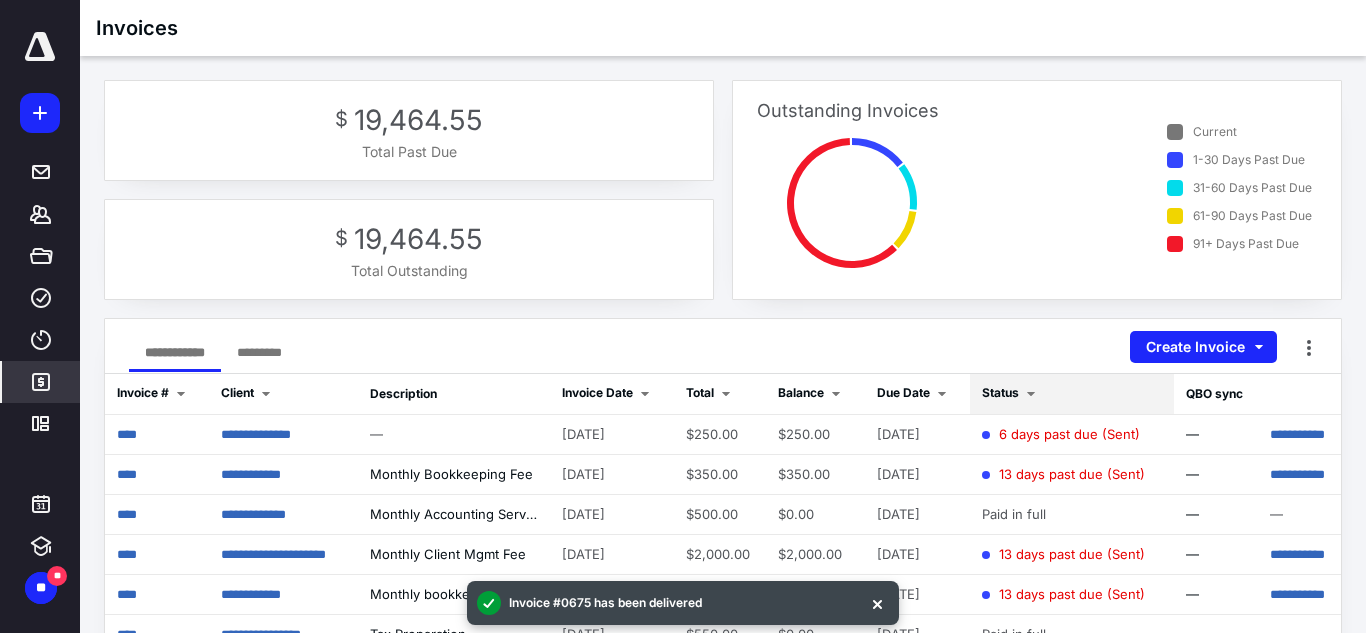 click on "Status" at bounding box center (1012, 394) 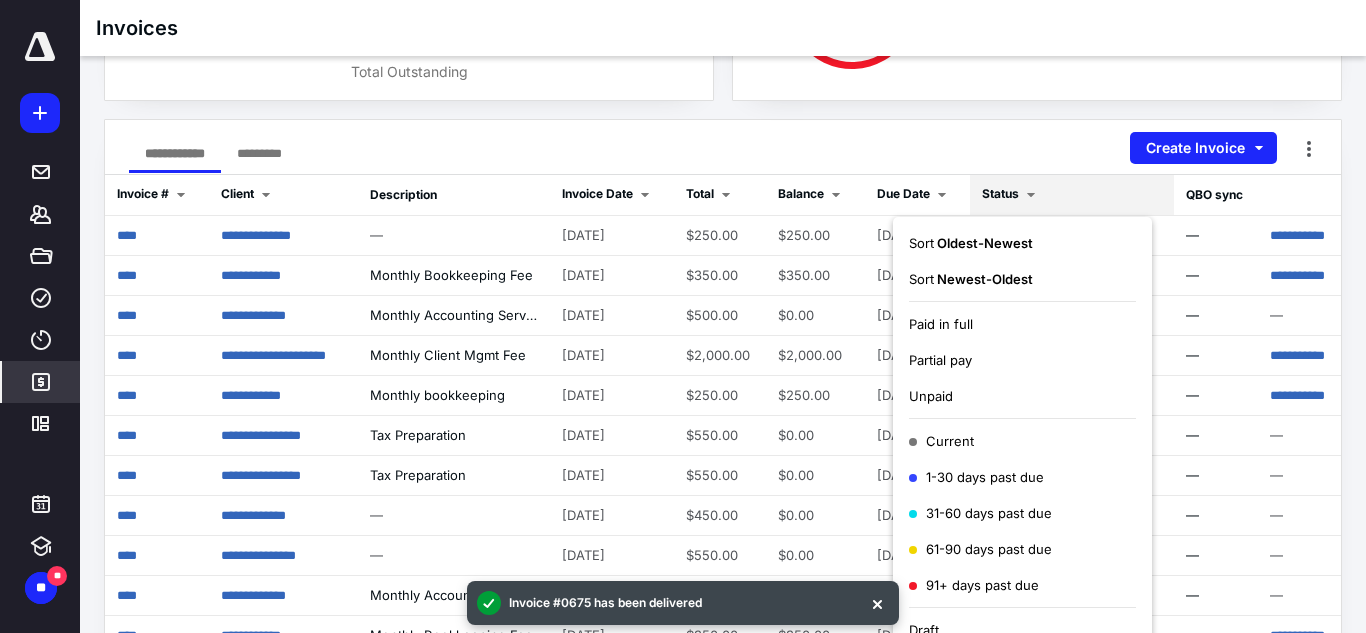 scroll, scrollTop: 202, scrollLeft: 0, axis: vertical 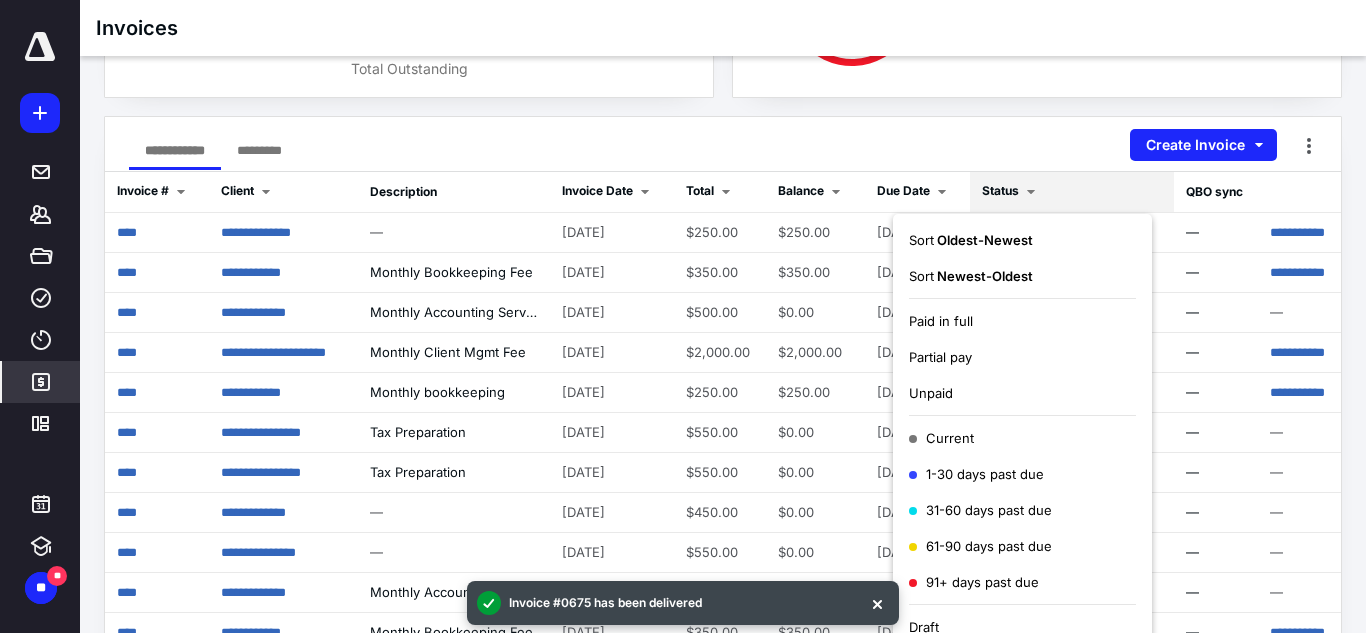 click on "Unpaid" at bounding box center (1022, 393) 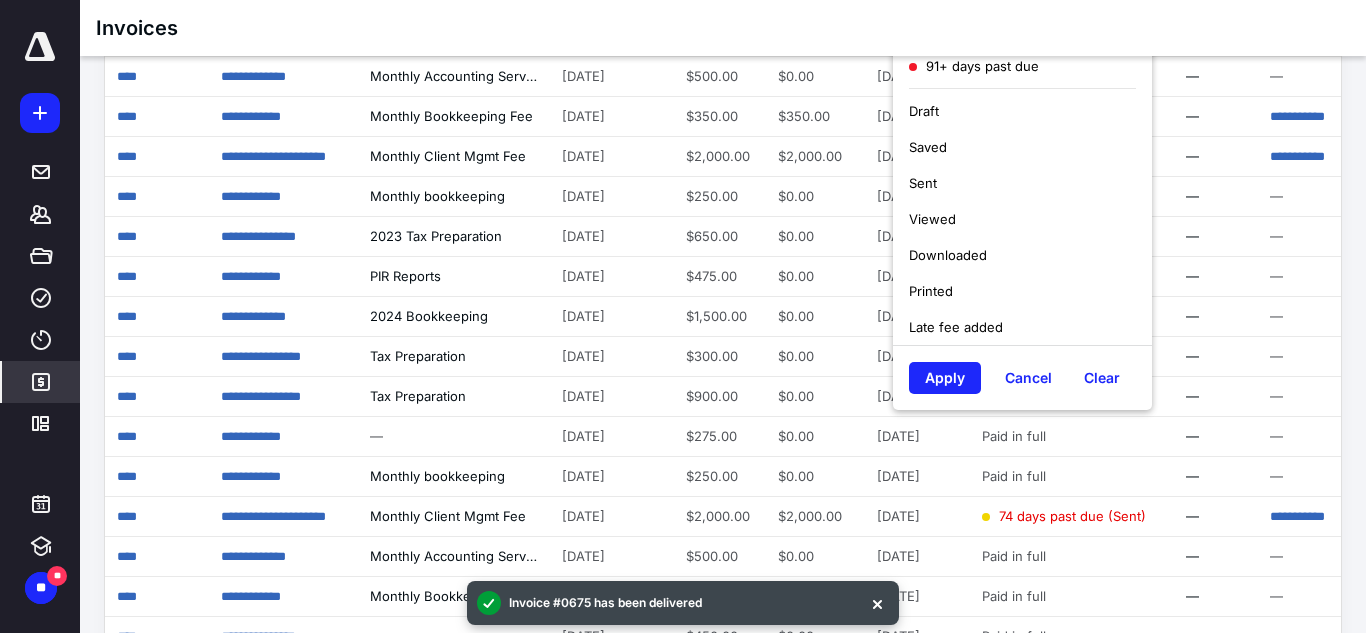 scroll, scrollTop: 727, scrollLeft: 0, axis: vertical 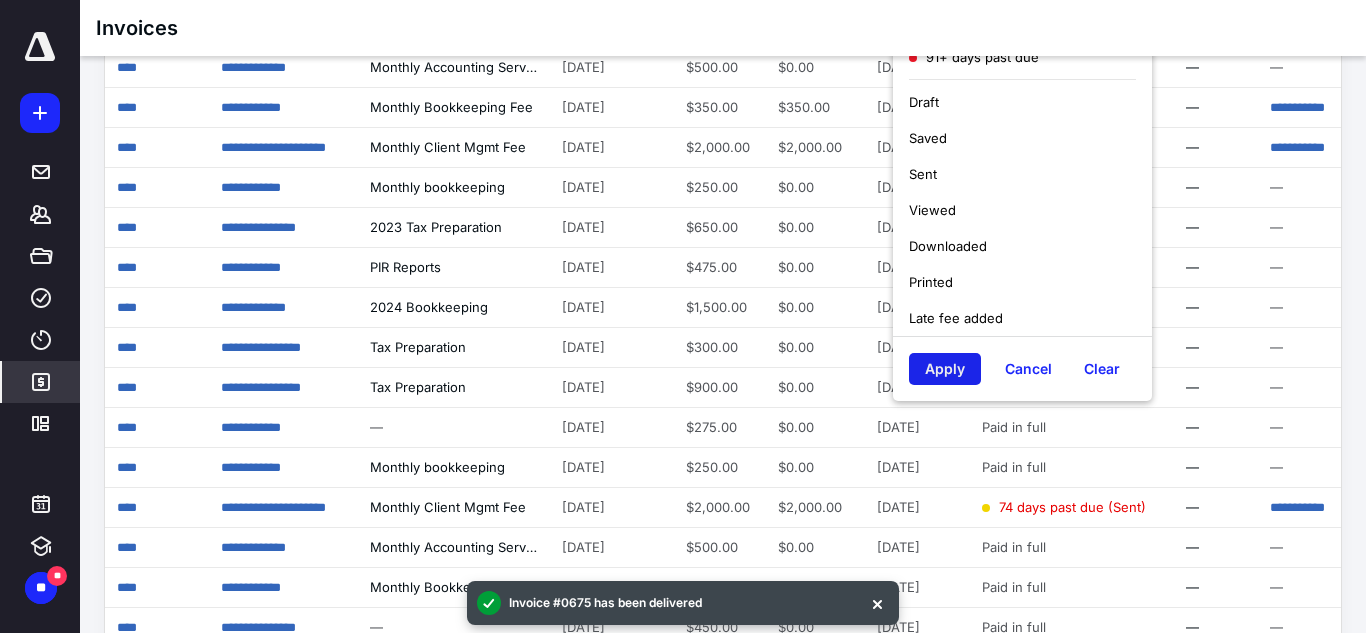 click on "Apply" at bounding box center [945, 369] 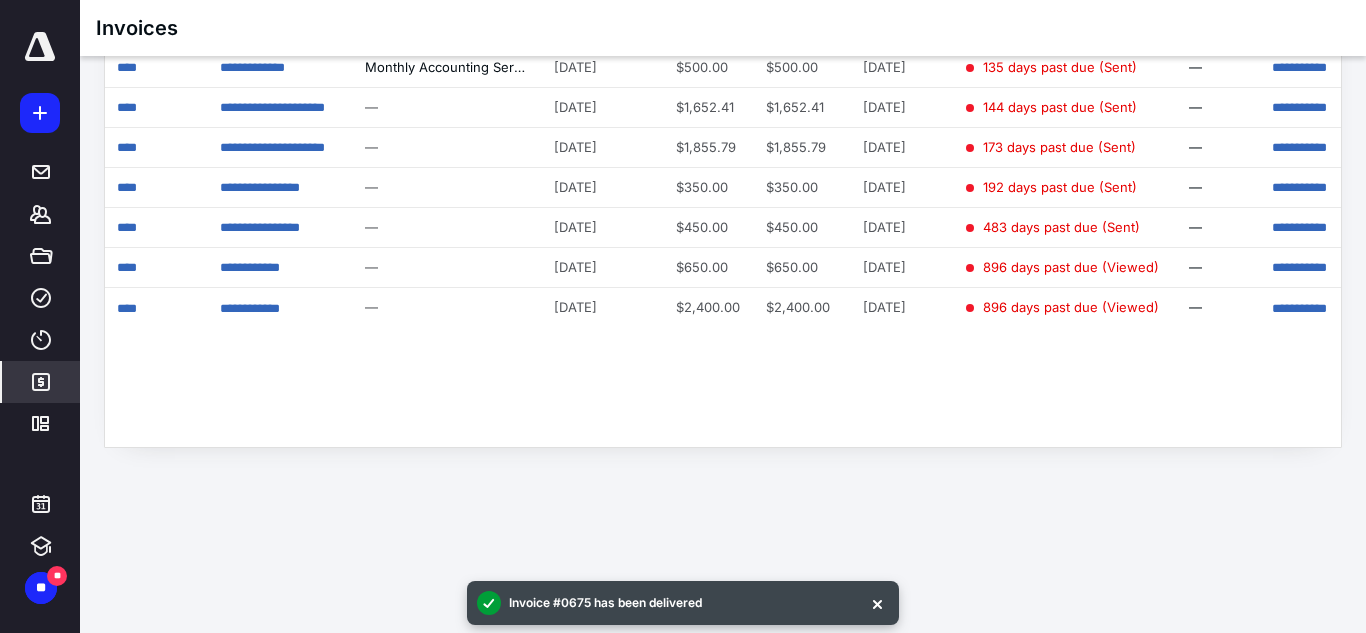 scroll, scrollTop: 586, scrollLeft: 0, axis: vertical 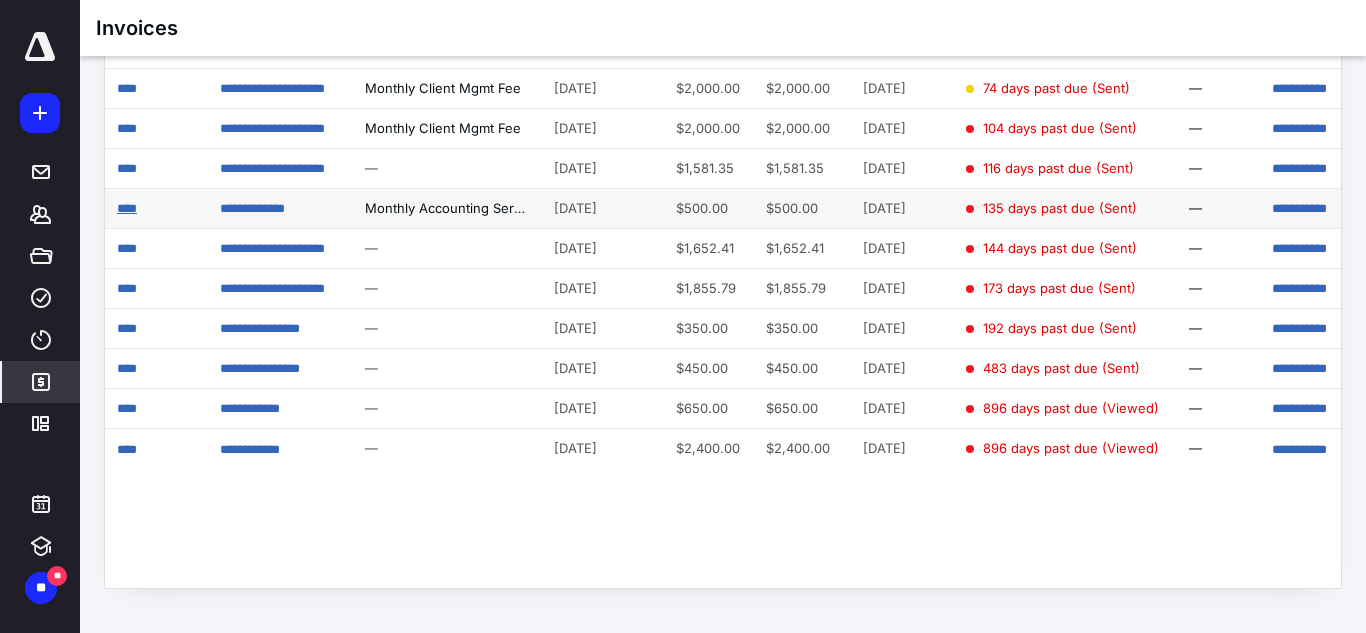 click on "****" at bounding box center (127, 208) 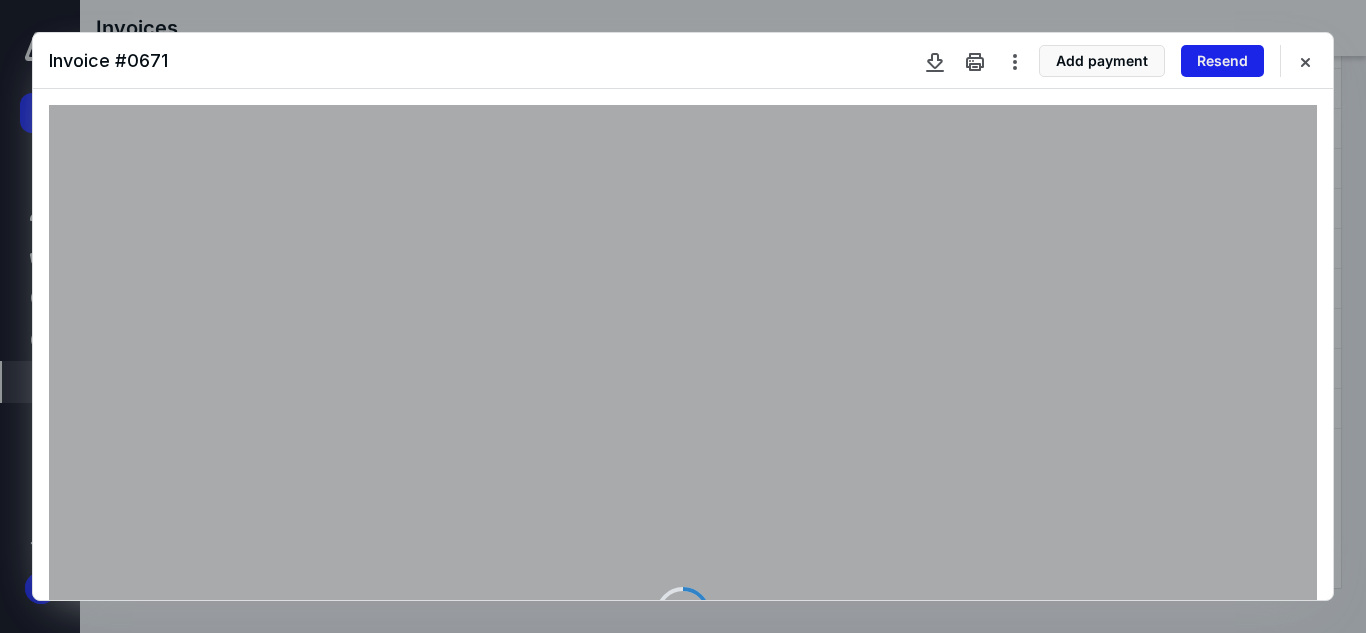 click on "Resend" at bounding box center [1222, 61] 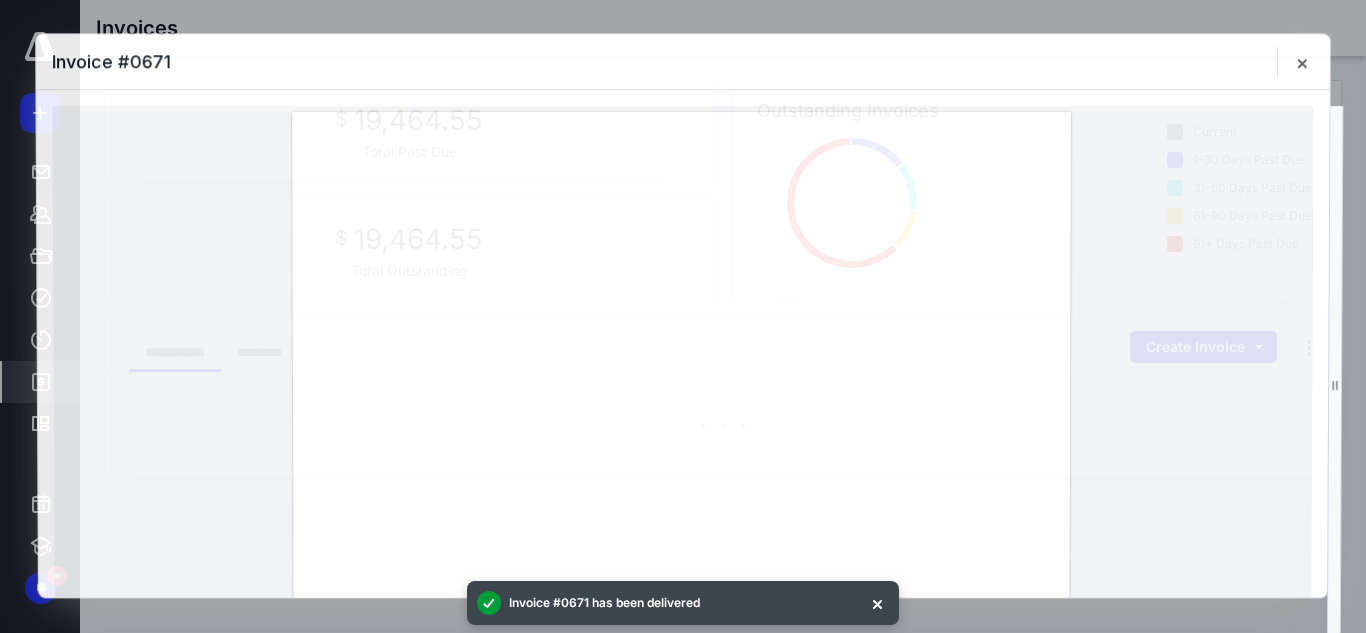 scroll, scrollTop: 0, scrollLeft: 0, axis: both 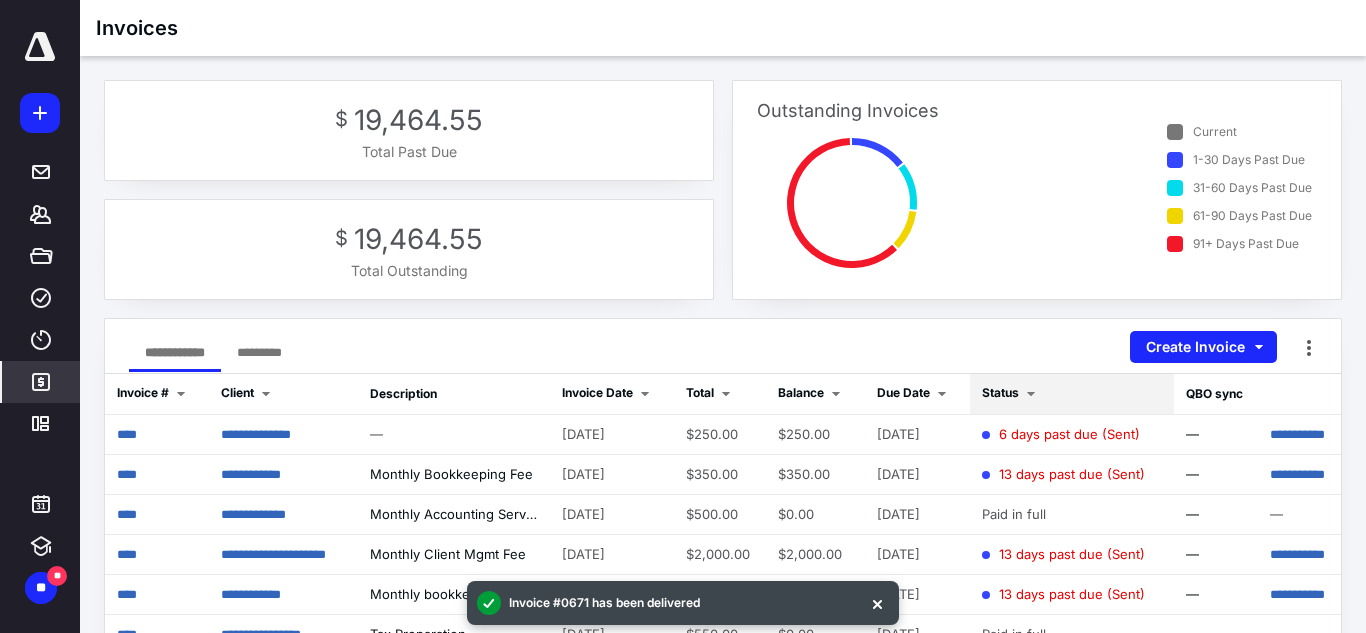 click on "Status" at bounding box center (1000, 392) 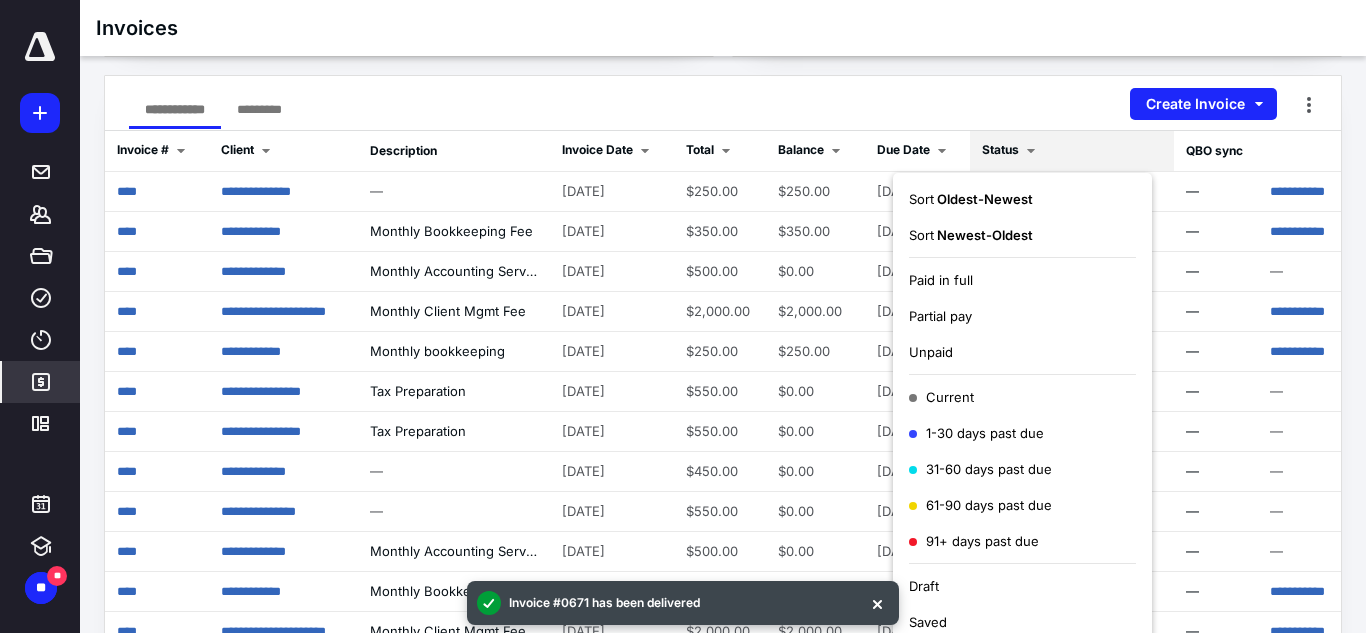 scroll, scrollTop: 245, scrollLeft: 0, axis: vertical 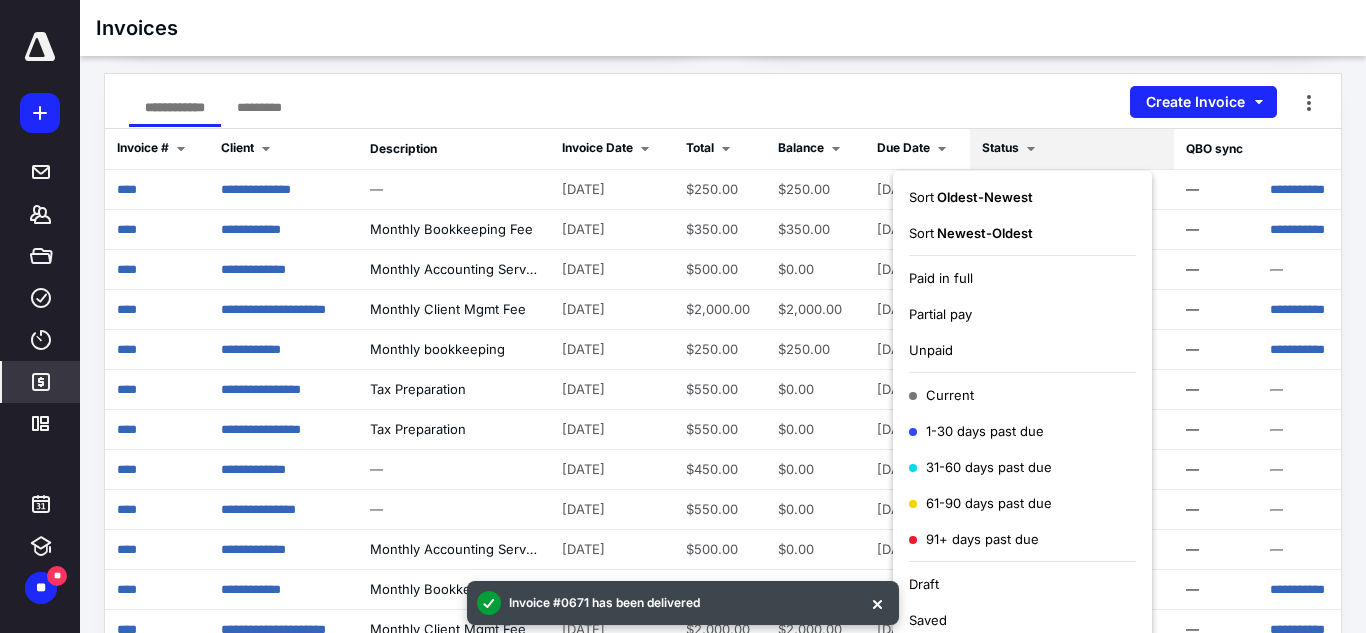 click on "Unpaid" at bounding box center (1022, 350) 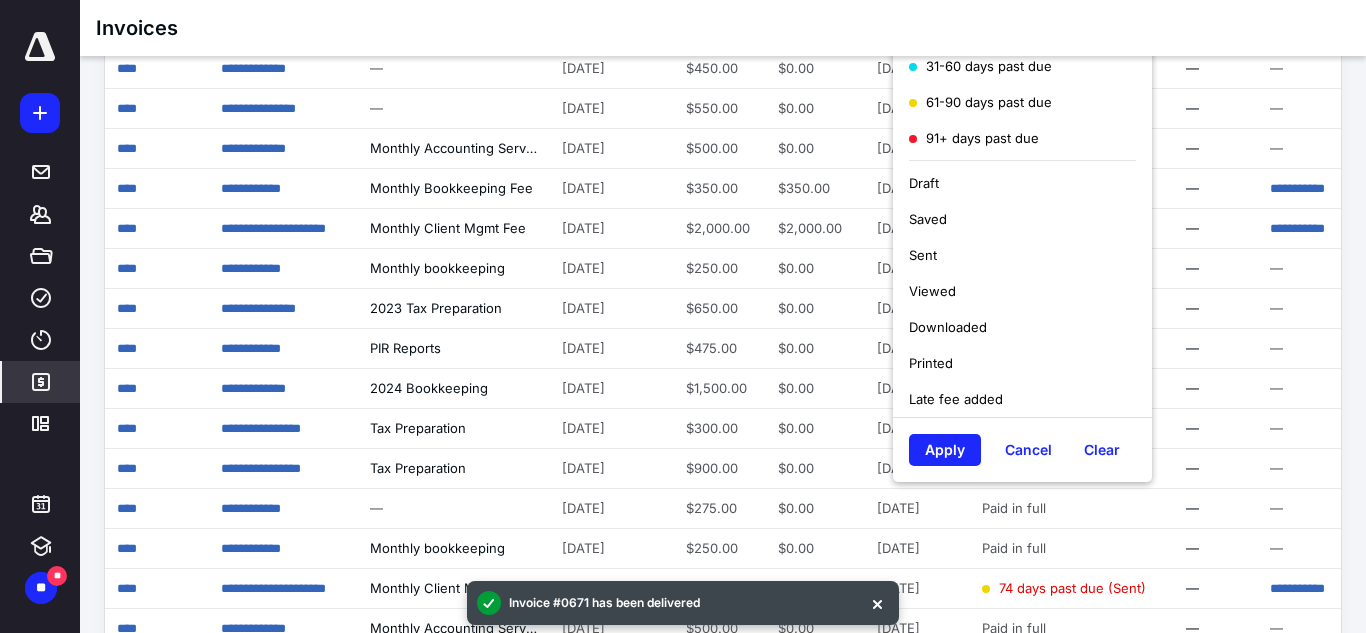 scroll, scrollTop: 651, scrollLeft: 0, axis: vertical 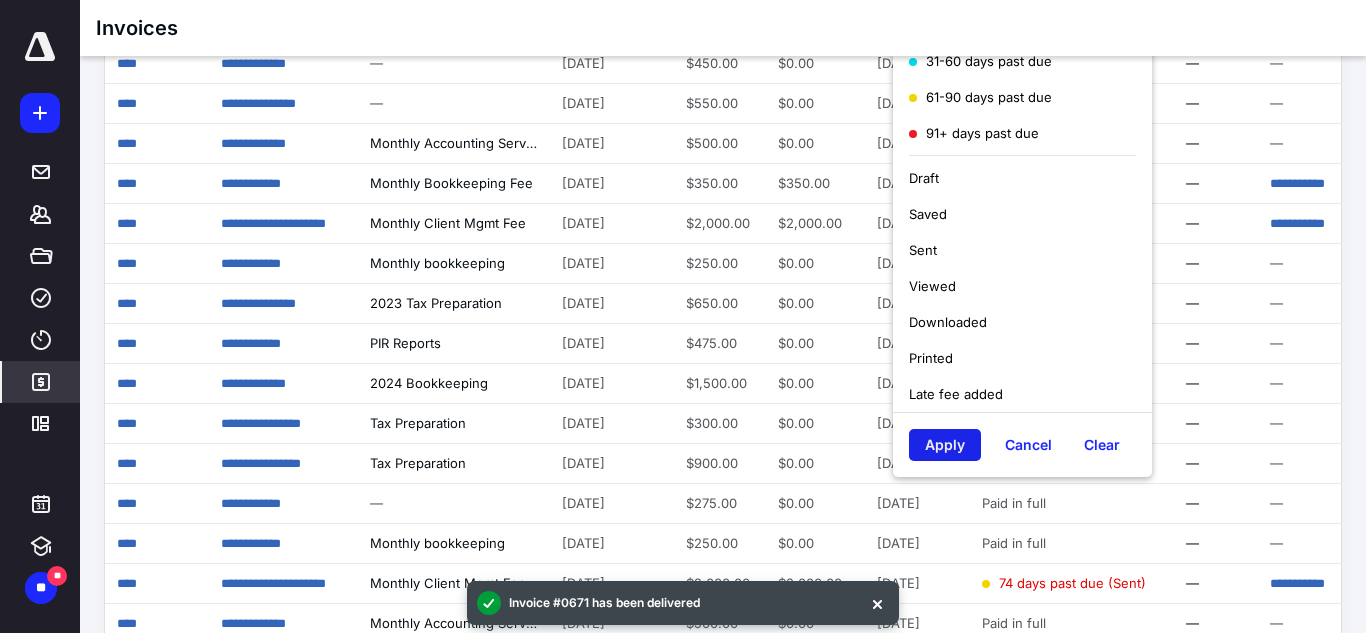 click on "Apply" at bounding box center [945, 445] 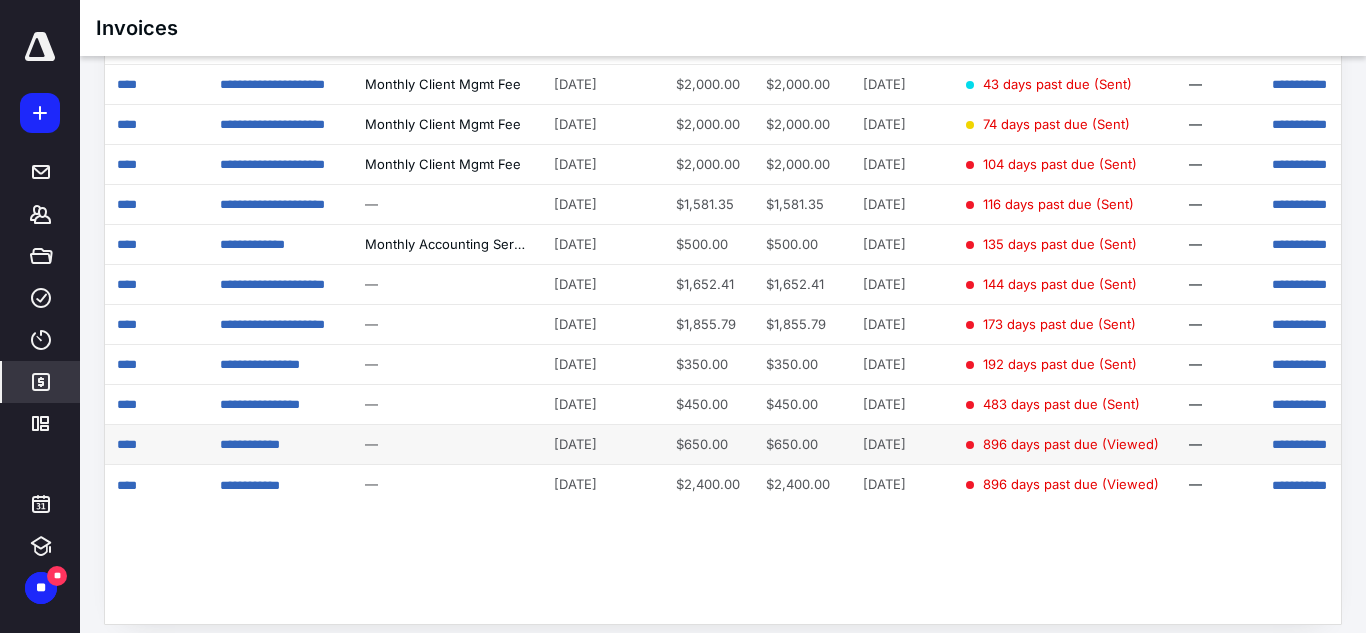 scroll, scrollTop: 554, scrollLeft: 0, axis: vertical 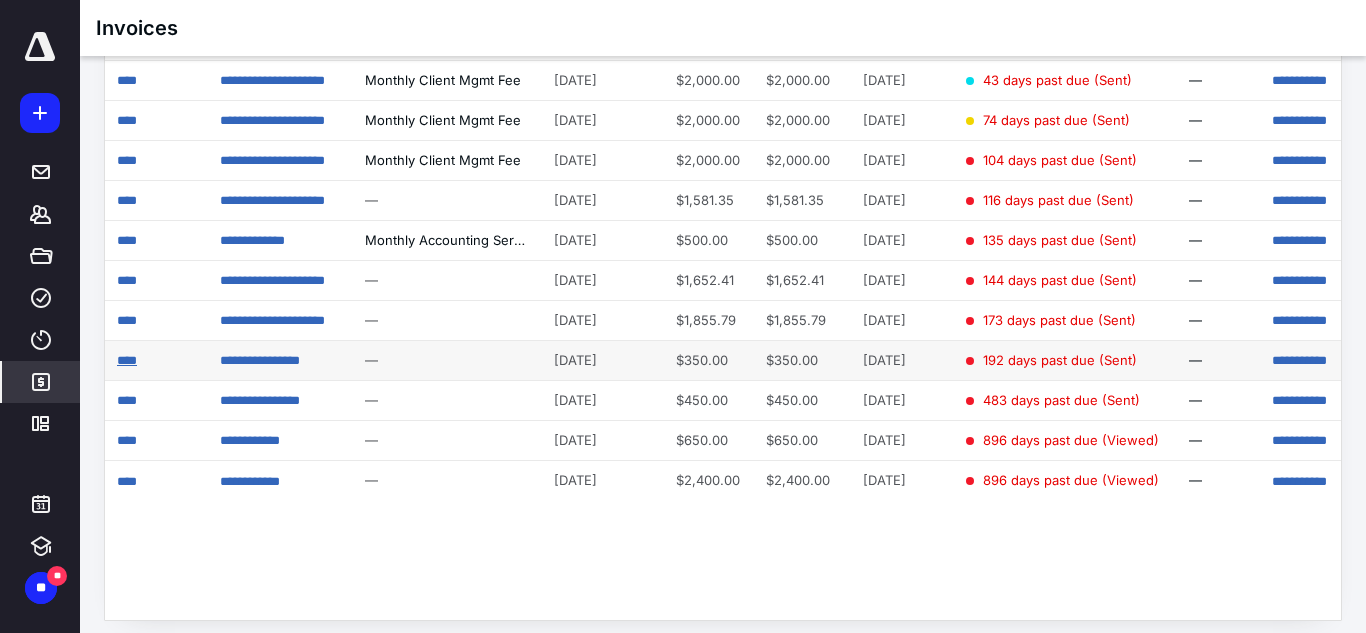 click on "****" at bounding box center (127, 360) 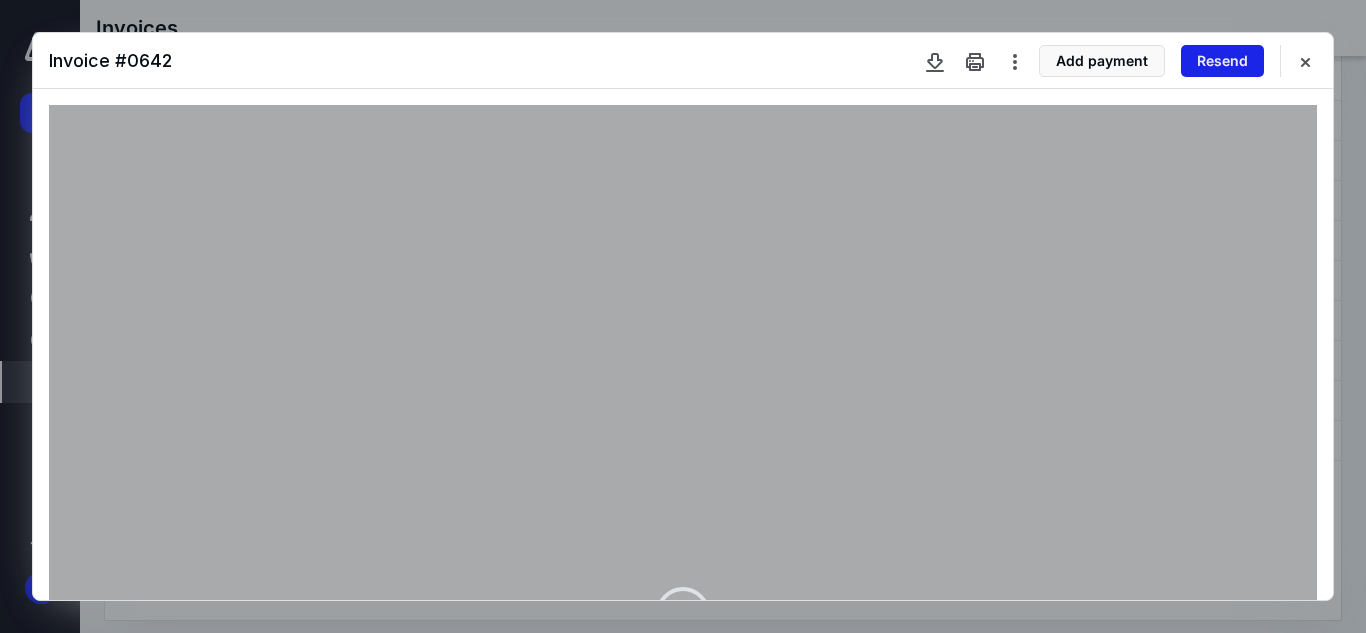 click on "Resend" at bounding box center [1222, 61] 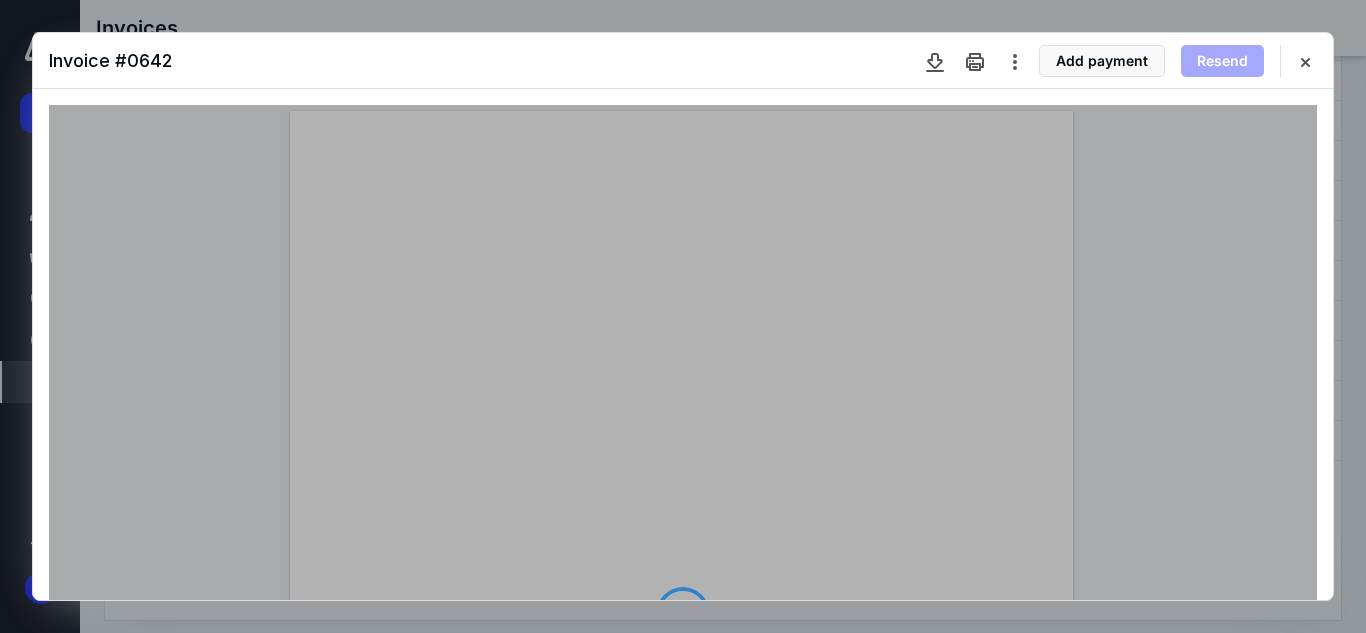 scroll, scrollTop: 0, scrollLeft: 0, axis: both 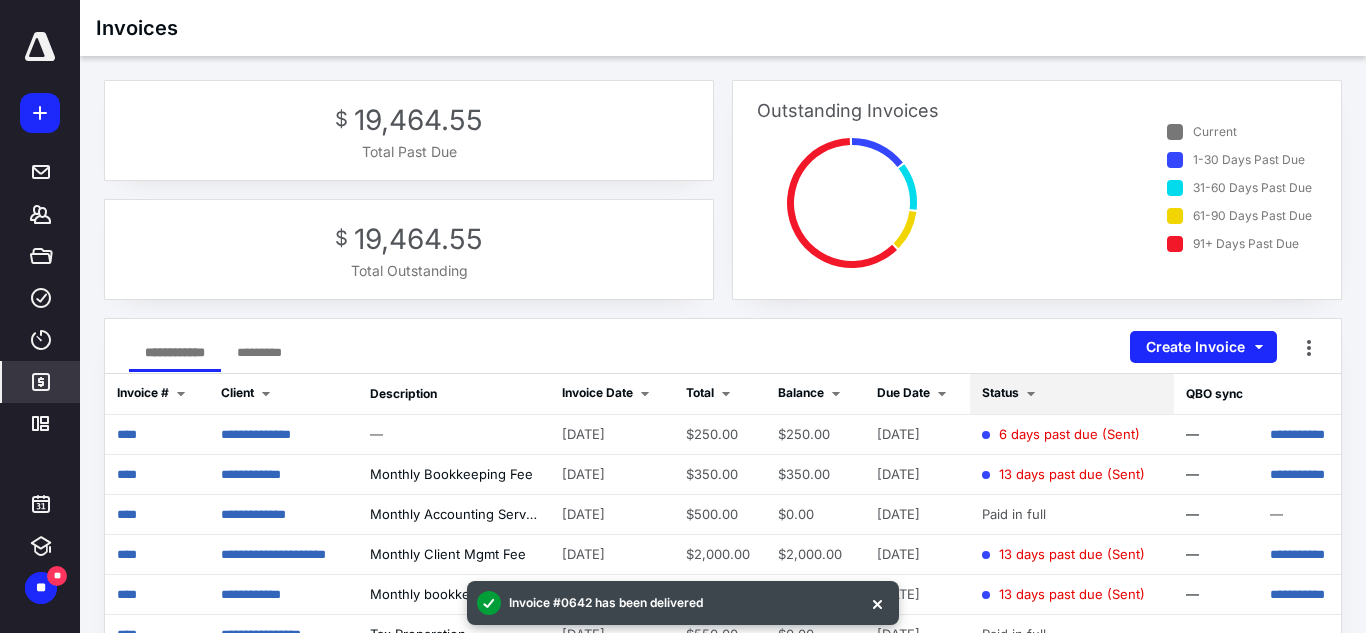 click on "Status" at bounding box center [1000, 392] 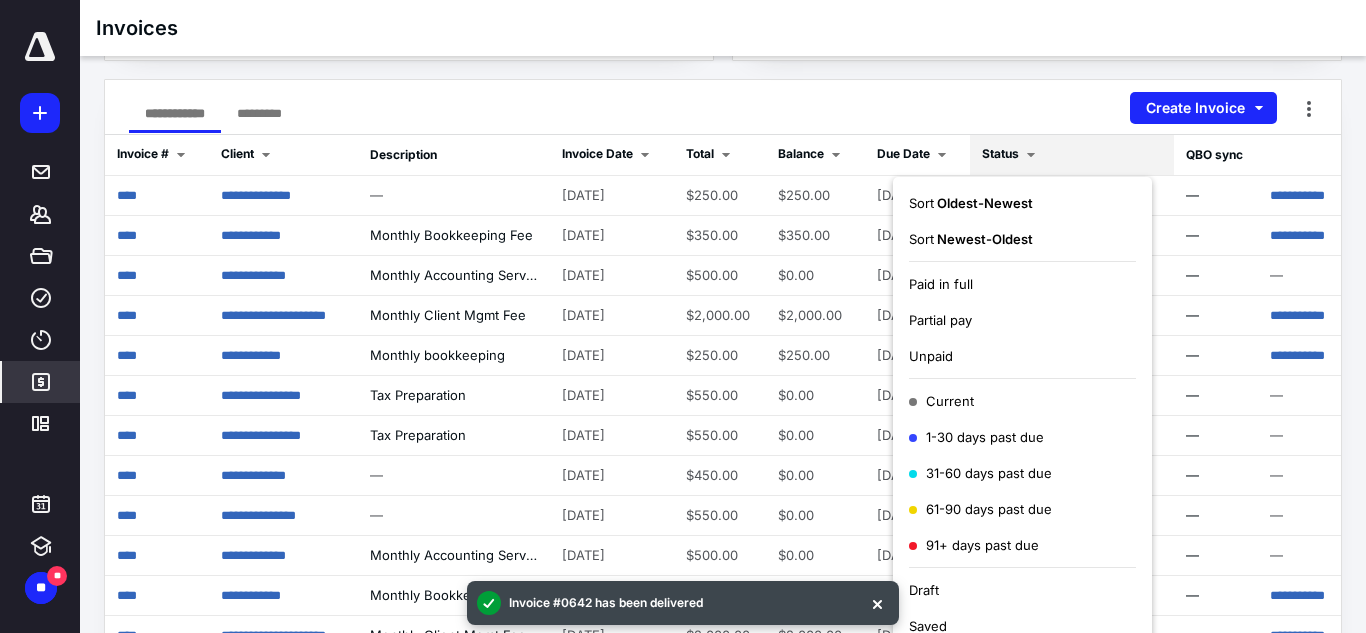 scroll, scrollTop: 240, scrollLeft: 0, axis: vertical 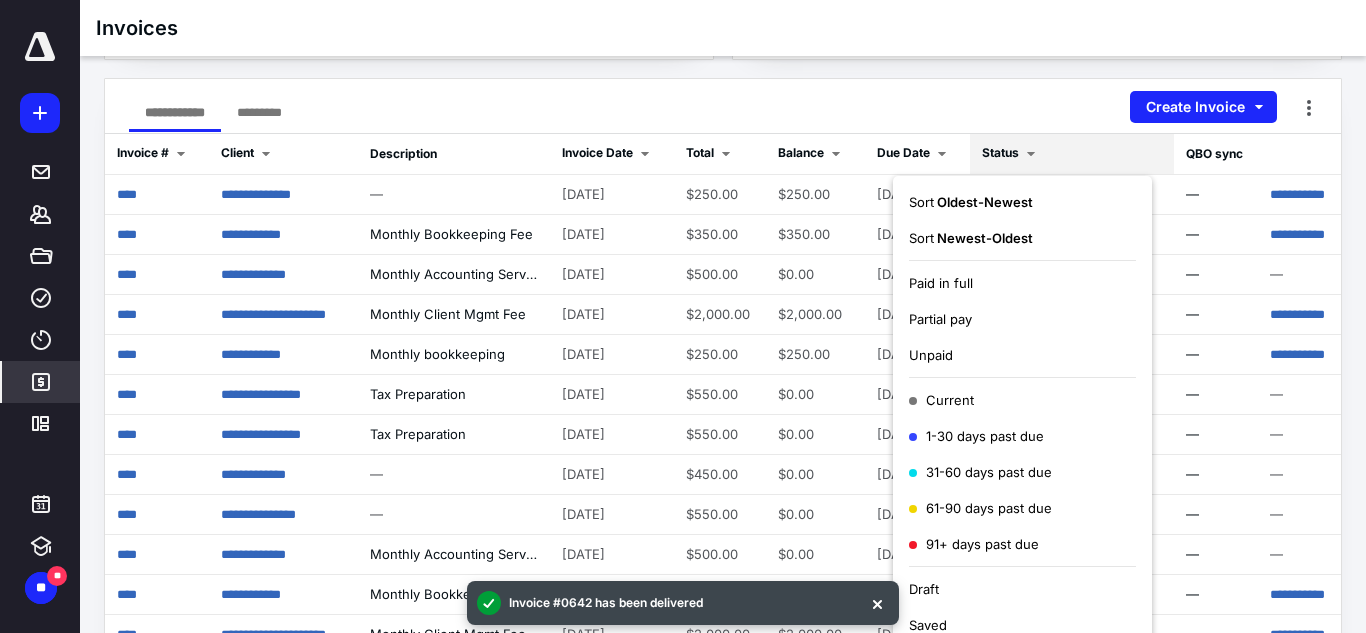 click on "Unpaid" at bounding box center (1022, 355) 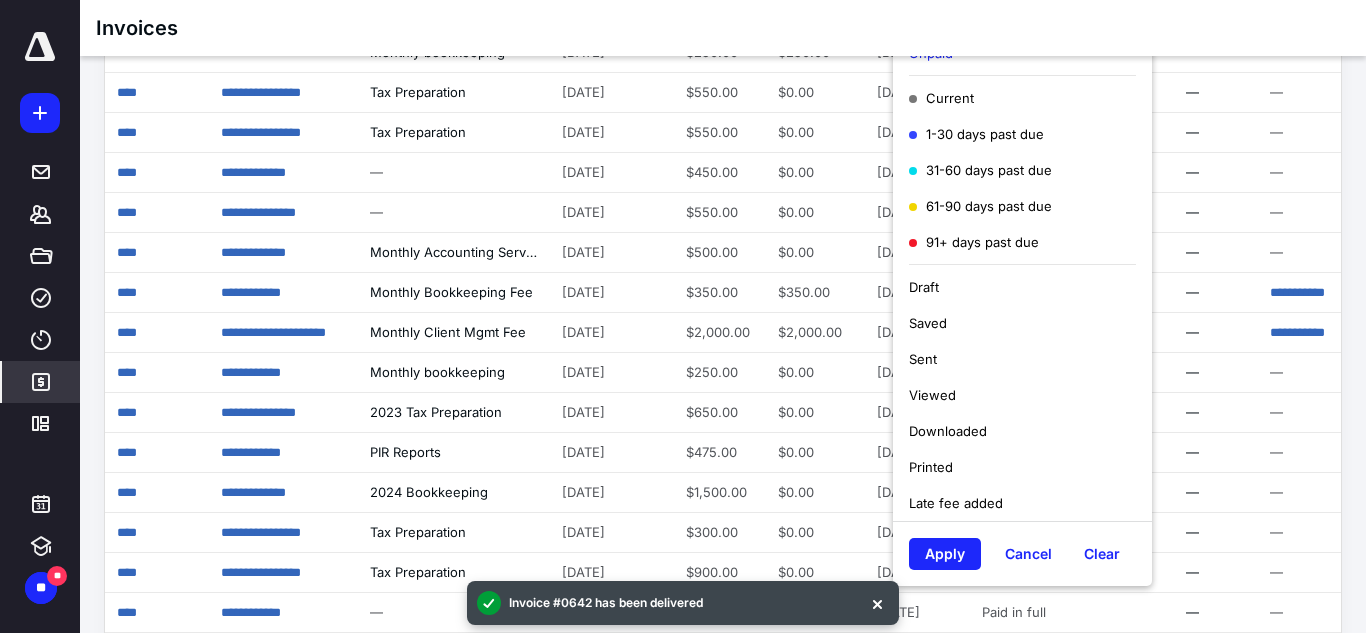 scroll, scrollTop: 547, scrollLeft: 0, axis: vertical 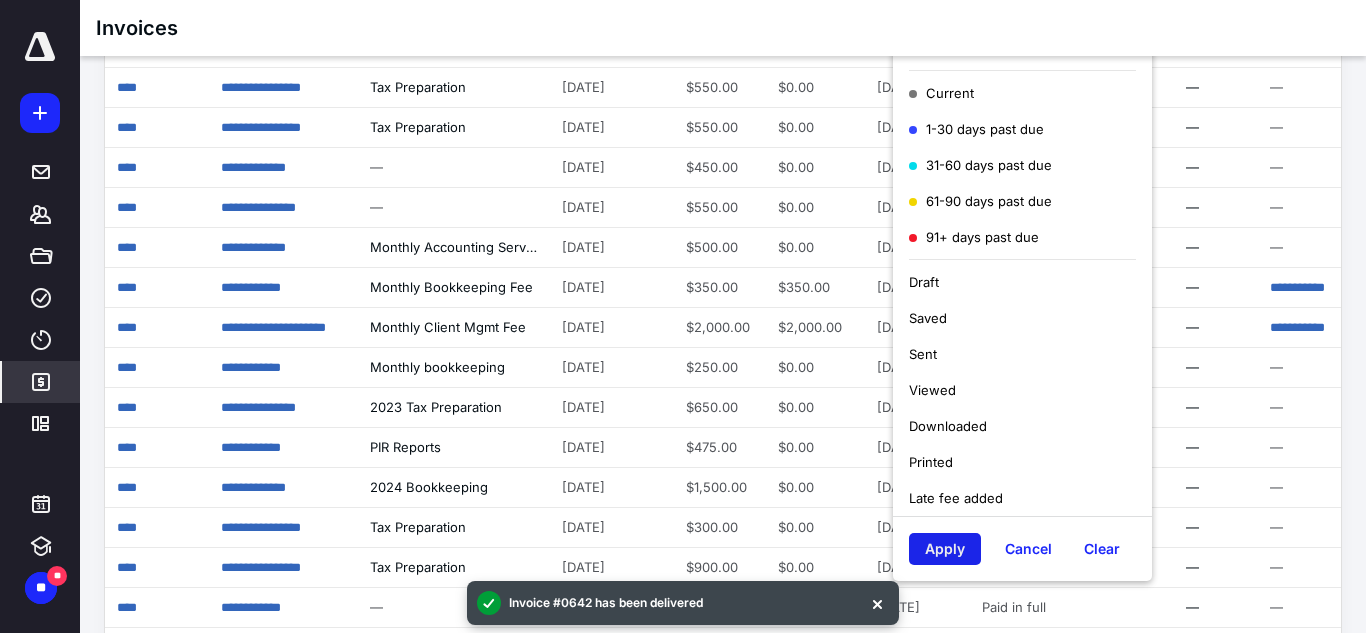 click on "Apply" at bounding box center (945, 549) 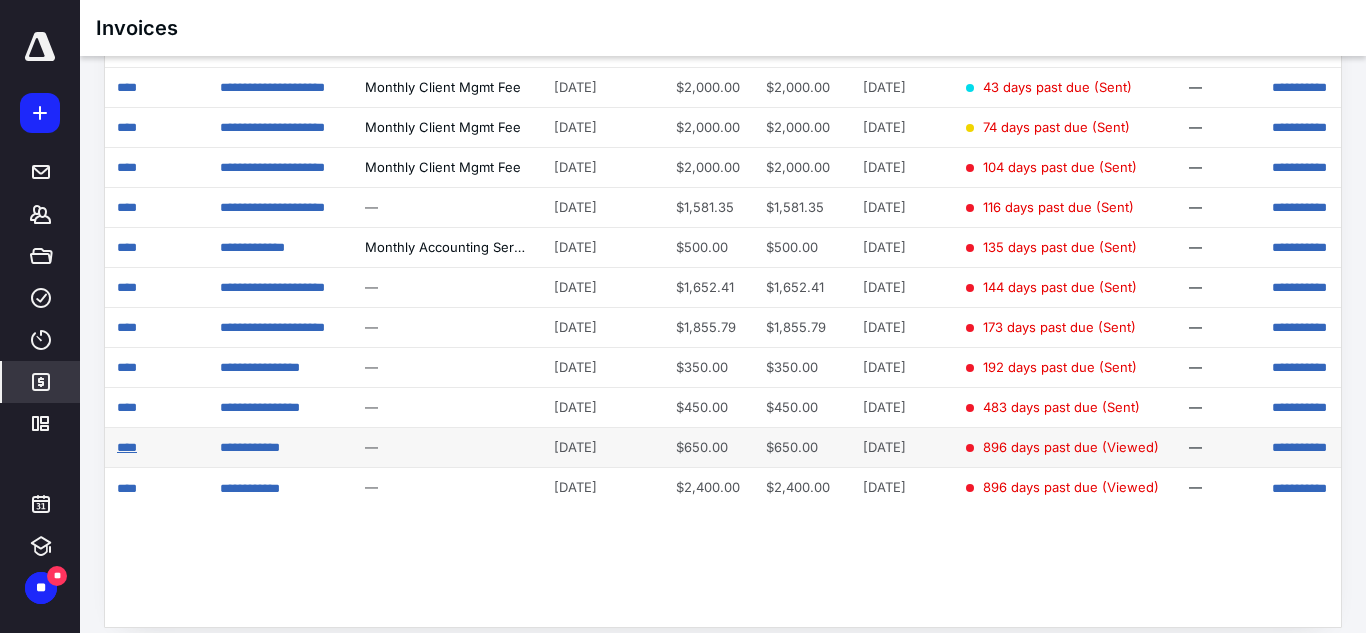 click on "****" at bounding box center [127, 447] 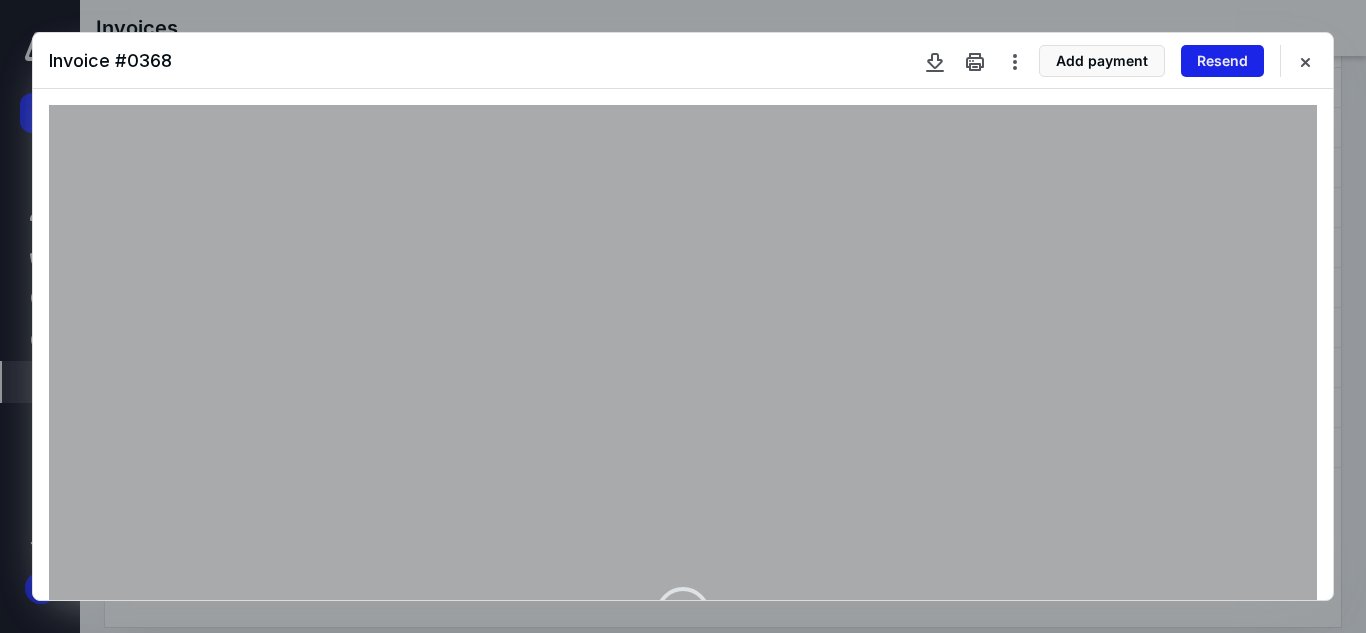 click on "Resend" at bounding box center [1222, 61] 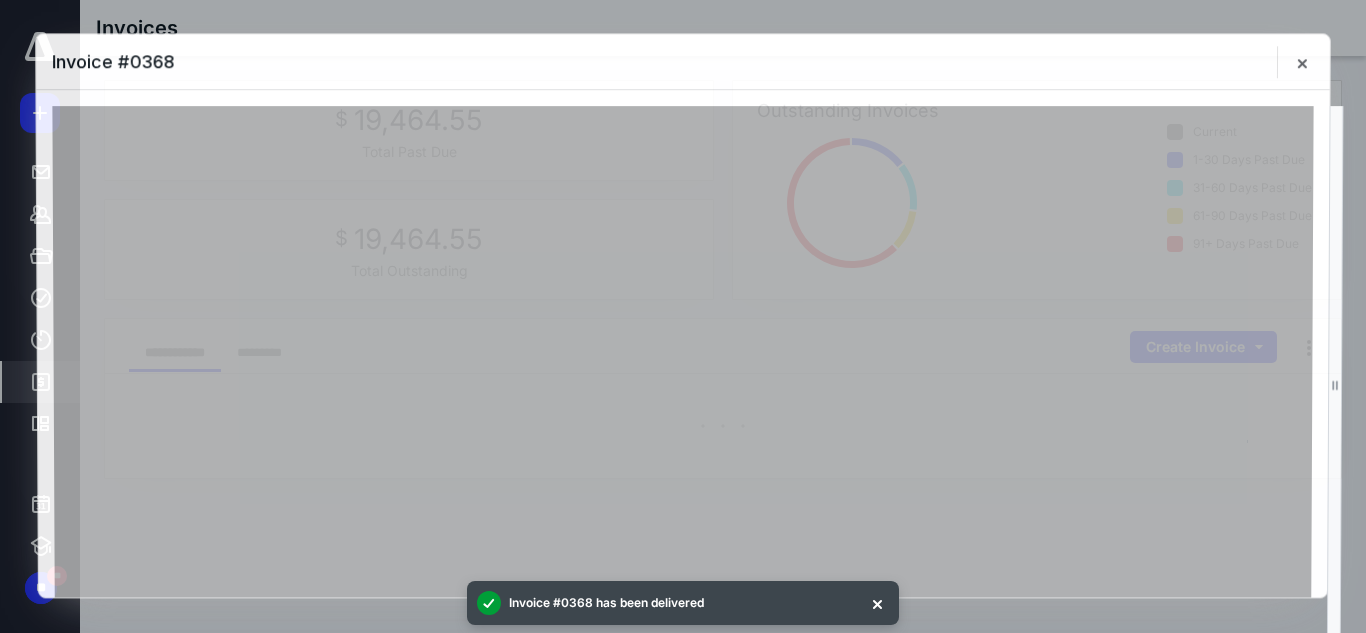 scroll, scrollTop: 0, scrollLeft: 0, axis: both 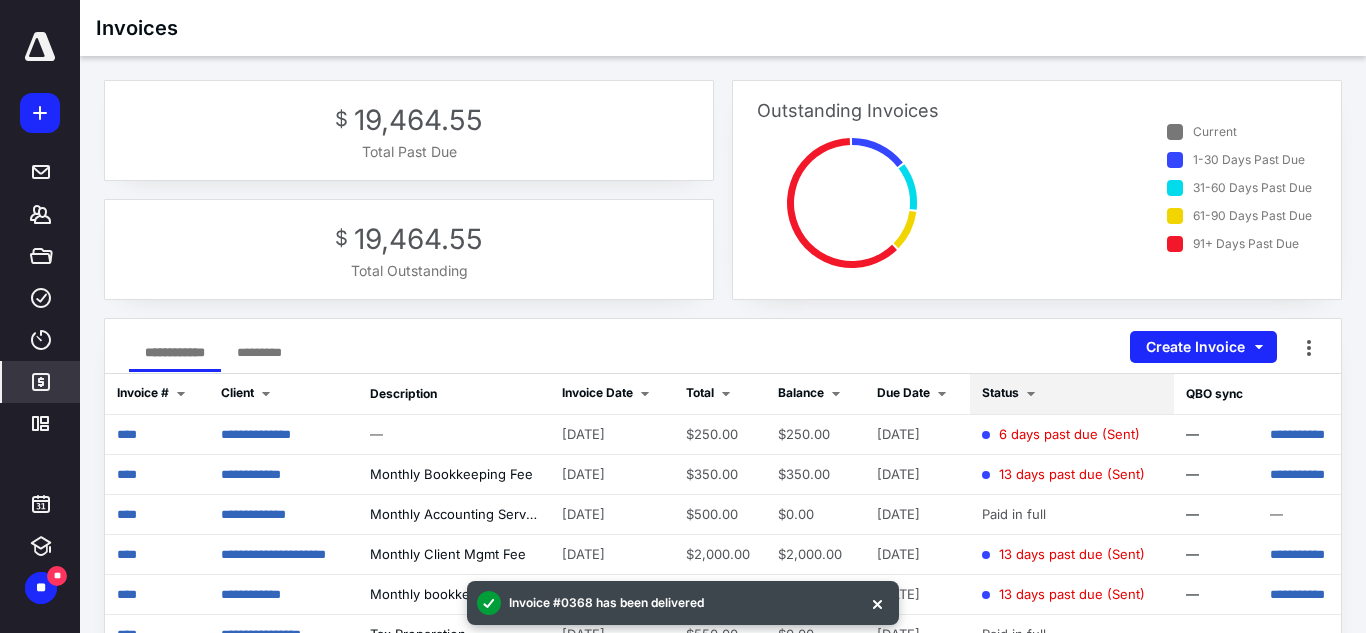 click on "Status" at bounding box center [1000, 392] 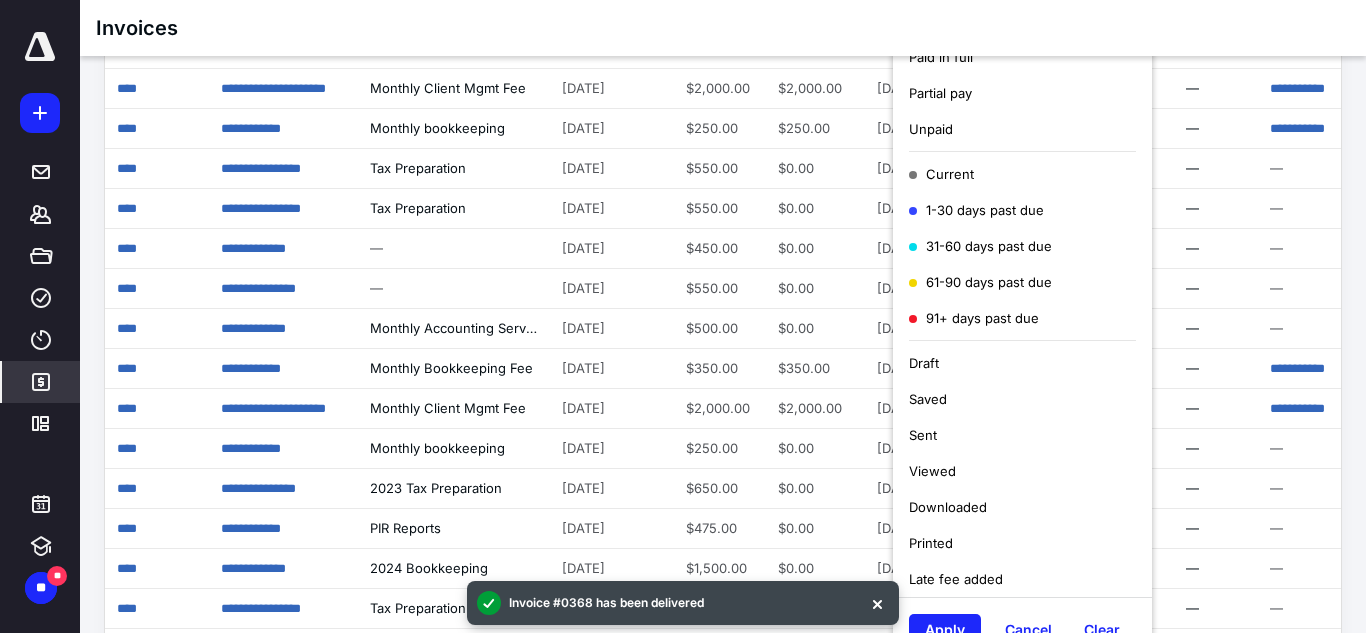 scroll, scrollTop: 467, scrollLeft: 0, axis: vertical 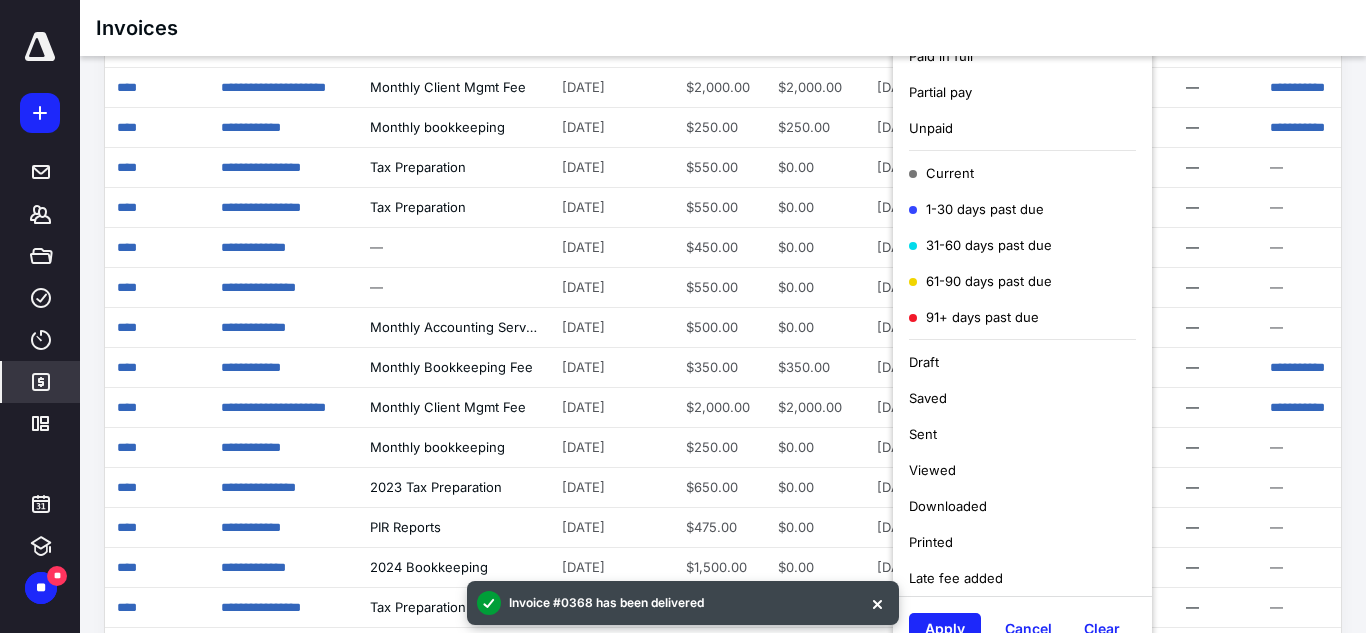 click on "Unpaid" at bounding box center (931, 128) 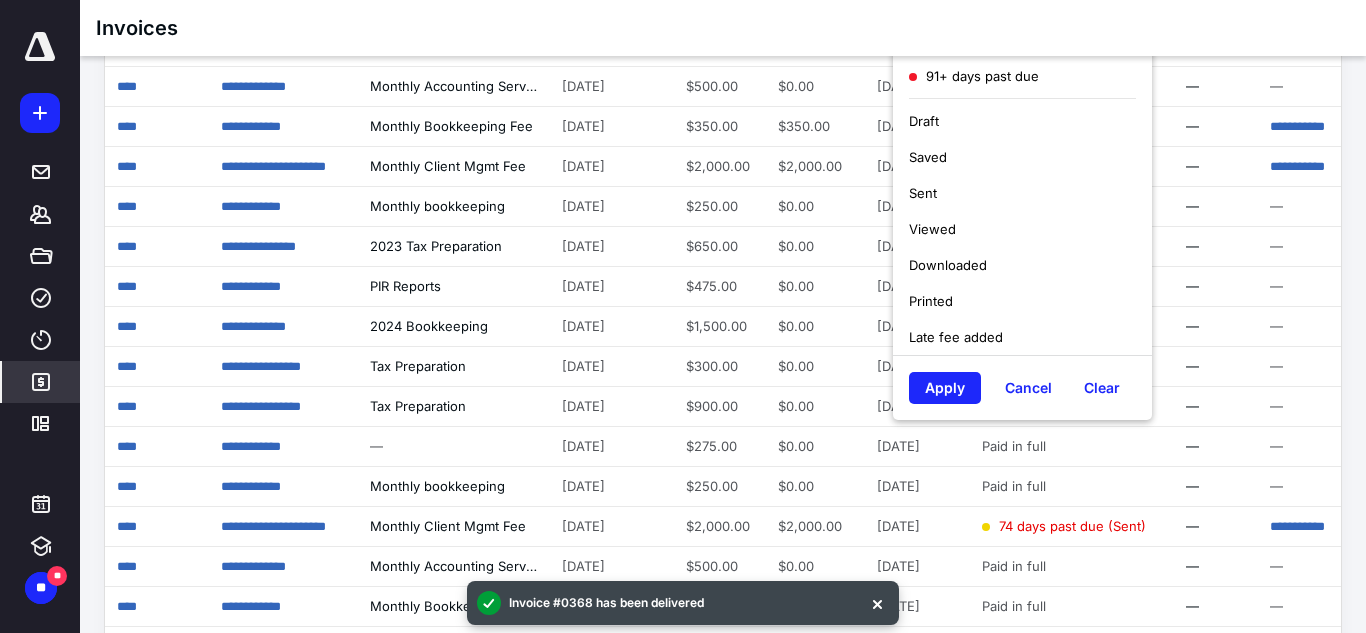 scroll, scrollTop: 709, scrollLeft: 0, axis: vertical 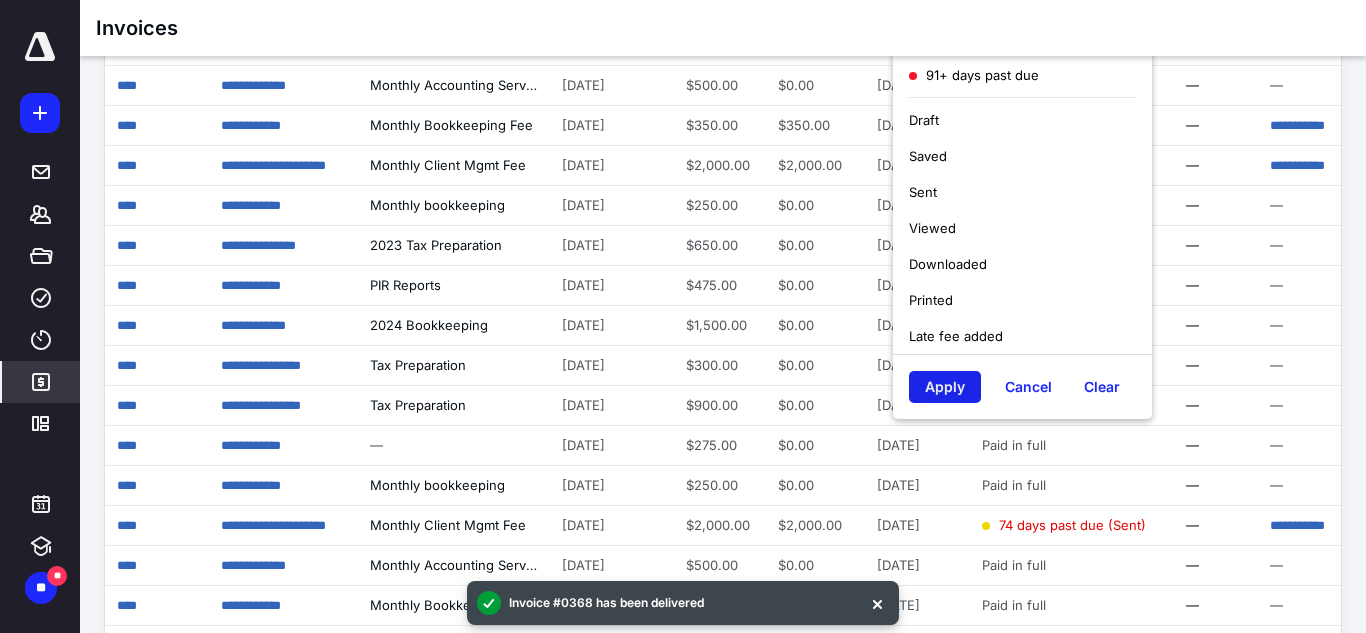click on "Apply" at bounding box center (945, 387) 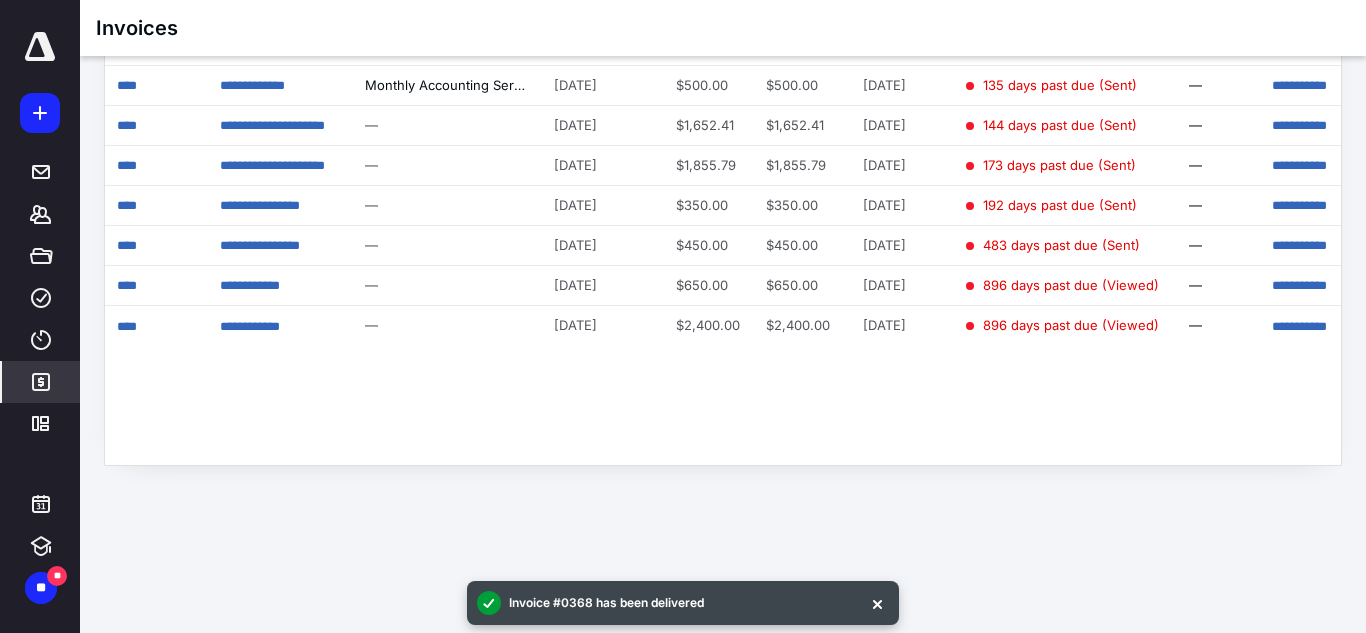 scroll, scrollTop: 586, scrollLeft: 0, axis: vertical 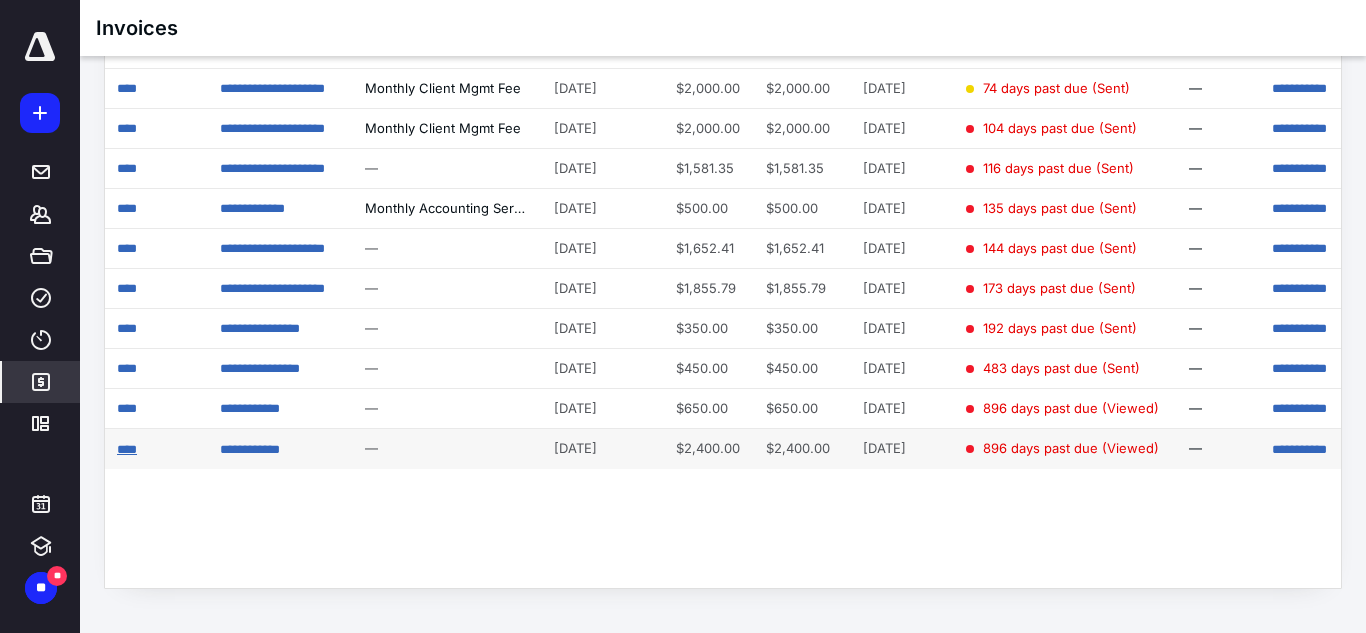click on "****" at bounding box center [127, 449] 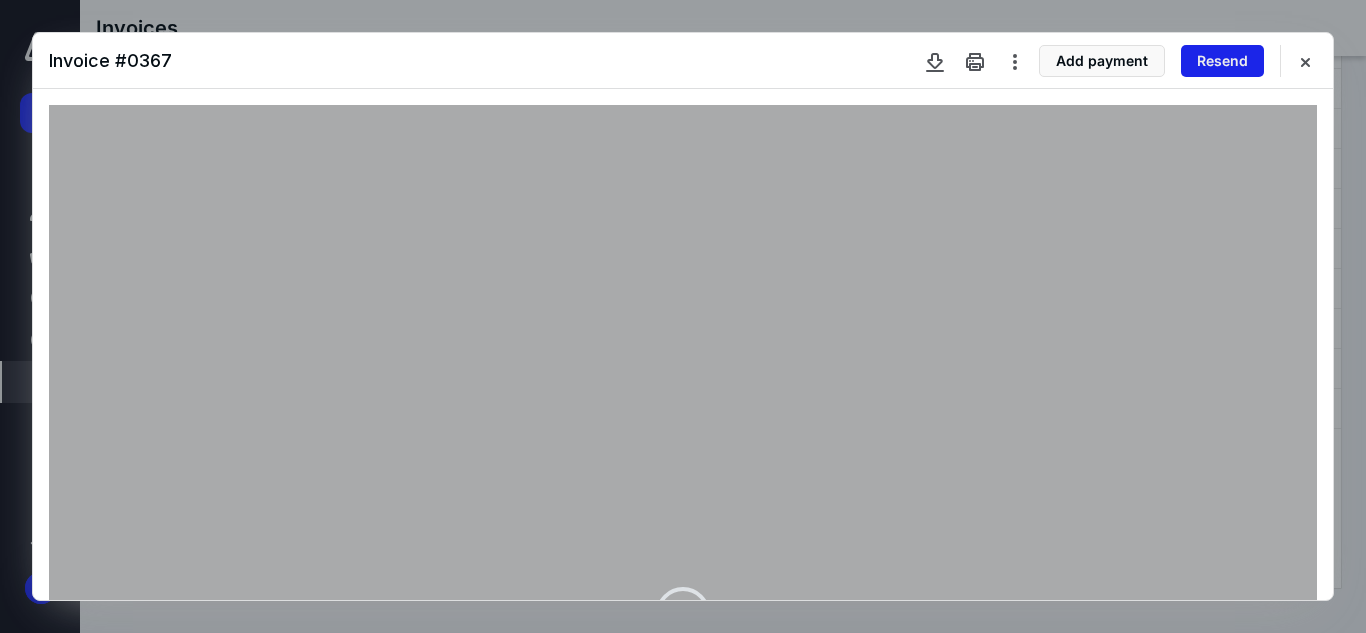 click on "Resend" at bounding box center [1222, 61] 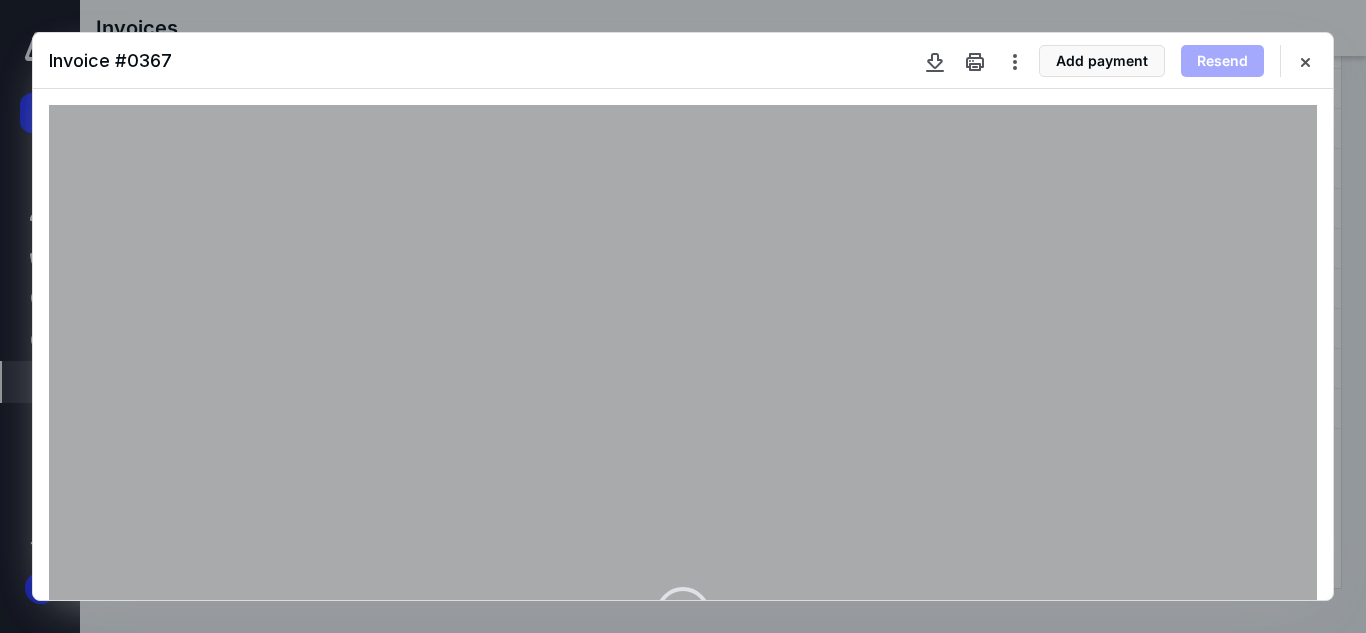 scroll, scrollTop: 0, scrollLeft: 0, axis: both 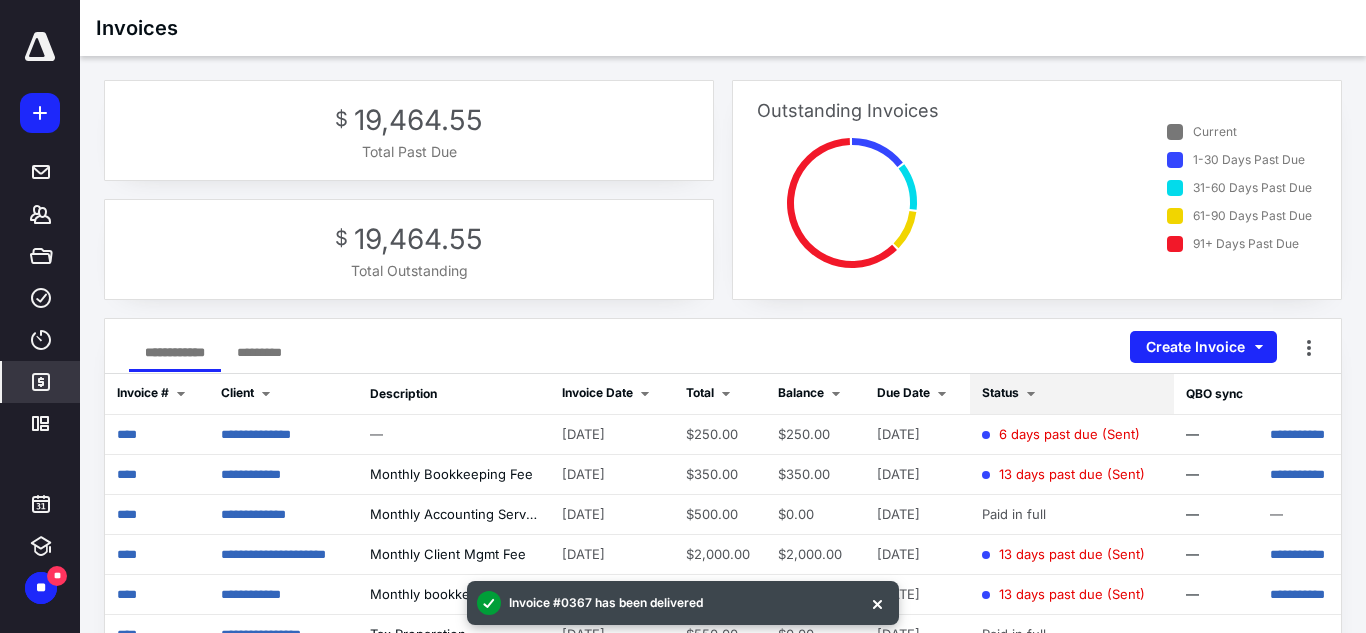 click at bounding box center [1031, 394] 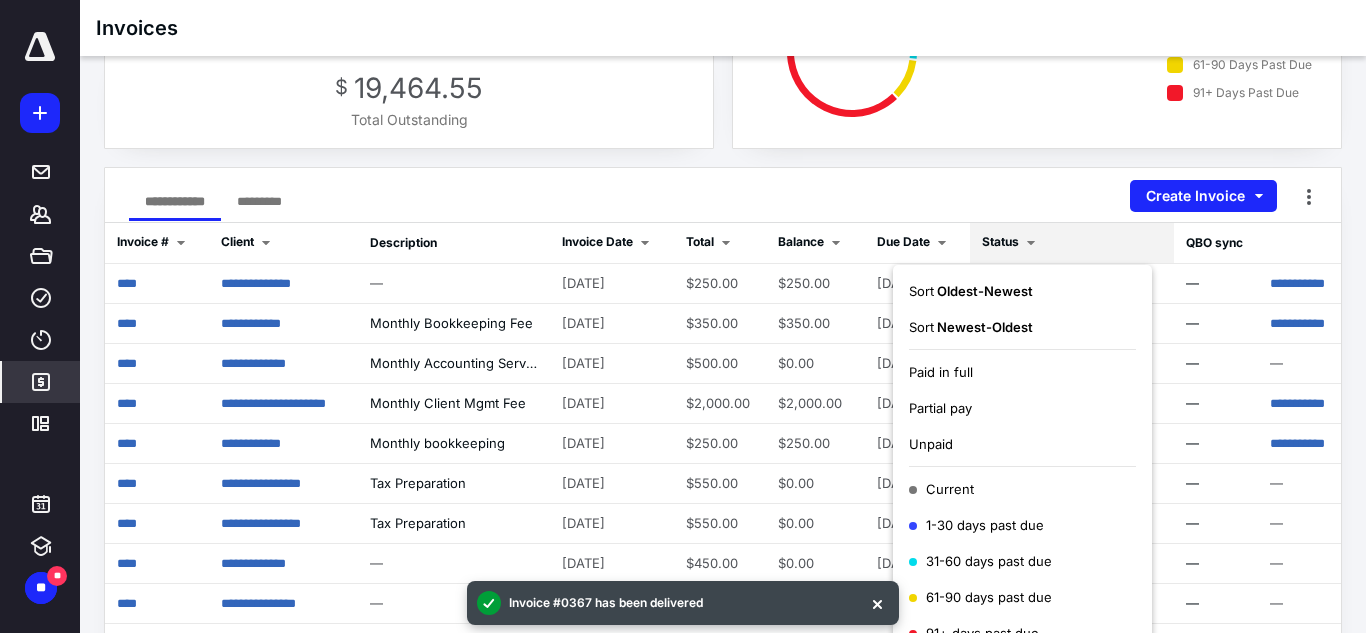 scroll, scrollTop: 157, scrollLeft: 0, axis: vertical 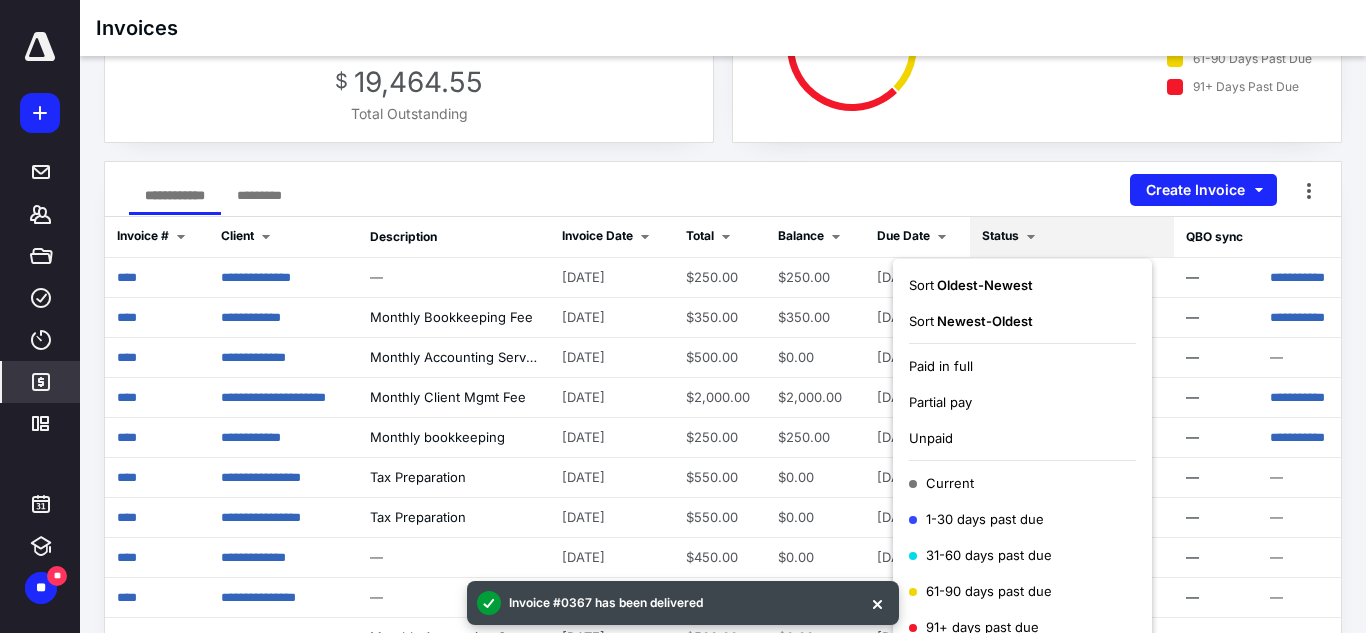 click on "Partial pay" at bounding box center (1022, 402) 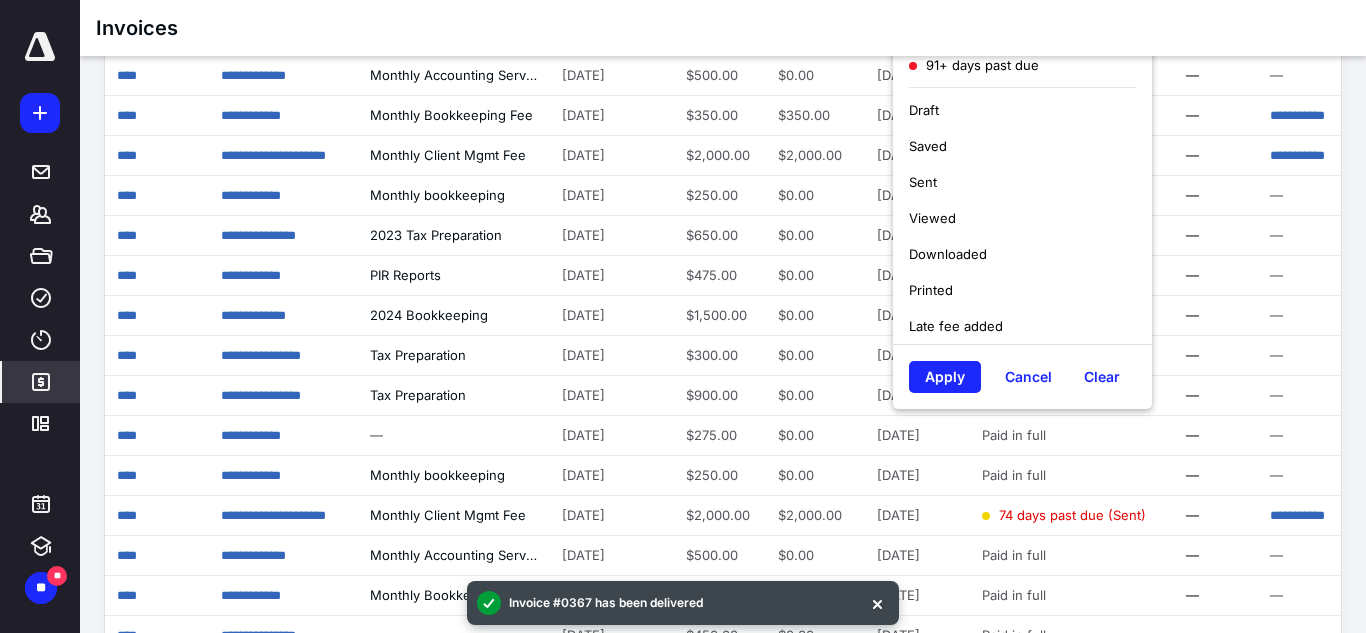 scroll, scrollTop: 735, scrollLeft: 0, axis: vertical 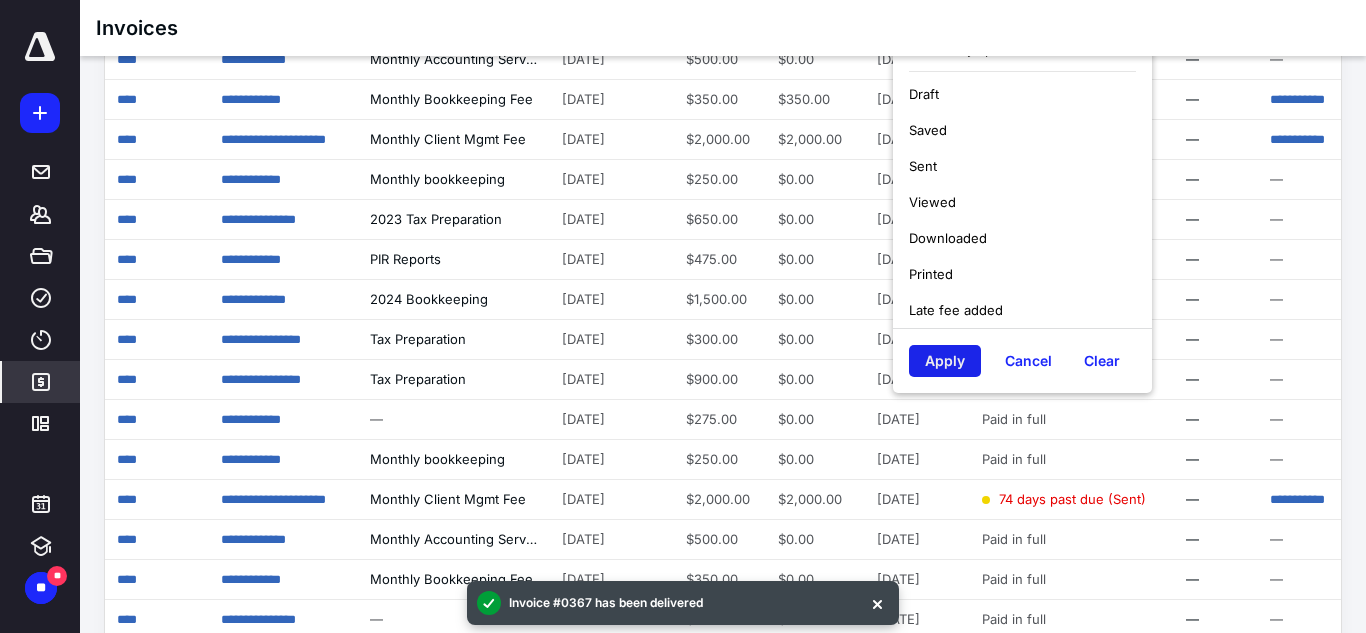 click on "Apply" at bounding box center [945, 361] 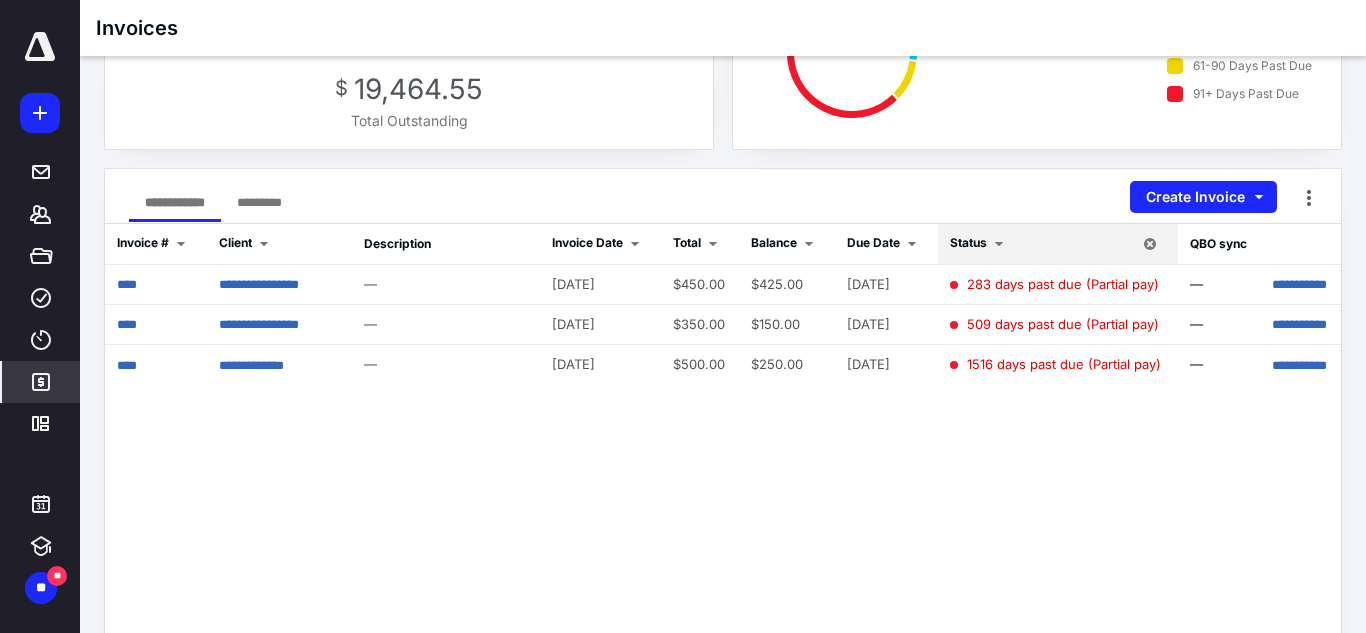 scroll, scrollTop: 147, scrollLeft: 0, axis: vertical 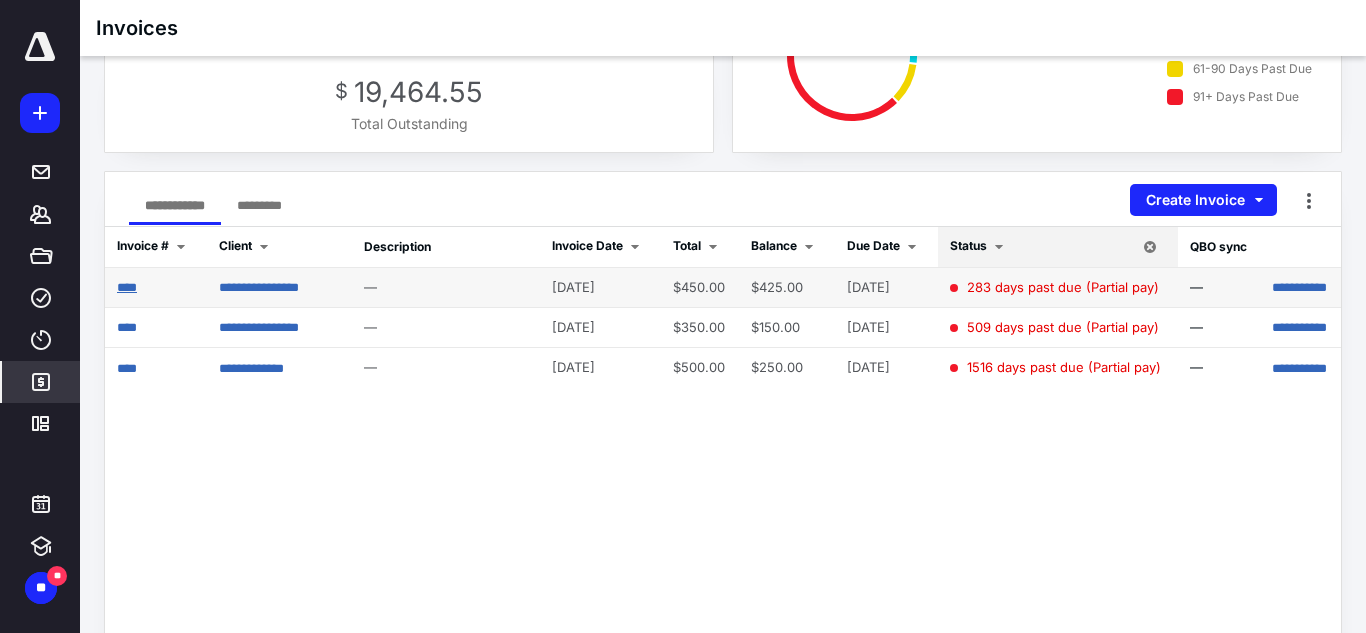 click on "****" at bounding box center (127, 287) 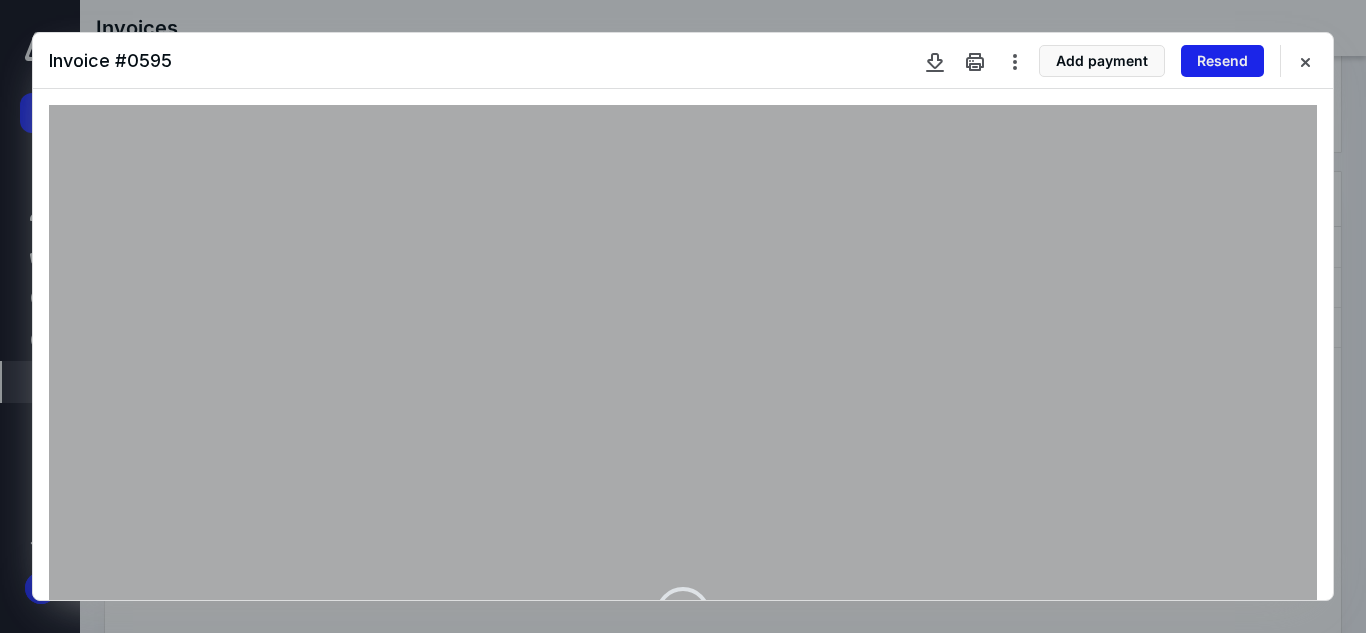 click on "Resend" at bounding box center (1222, 61) 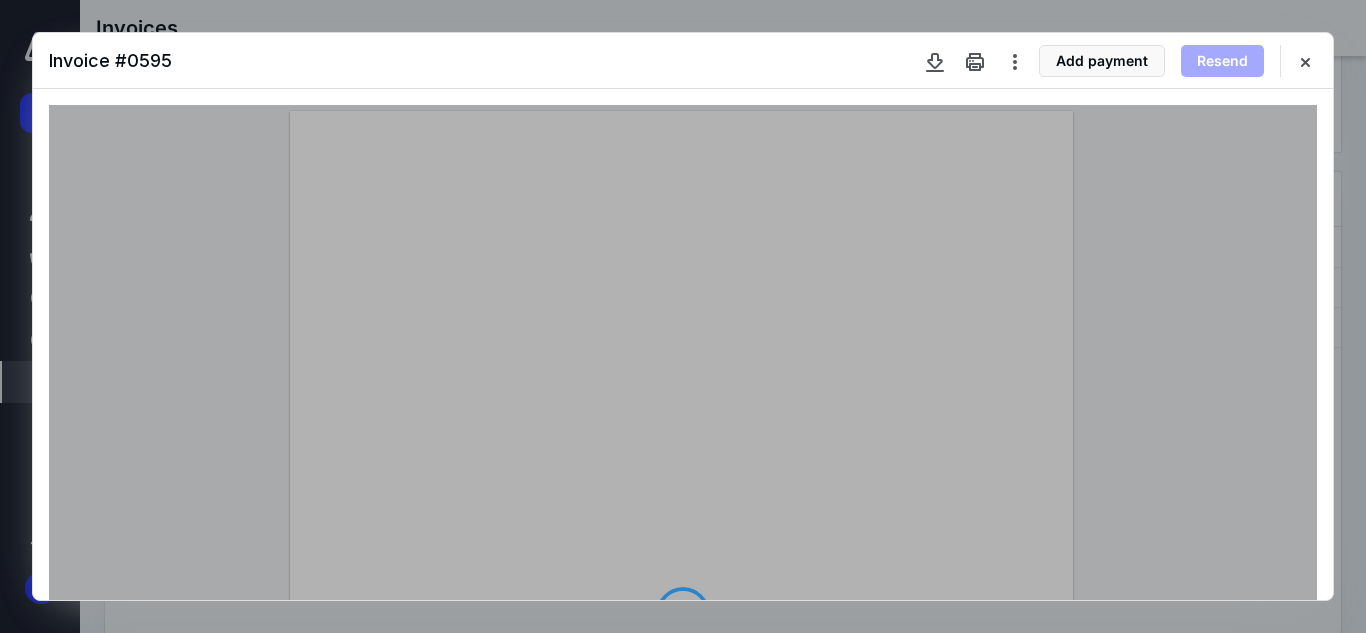 scroll, scrollTop: 0, scrollLeft: 0, axis: both 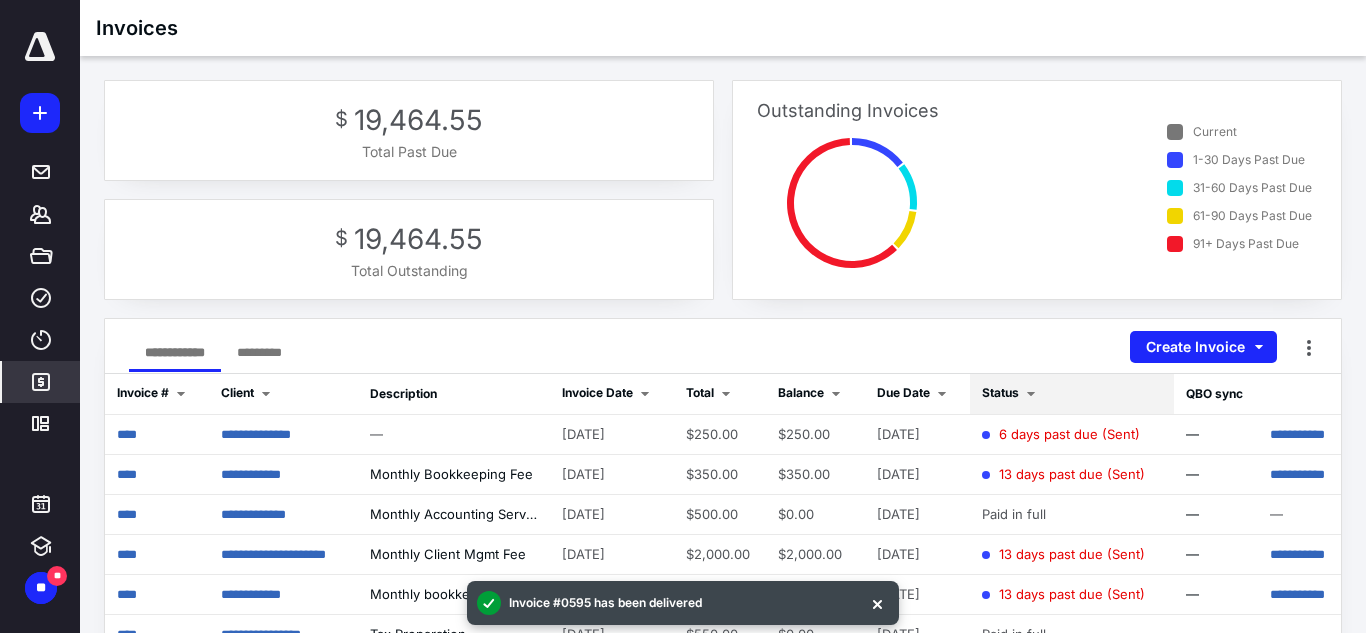 click at bounding box center [1031, 394] 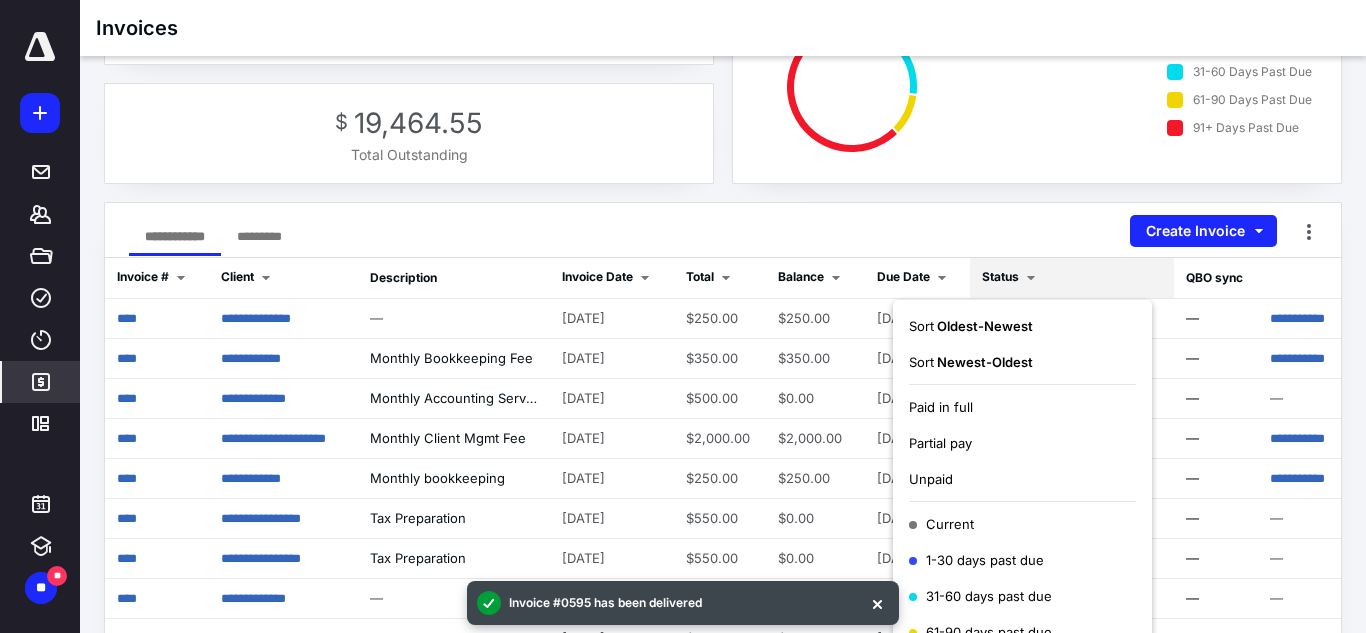 scroll, scrollTop: 123, scrollLeft: 0, axis: vertical 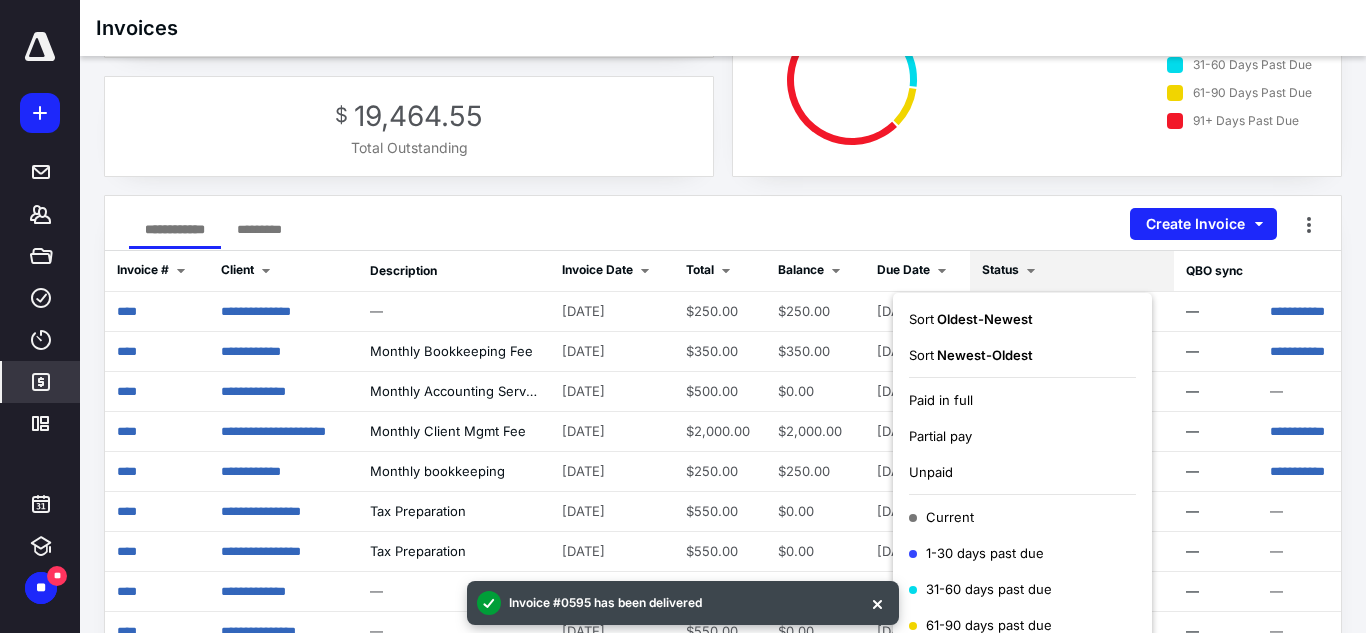 click on "Unpaid" at bounding box center [1022, 472] 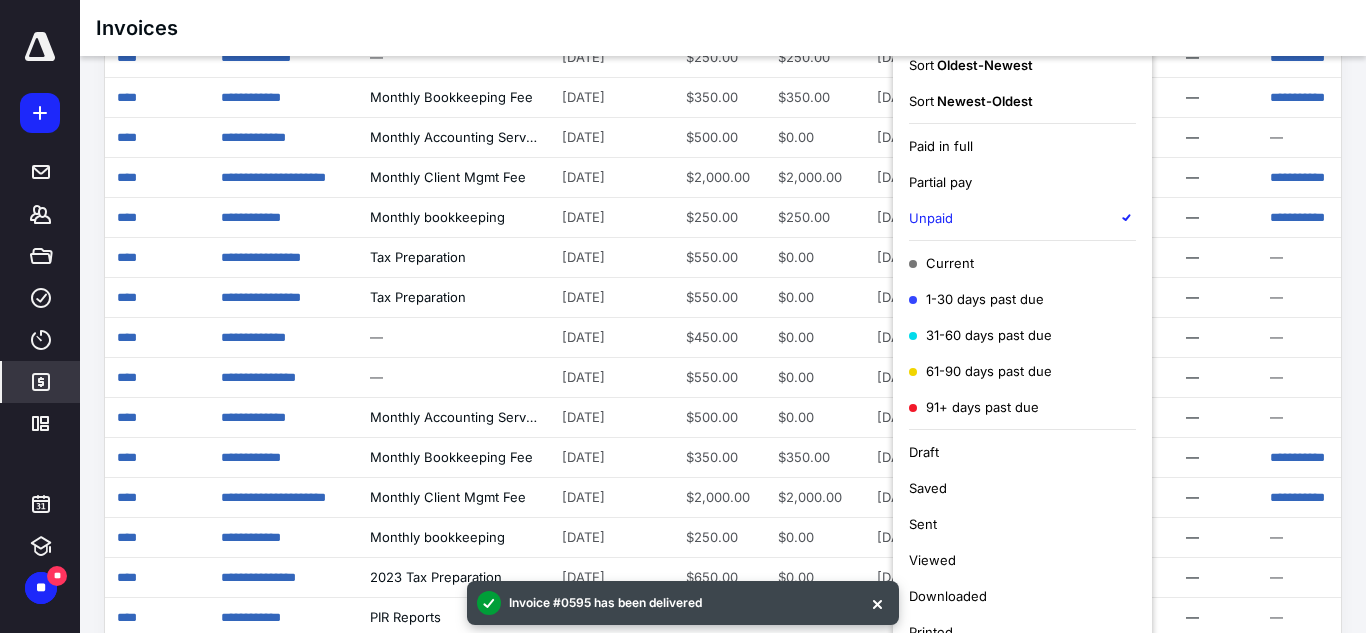 scroll, scrollTop: 374, scrollLeft: 0, axis: vertical 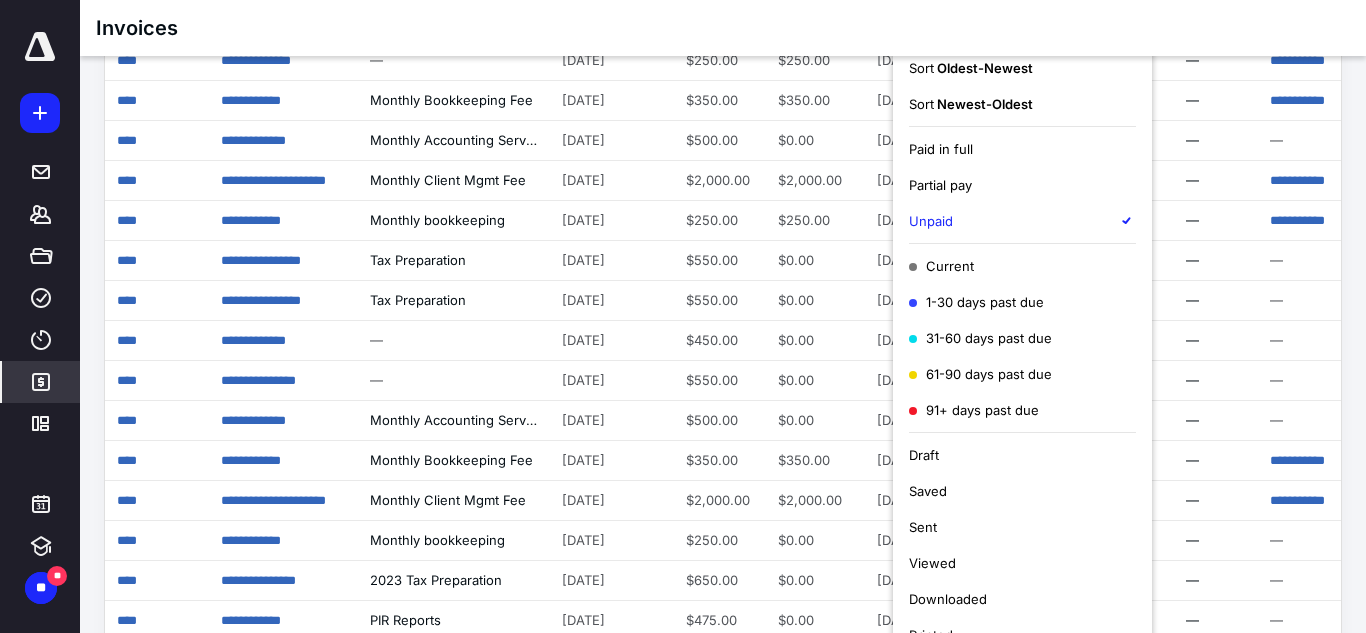 click on "Partial pay" at bounding box center [940, 185] 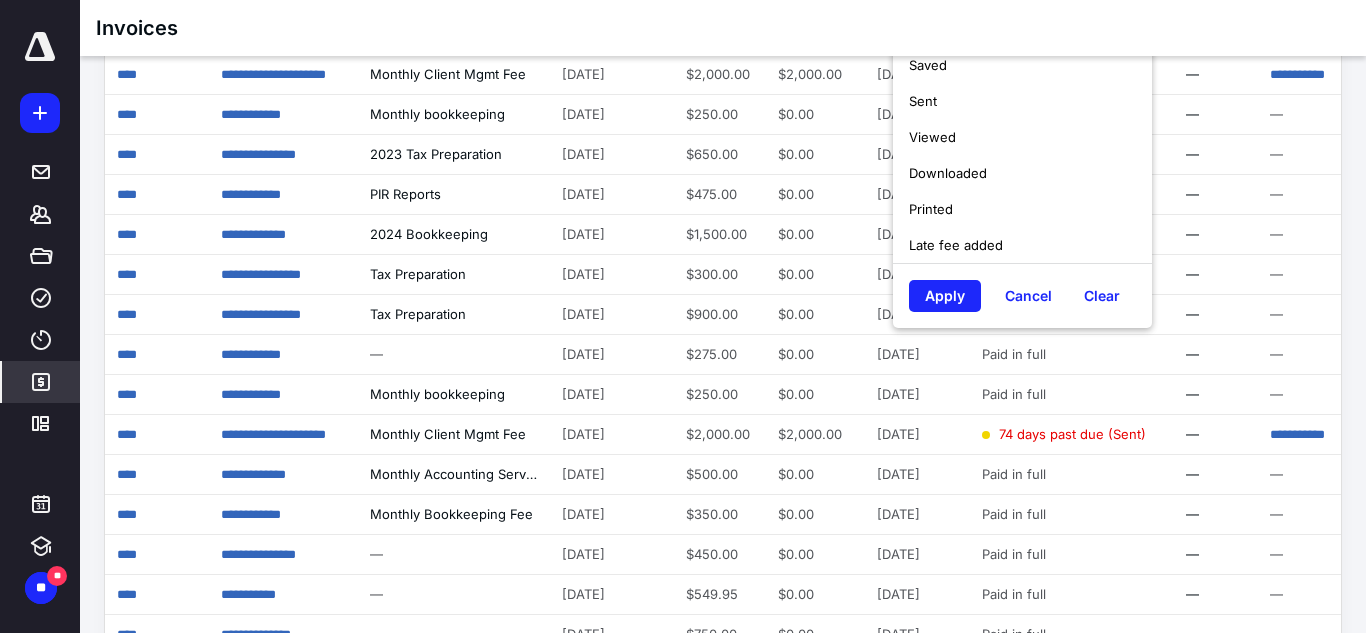 scroll, scrollTop: 823, scrollLeft: 0, axis: vertical 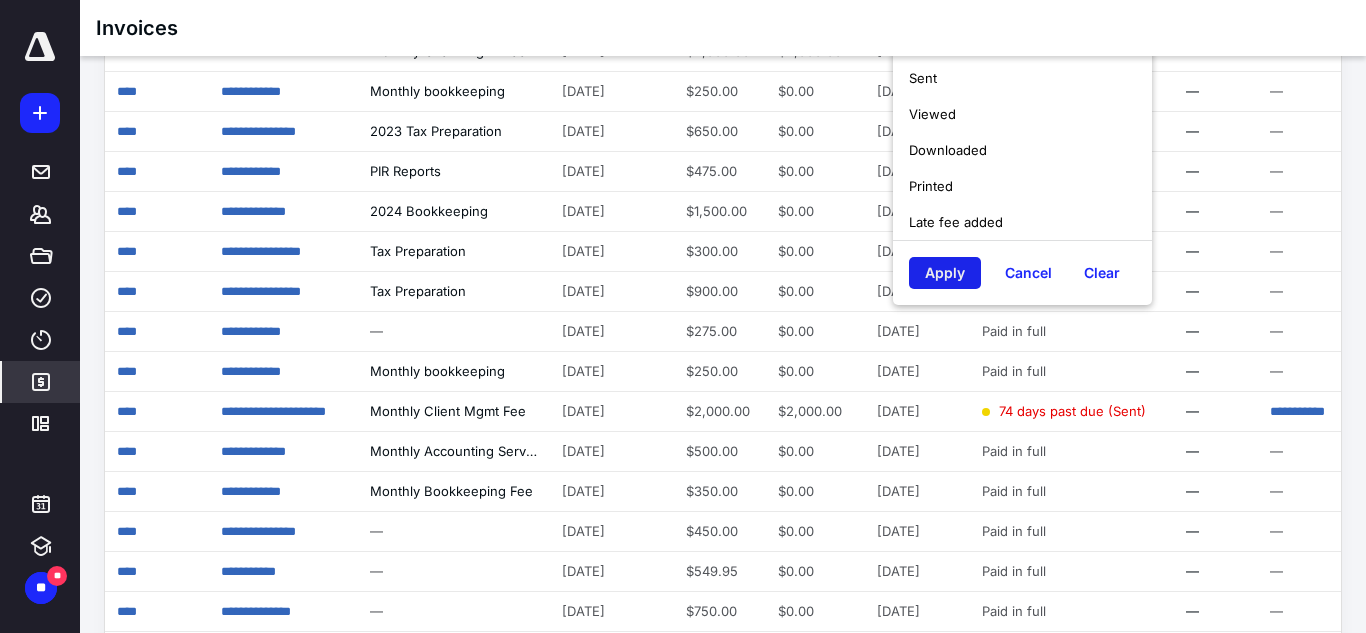 click on "Apply" at bounding box center (945, 273) 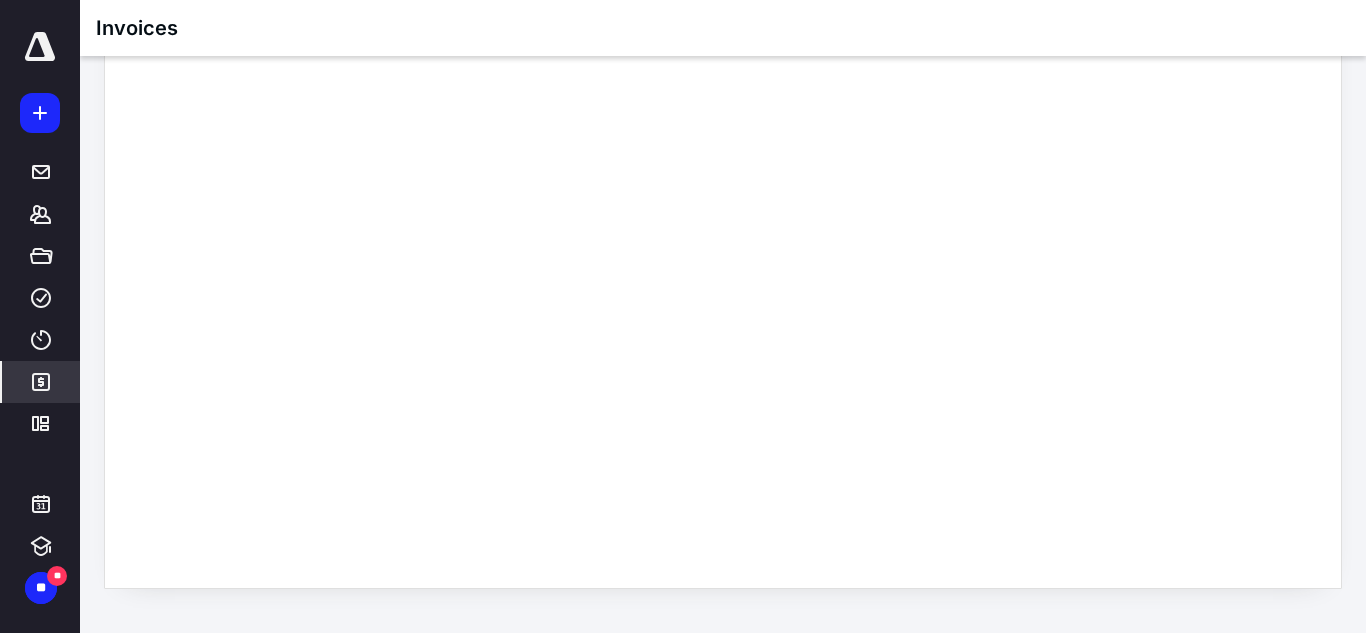 scroll, scrollTop: 0, scrollLeft: 0, axis: both 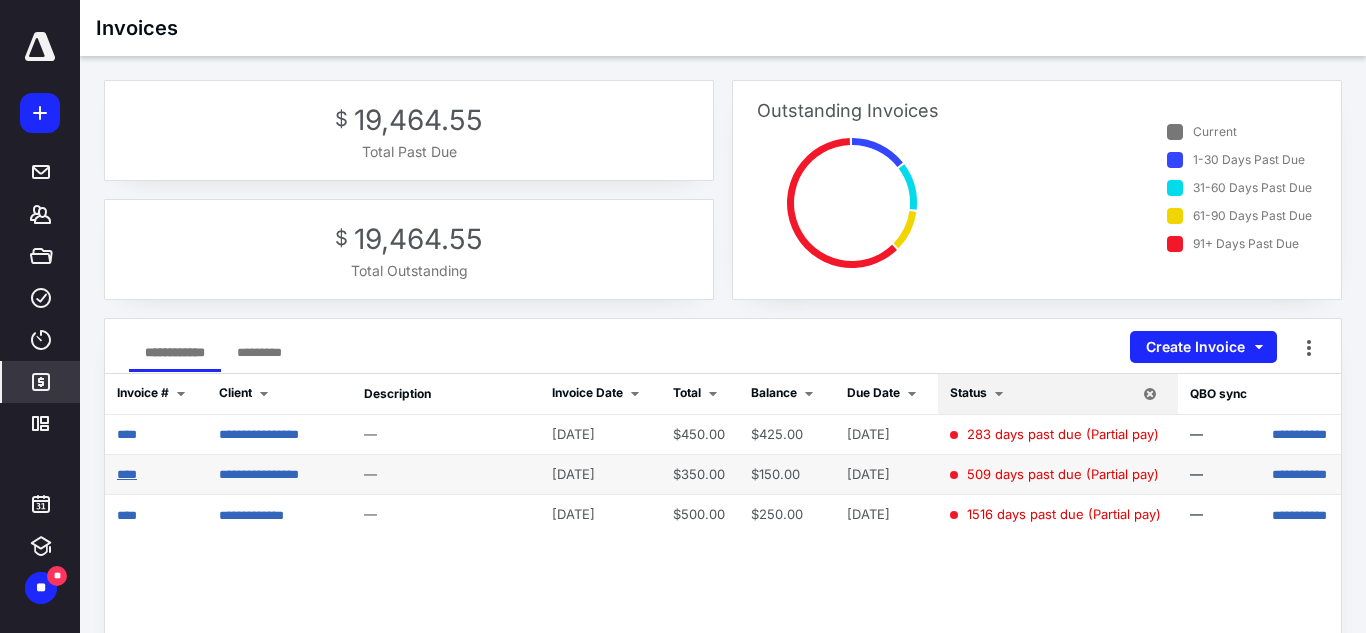 click on "****" at bounding box center [127, 474] 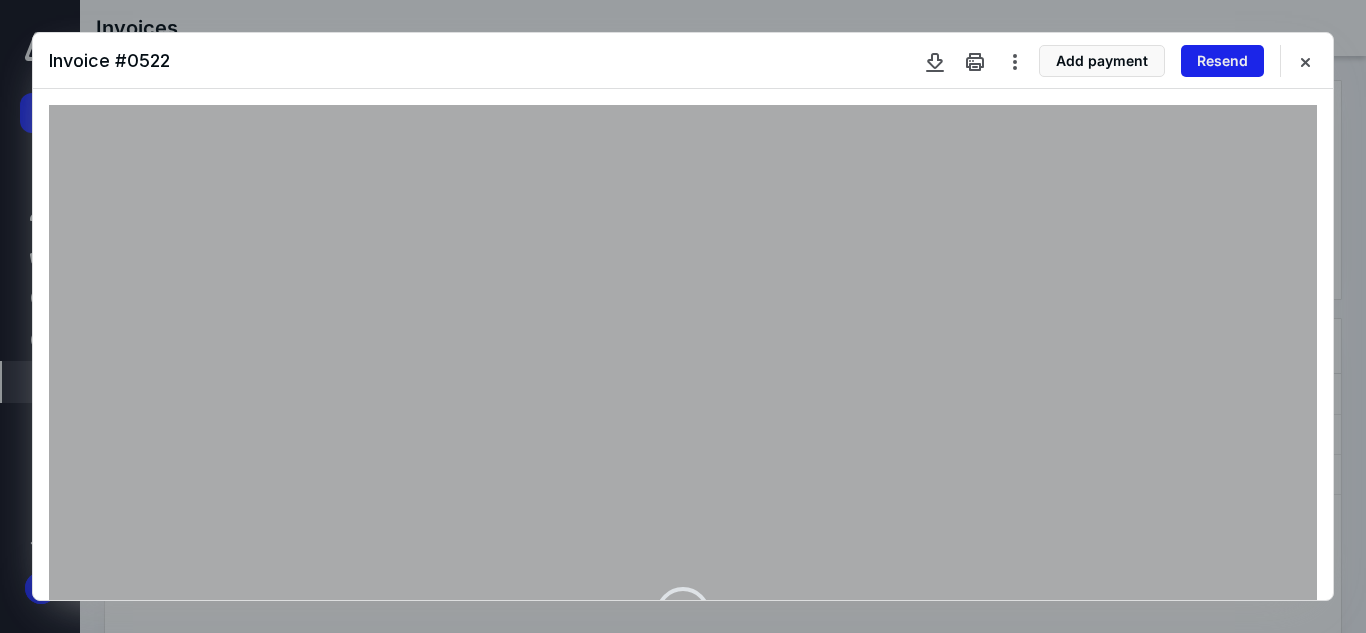 click on "Resend" at bounding box center [1222, 61] 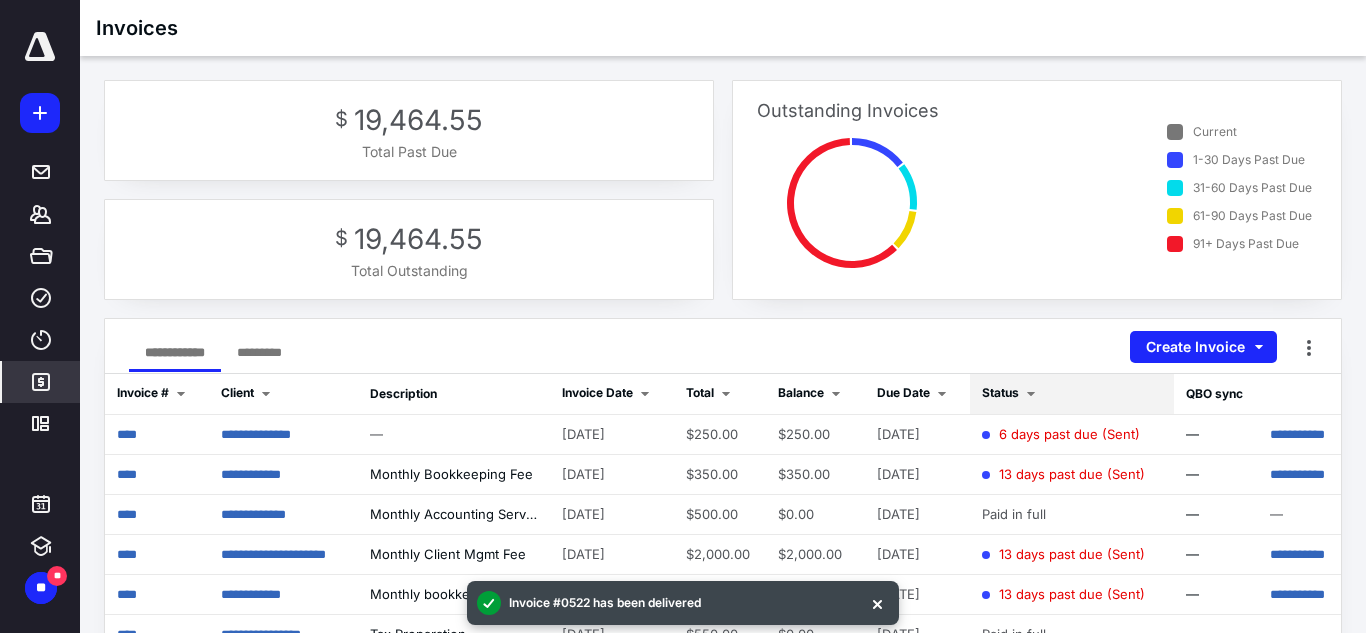 click on "Status" at bounding box center [1000, 392] 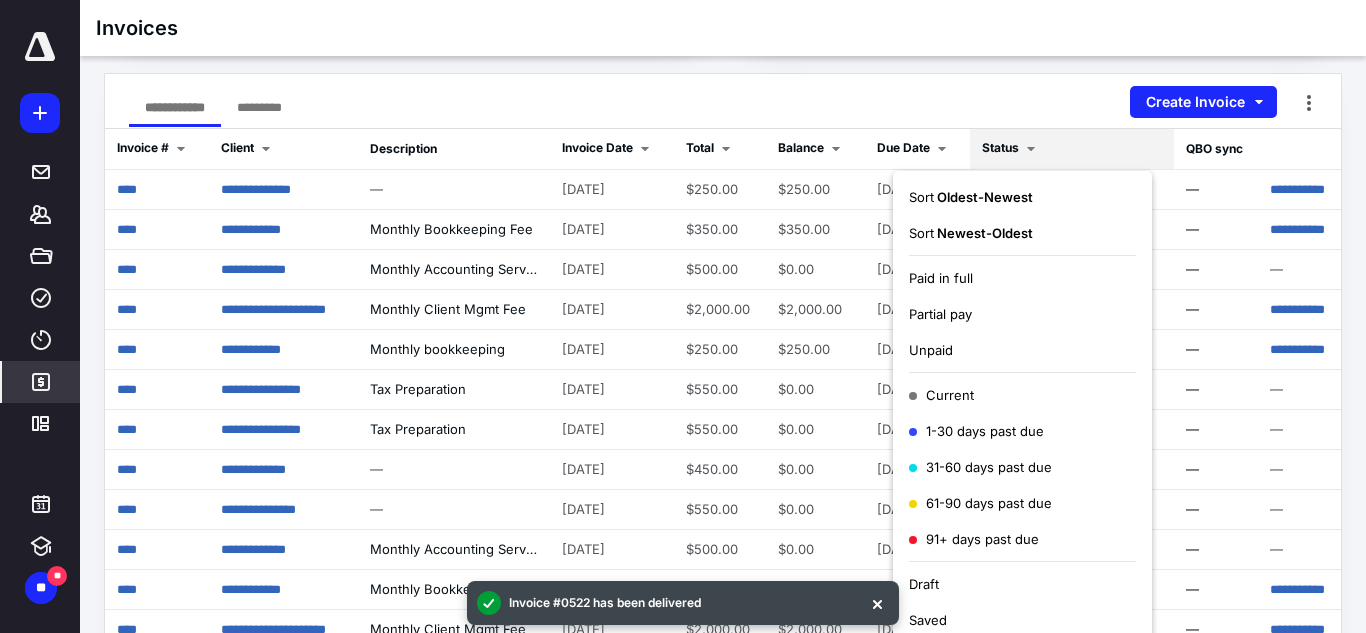 scroll, scrollTop: 246, scrollLeft: 0, axis: vertical 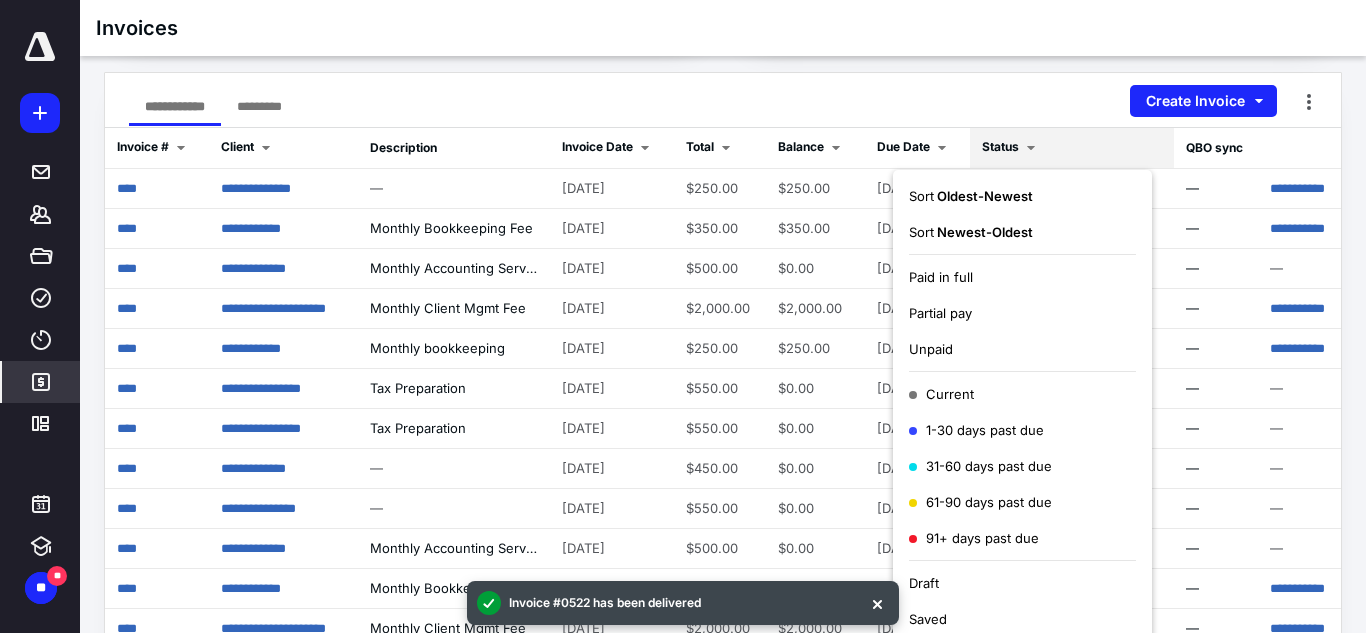 click on "Partial pay" at bounding box center [1022, 313] 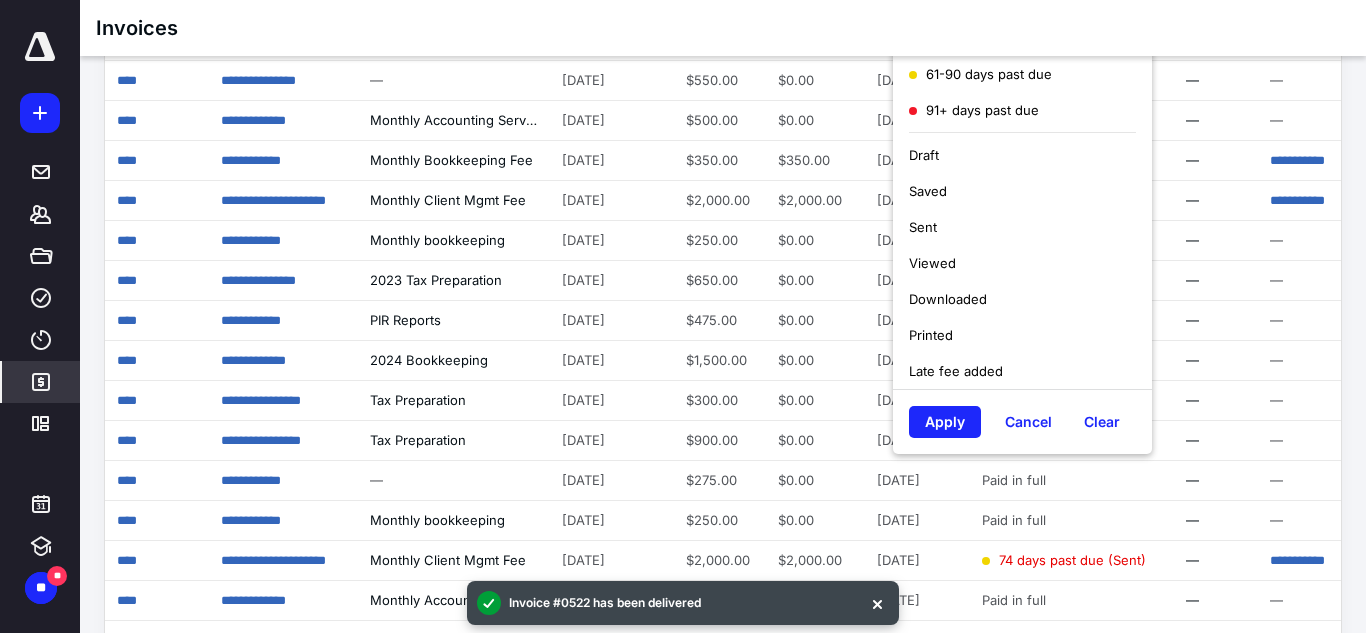 scroll, scrollTop: 677, scrollLeft: 0, axis: vertical 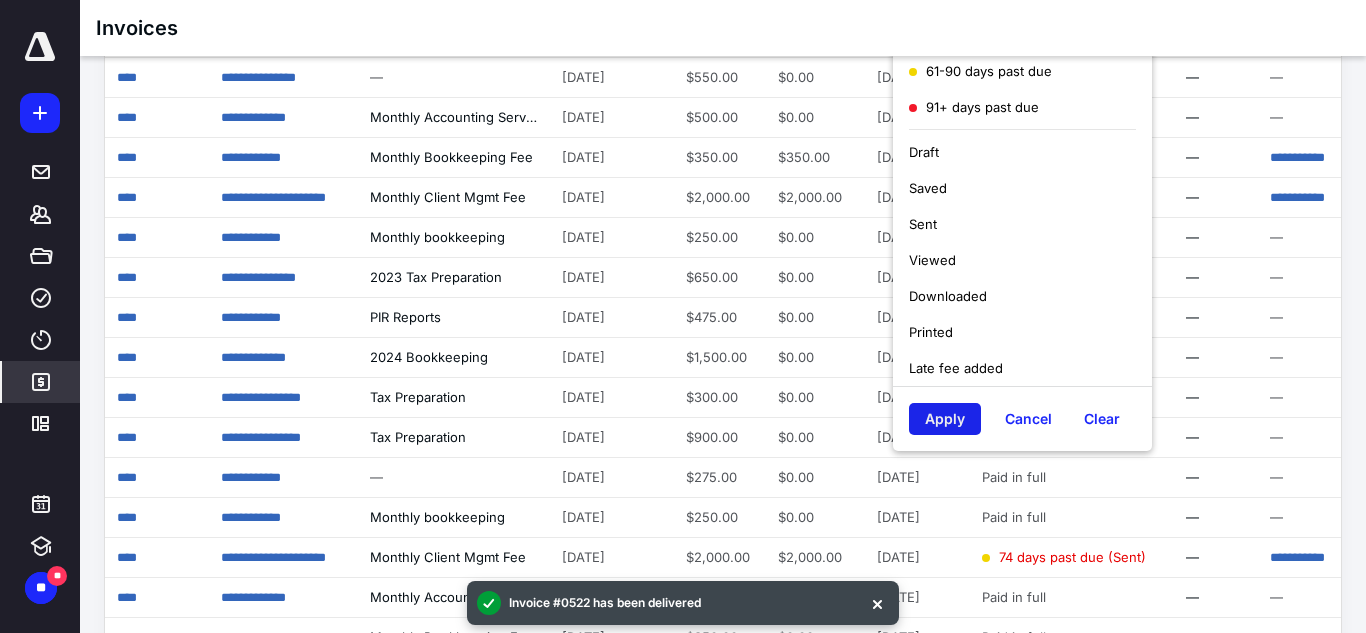 click on "Apply" at bounding box center [945, 419] 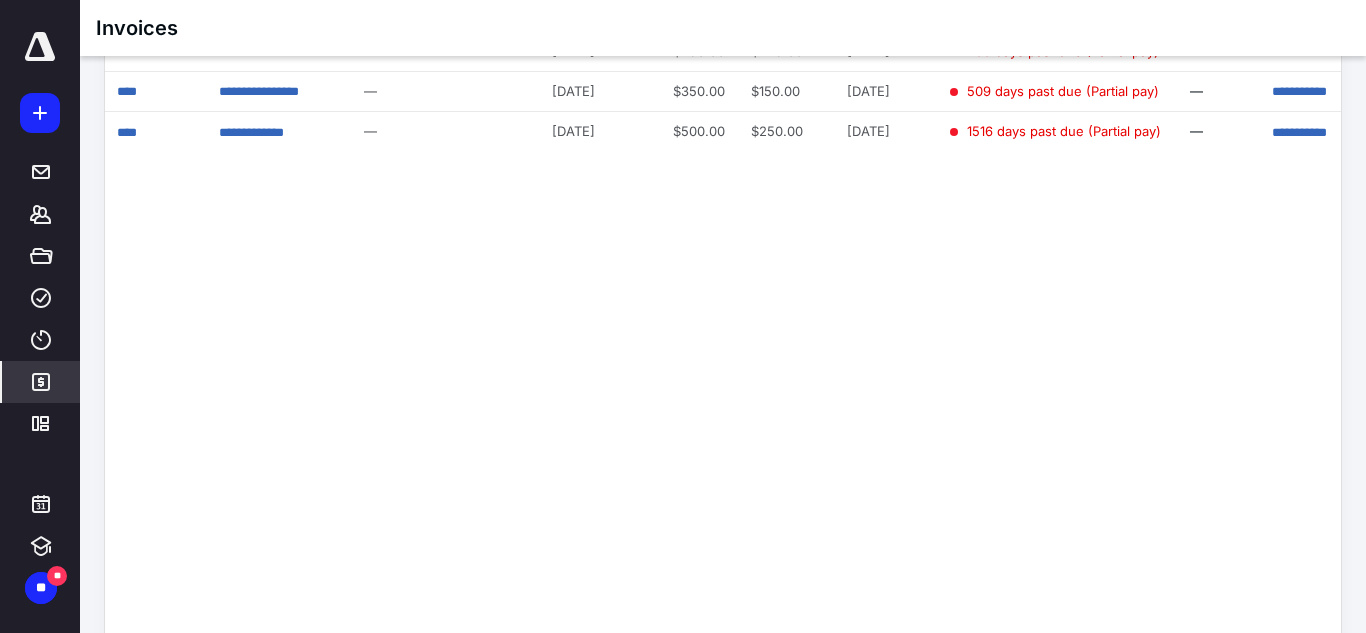 scroll, scrollTop: 379, scrollLeft: 0, axis: vertical 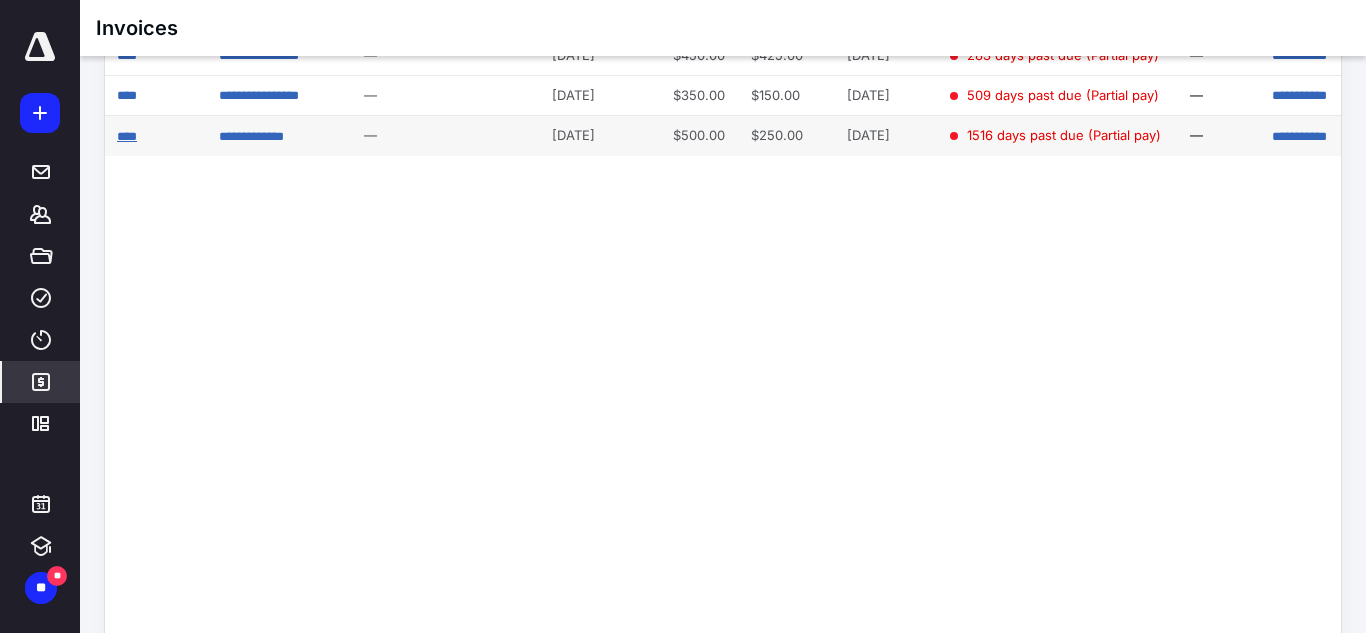 click on "****" at bounding box center (127, 136) 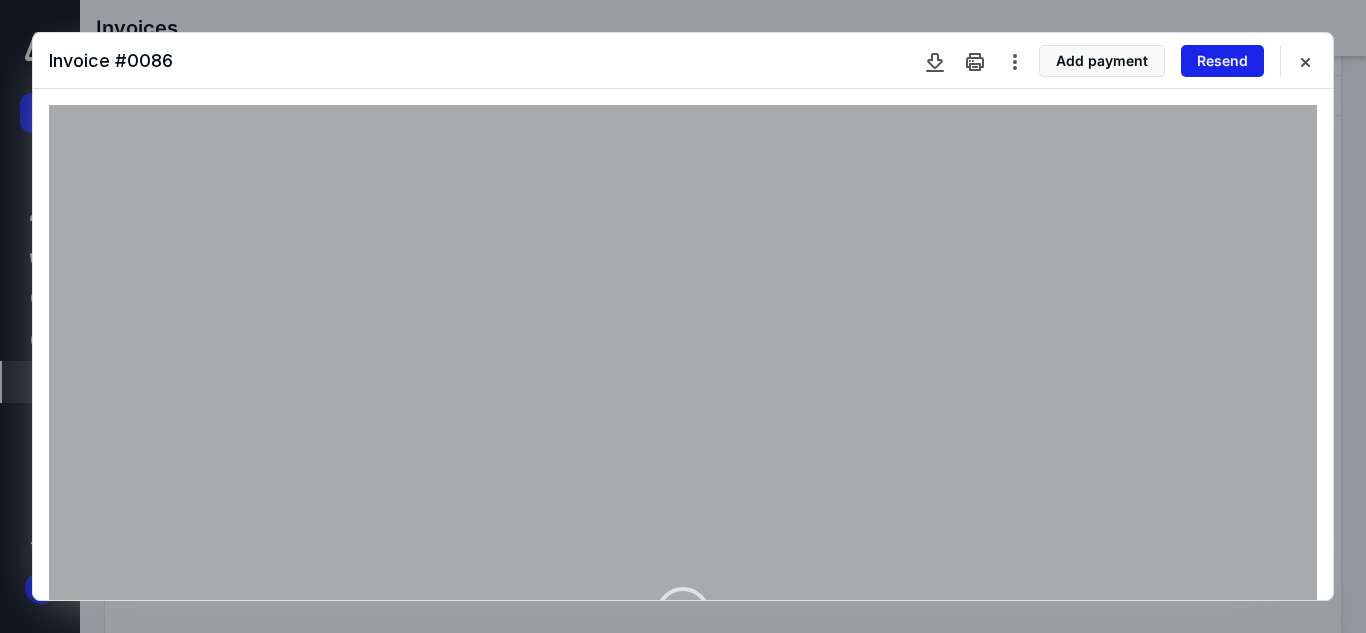 click on "Resend" at bounding box center (1222, 61) 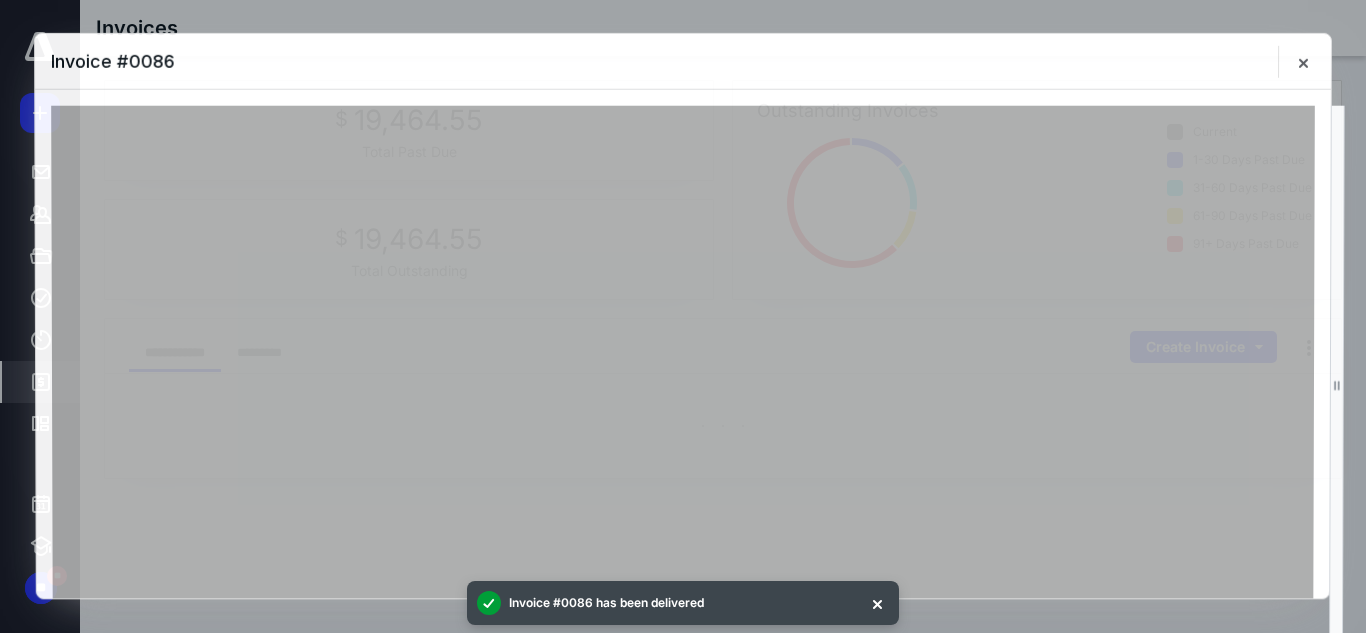 scroll, scrollTop: 0, scrollLeft: 0, axis: both 